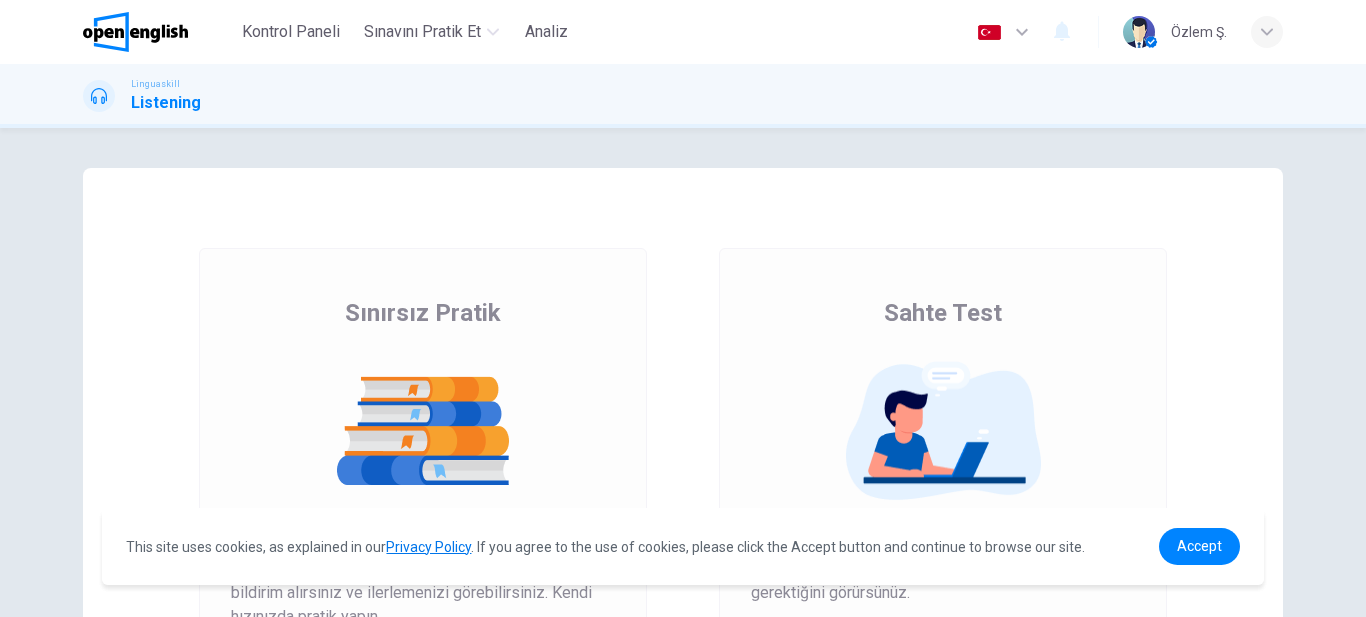 scroll, scrollTop: 0, scrollLeft: 0, axis: both 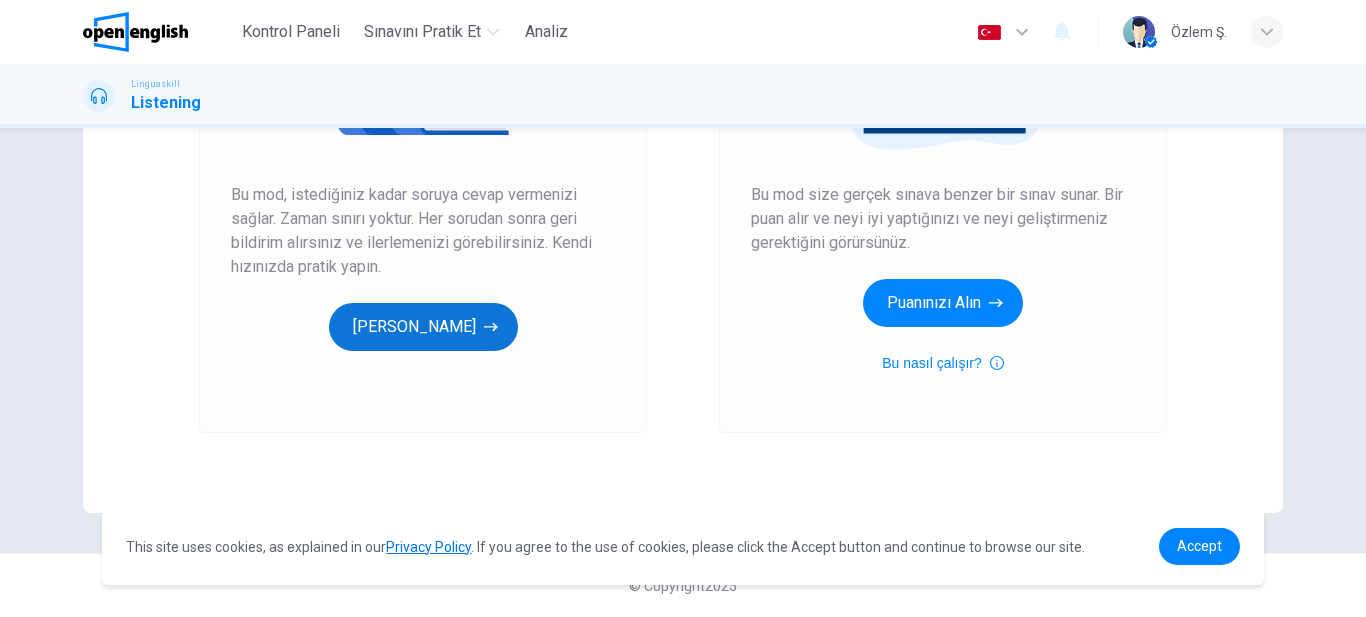 click on "[PERSON_NAME]" at bounding box center (423, 327) 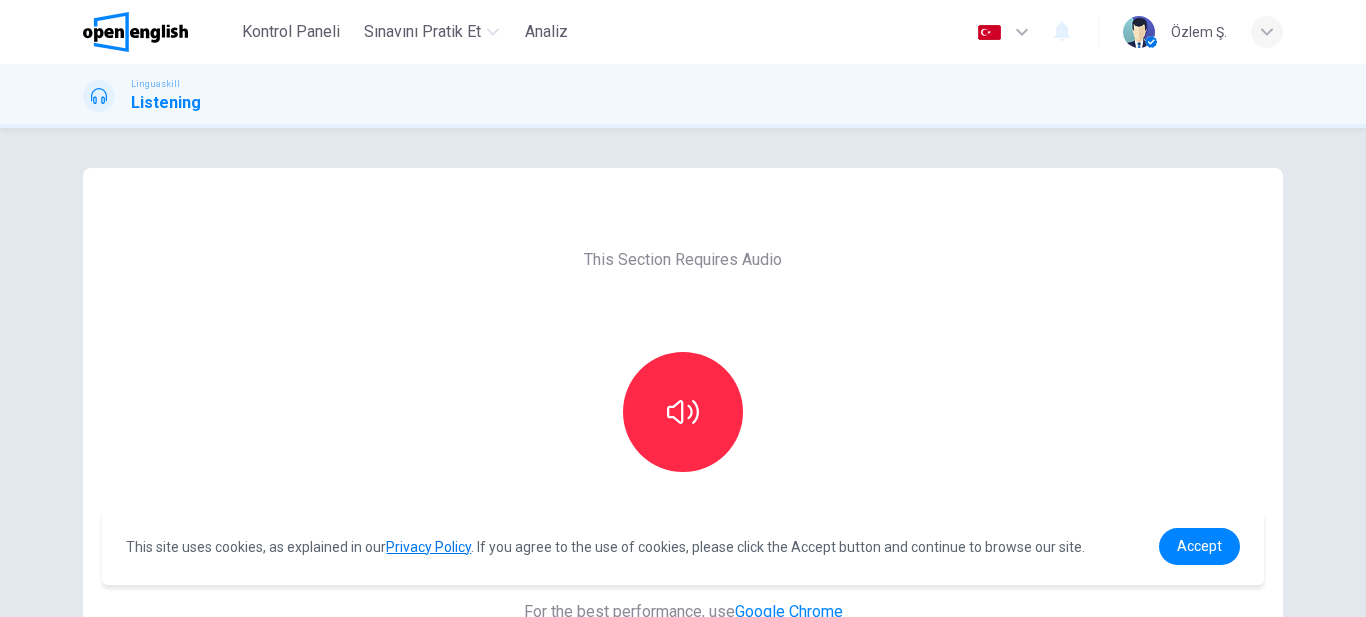 scroll, scrollTop: 167, scrollLeft: 0, axis: vertical 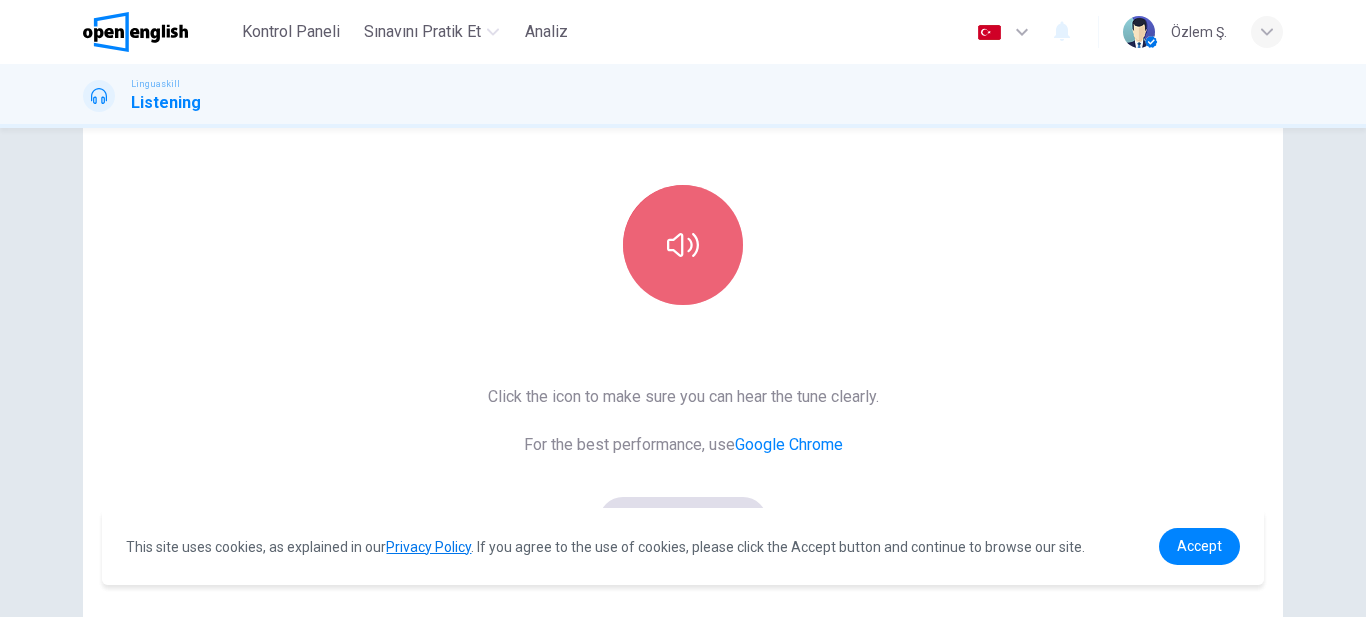 click 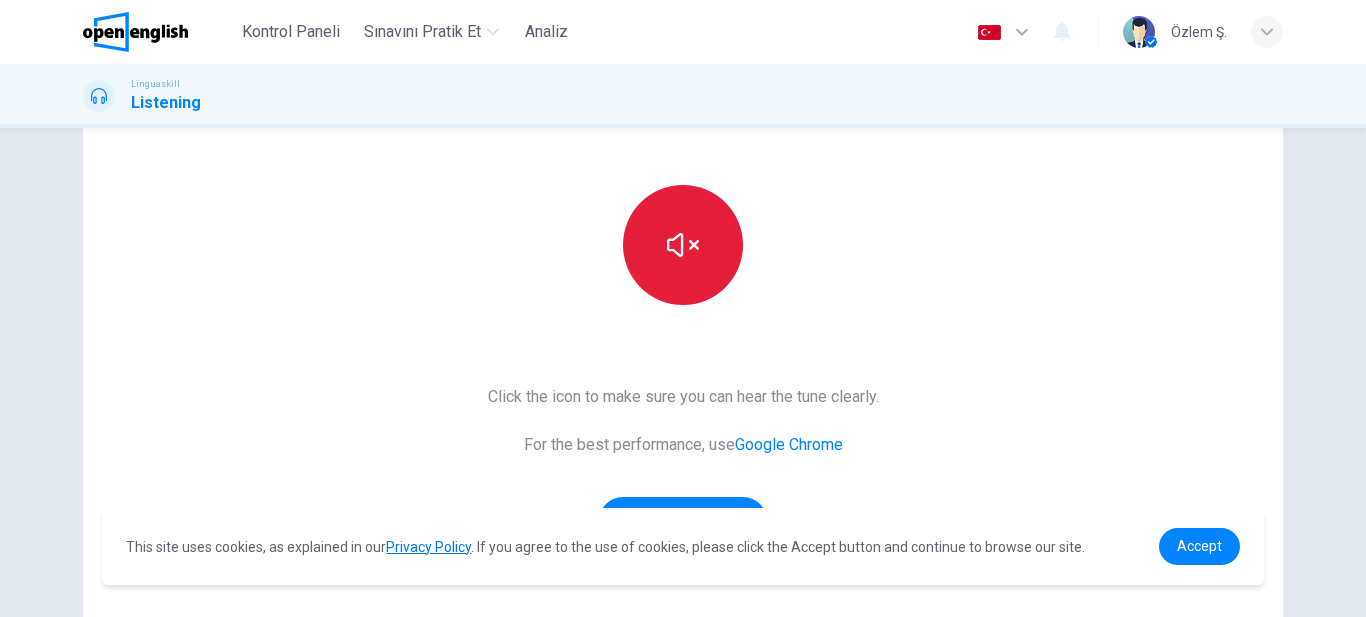 click 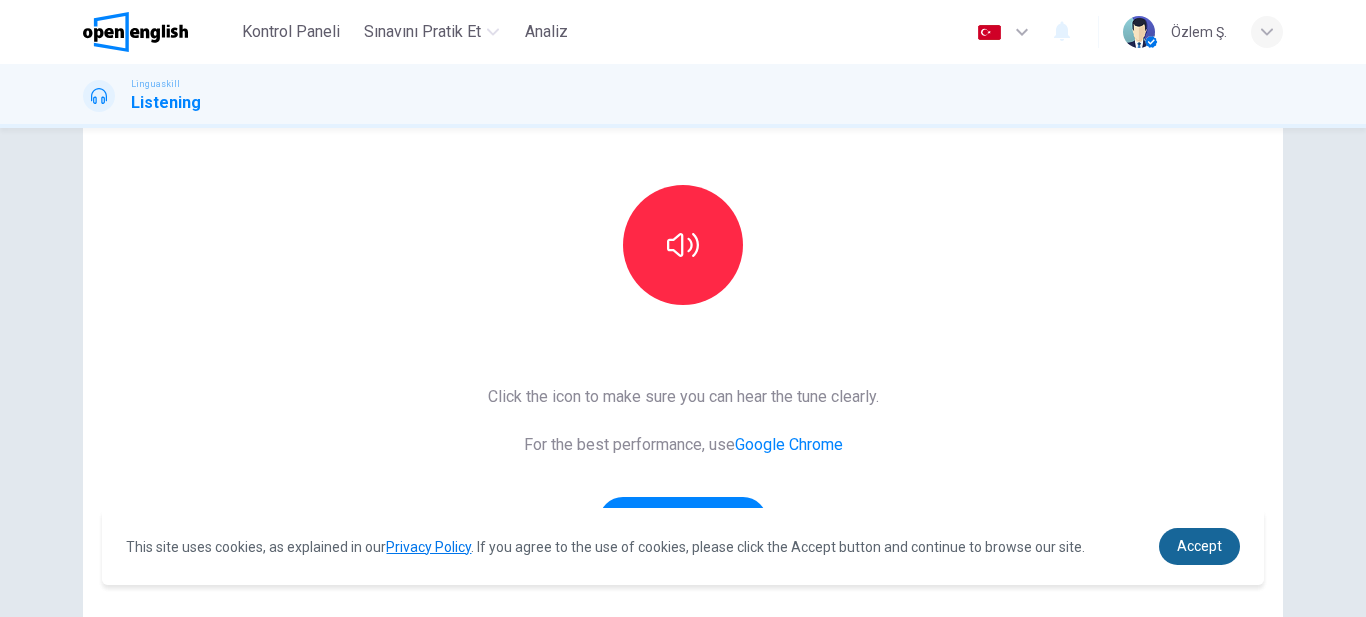 click on "Accept" at bounding box center [1199, 546] 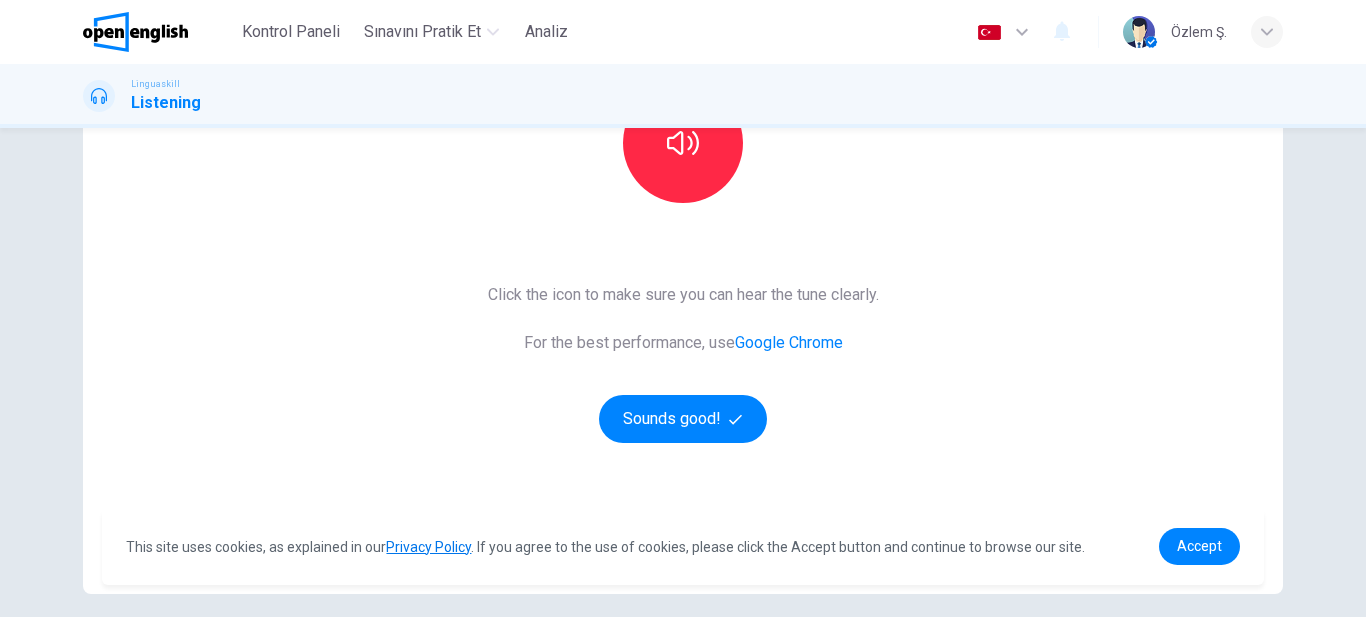 scroll, scrollTop: 350, scrollLeft: 0, axis: vertical 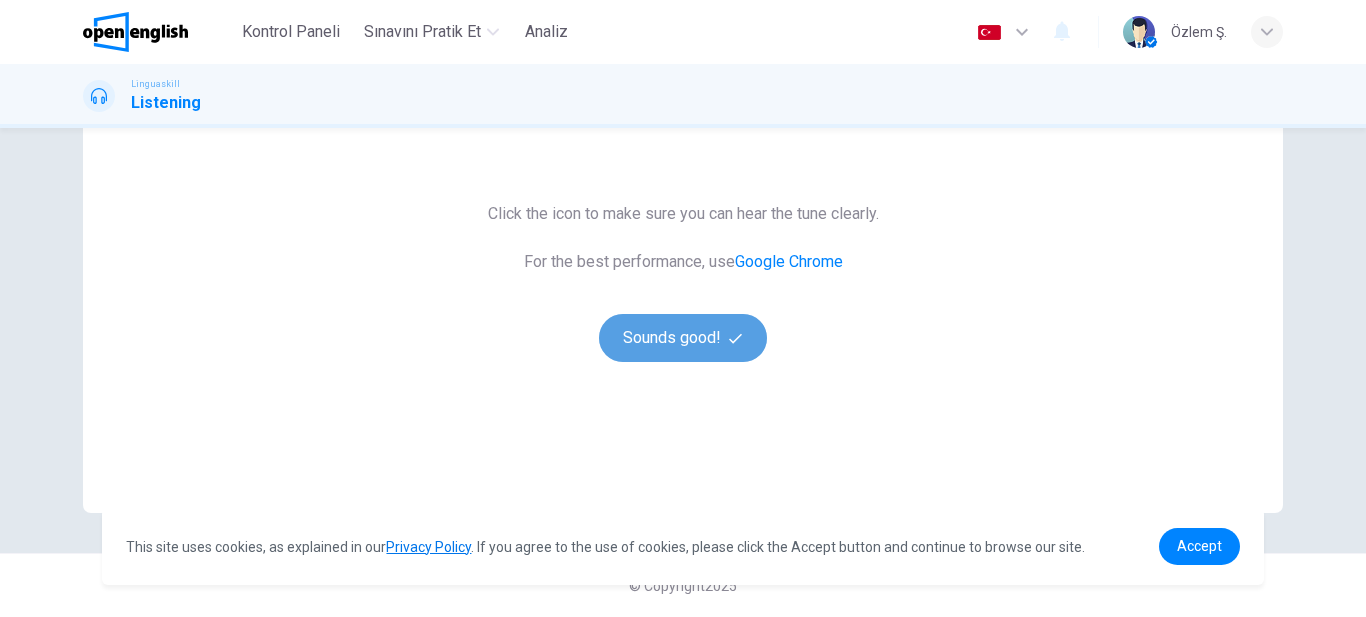 click on "Sounds good!" at bounding box center (683, 338) 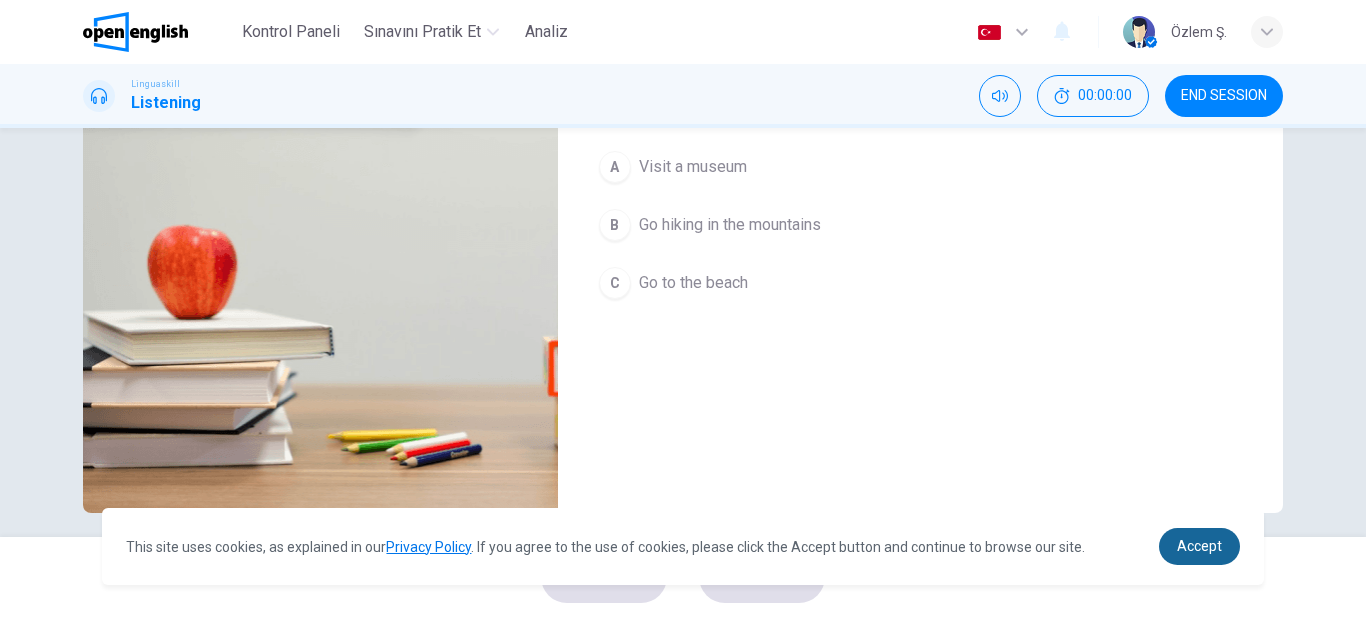click on "Accept" at bounding box center (1199, 546) 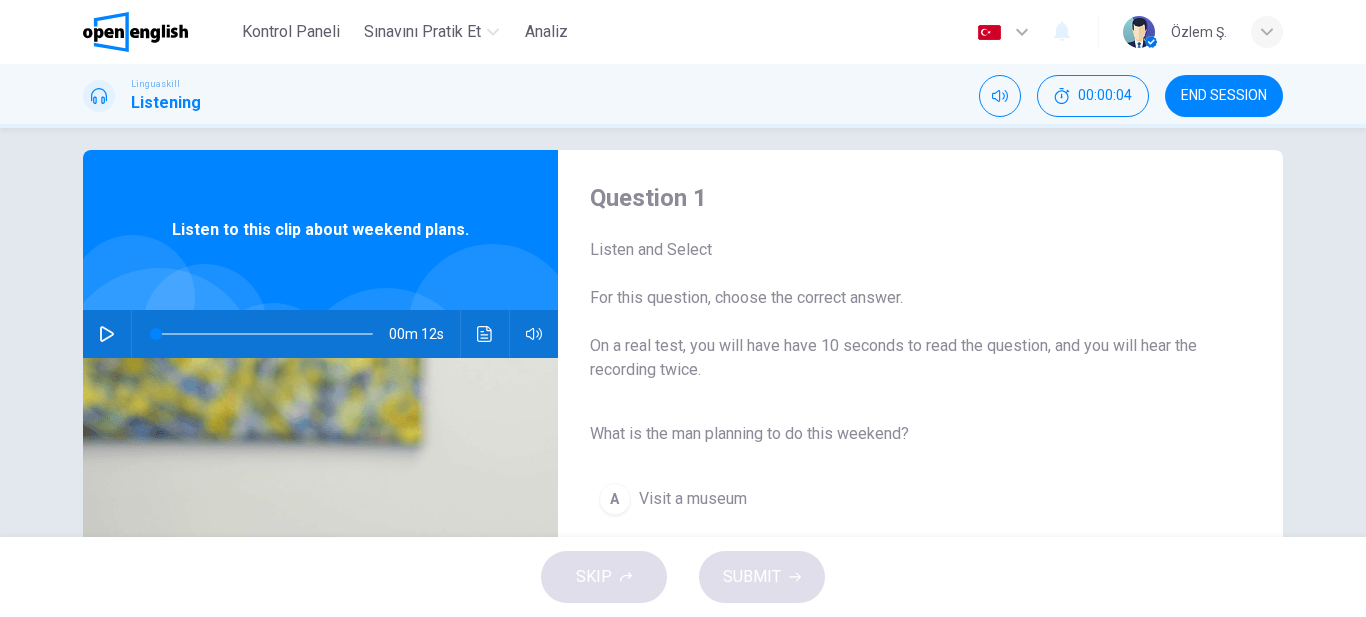scroll, scrollTop: 17, scrollLeft: 0, axis: vertical 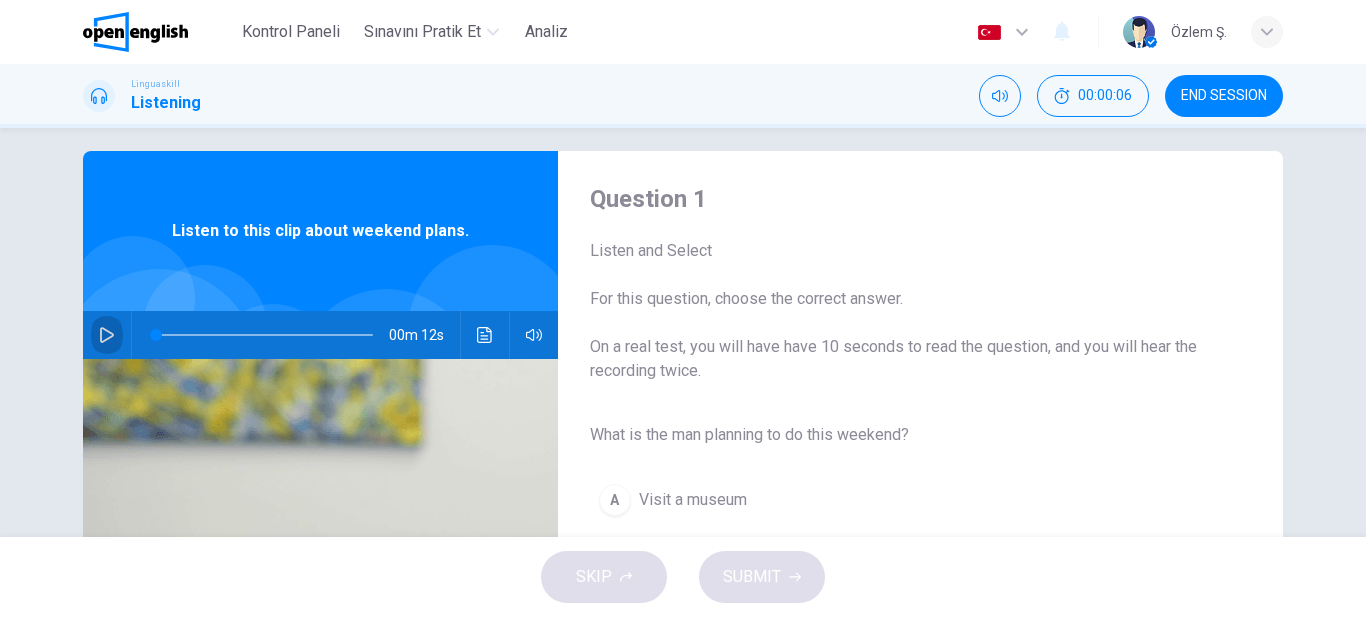 click at bounding box center [107, 335] 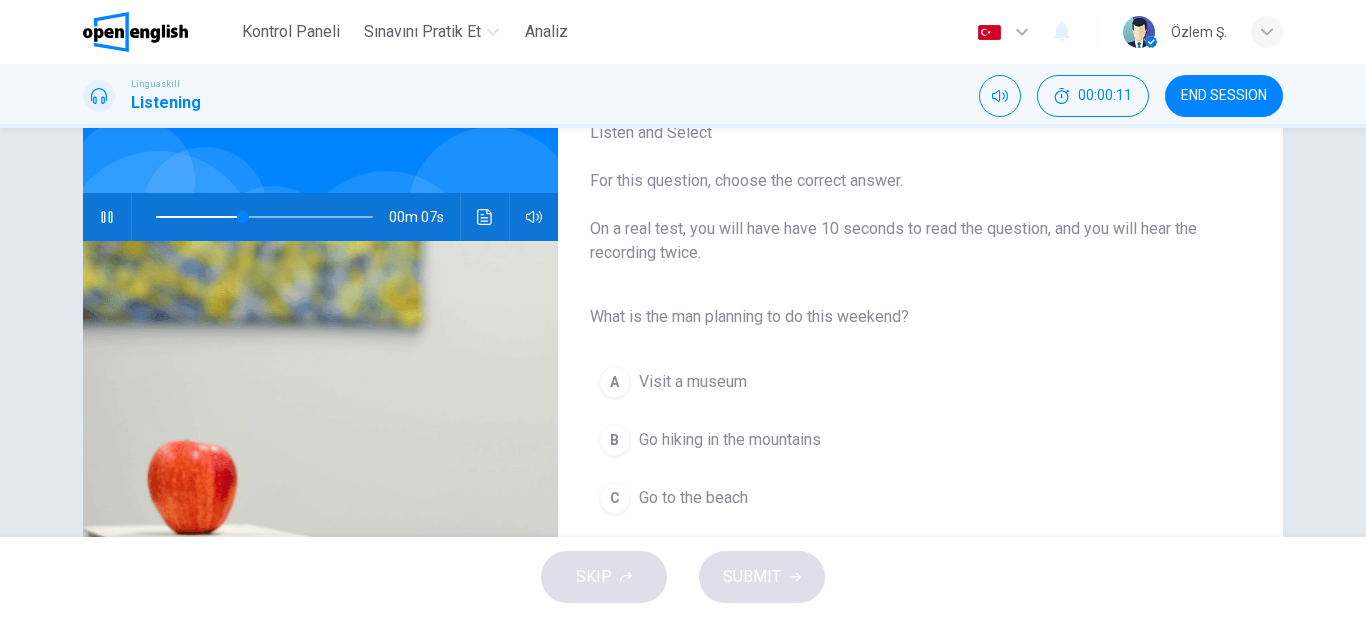 scroll, scrollTop: 183, scrollLeft: 0, axis: vertical 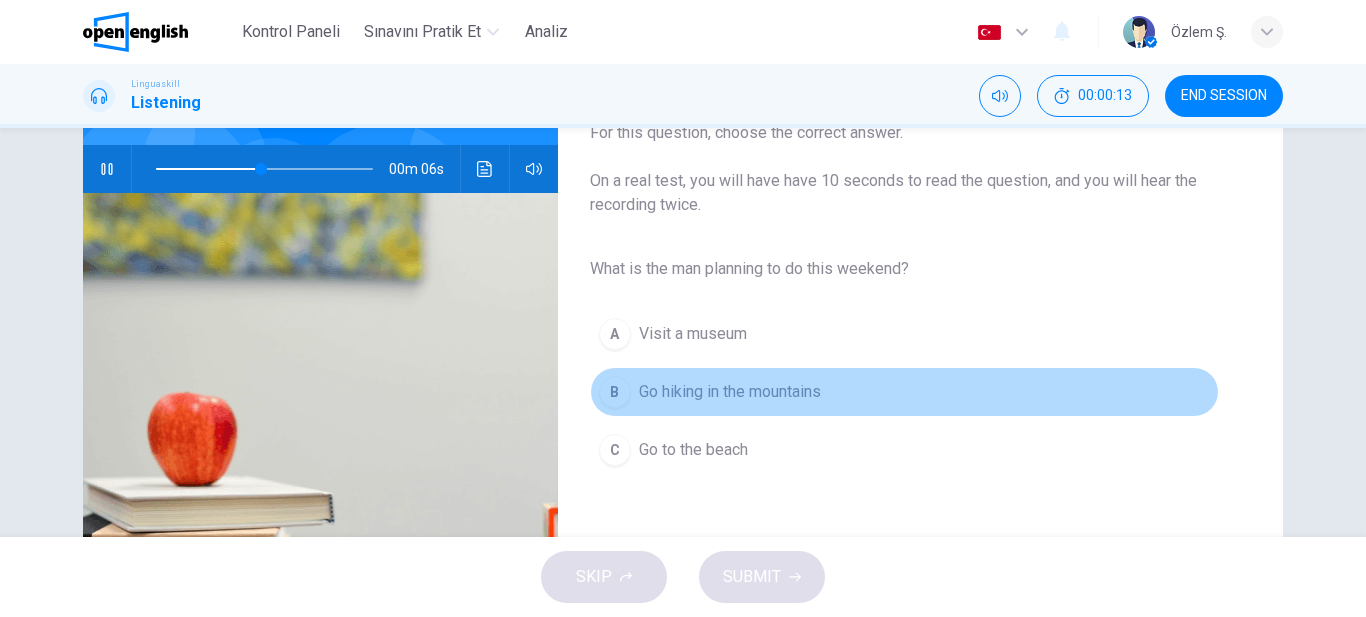 click on "Go hiking in the mountains" at bounding box center (730, 392) 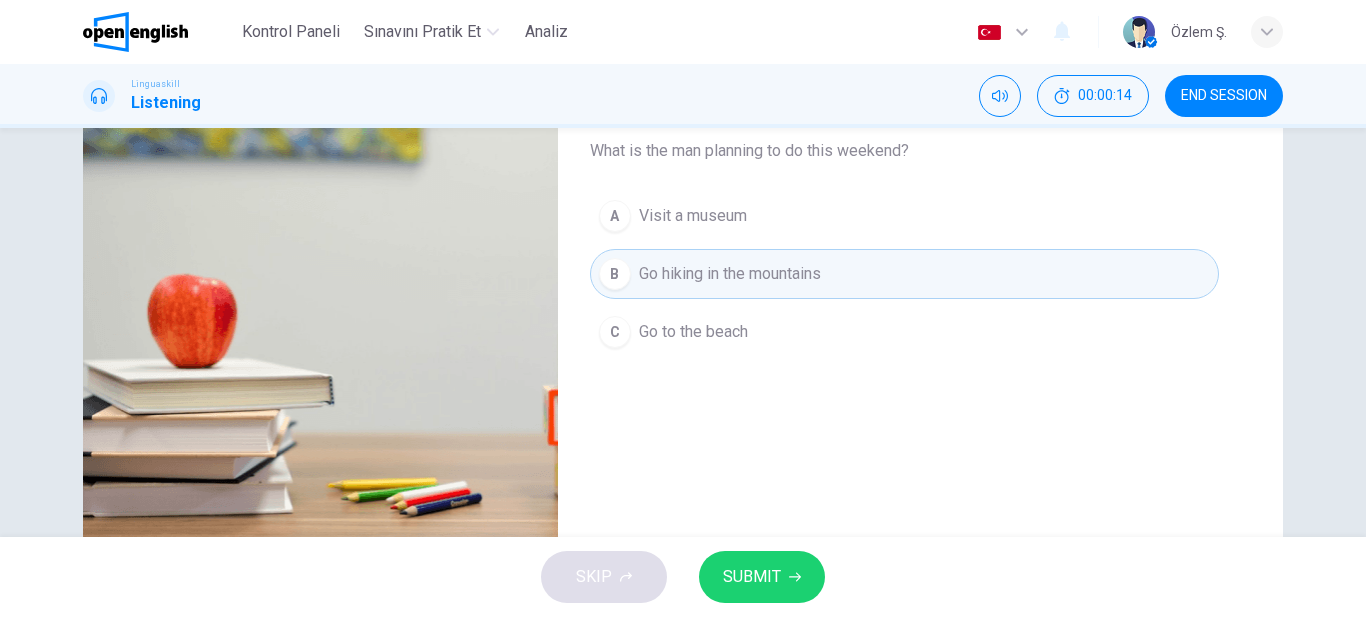 scroll, scrollTop: 350, scrollLeft: 0, axis: vertical 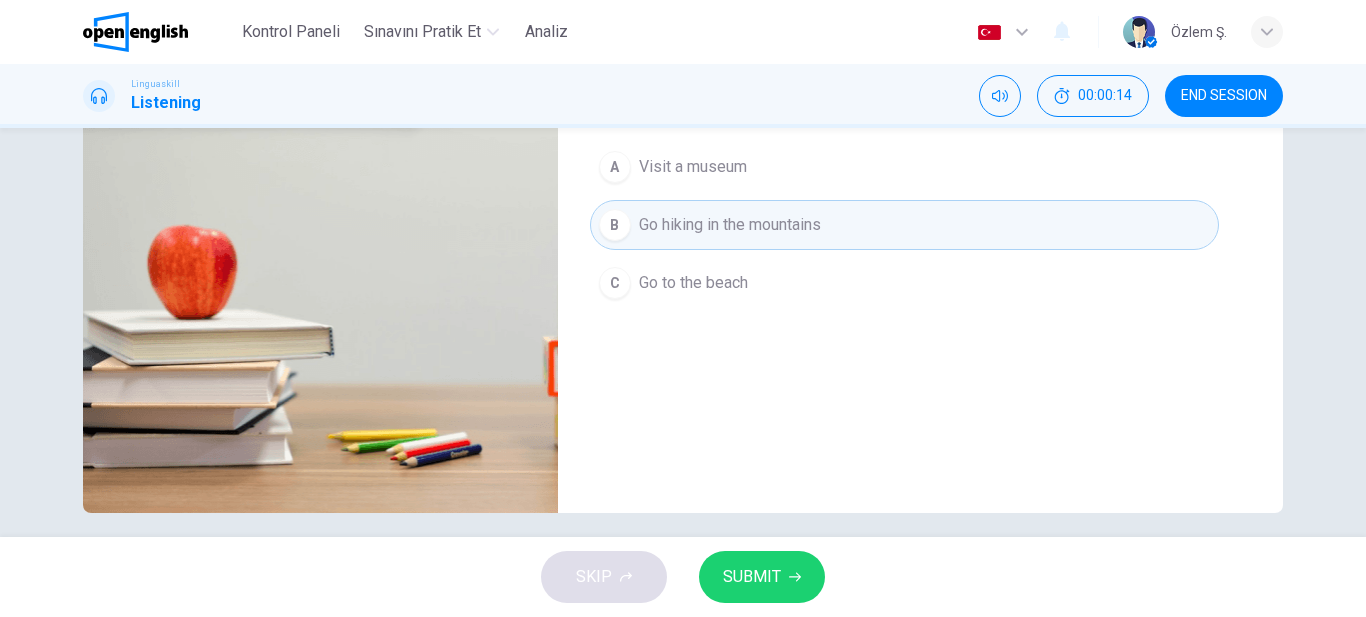 click on "SUBMIT" at bounding box center [752, 577] 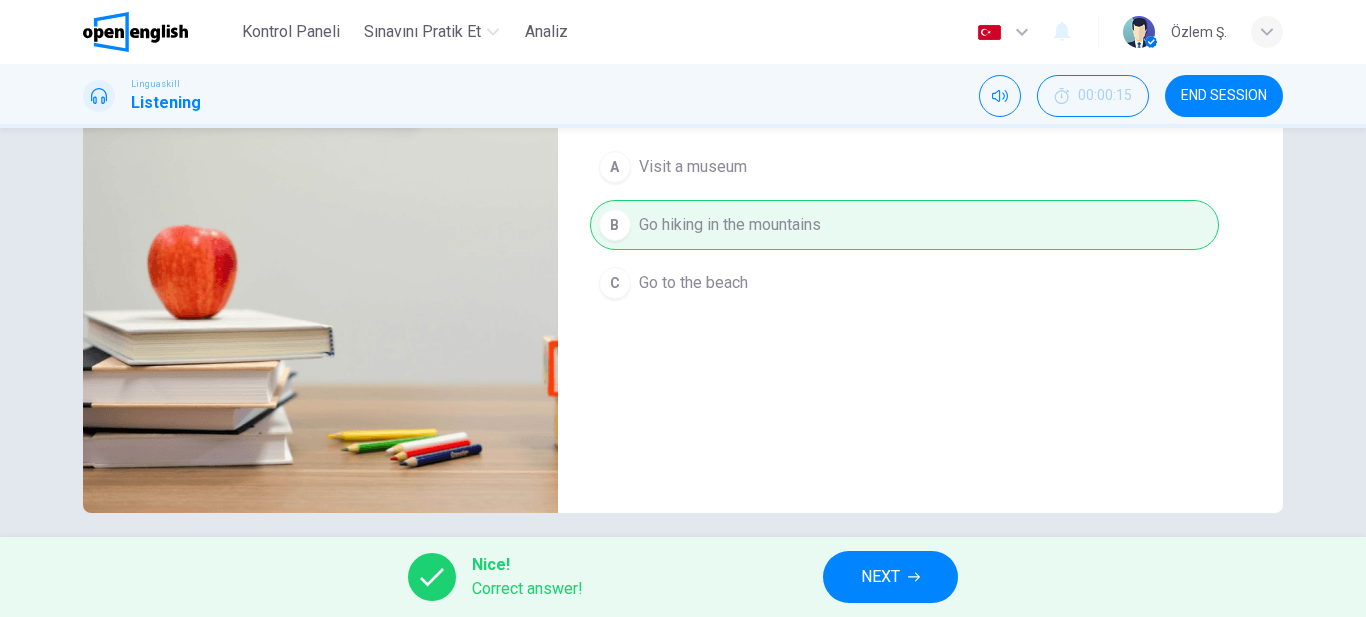 type on "**" 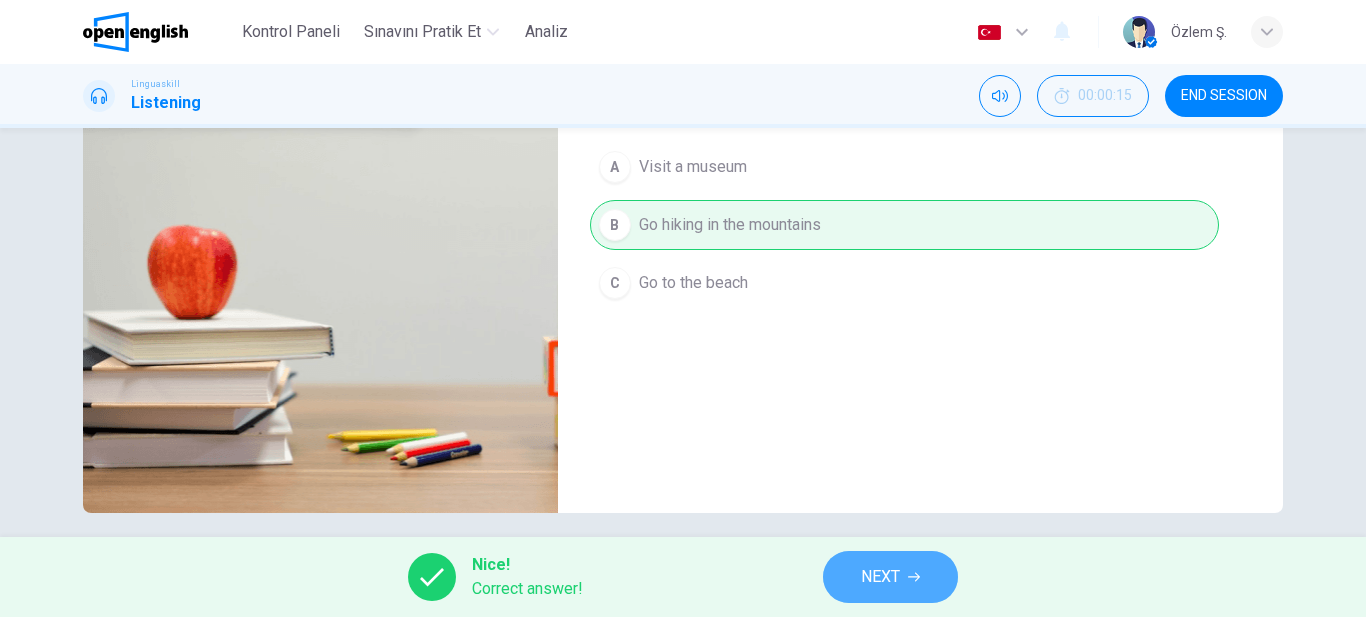 click on "NEXT" at bounding box center (890, 577) 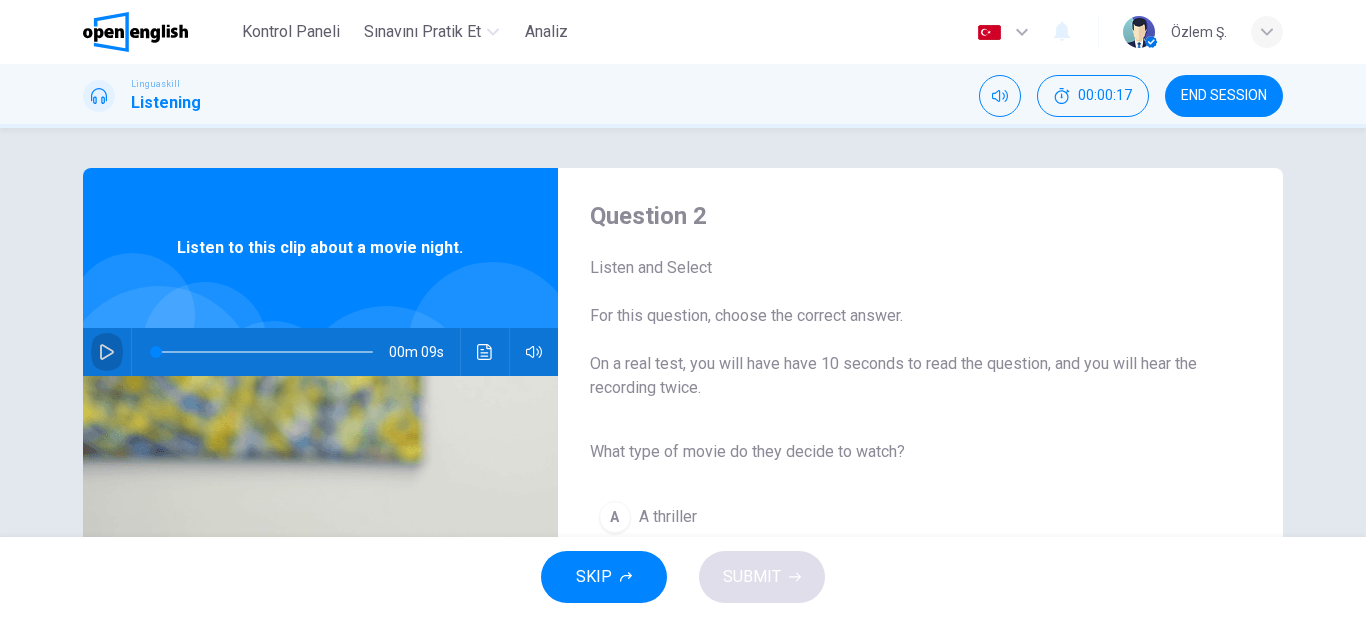 click 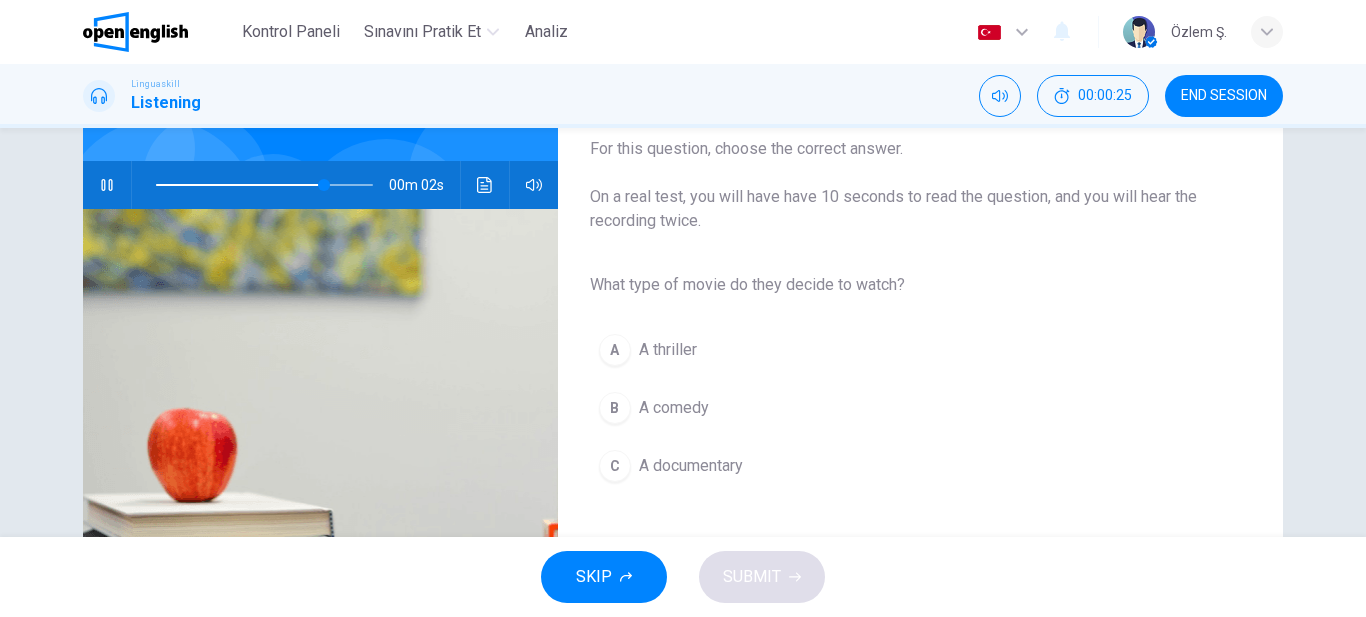 scroll, scrollTop: 333, scrollLeft: 0, axis: vertical 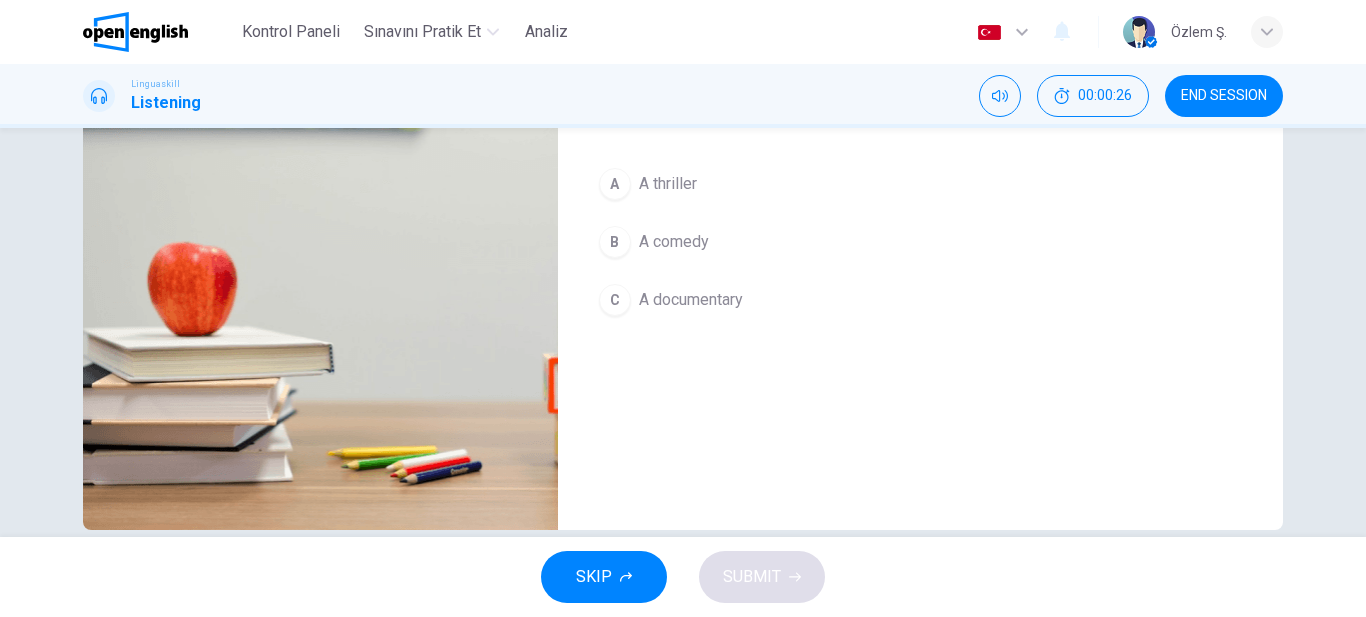type on "*" 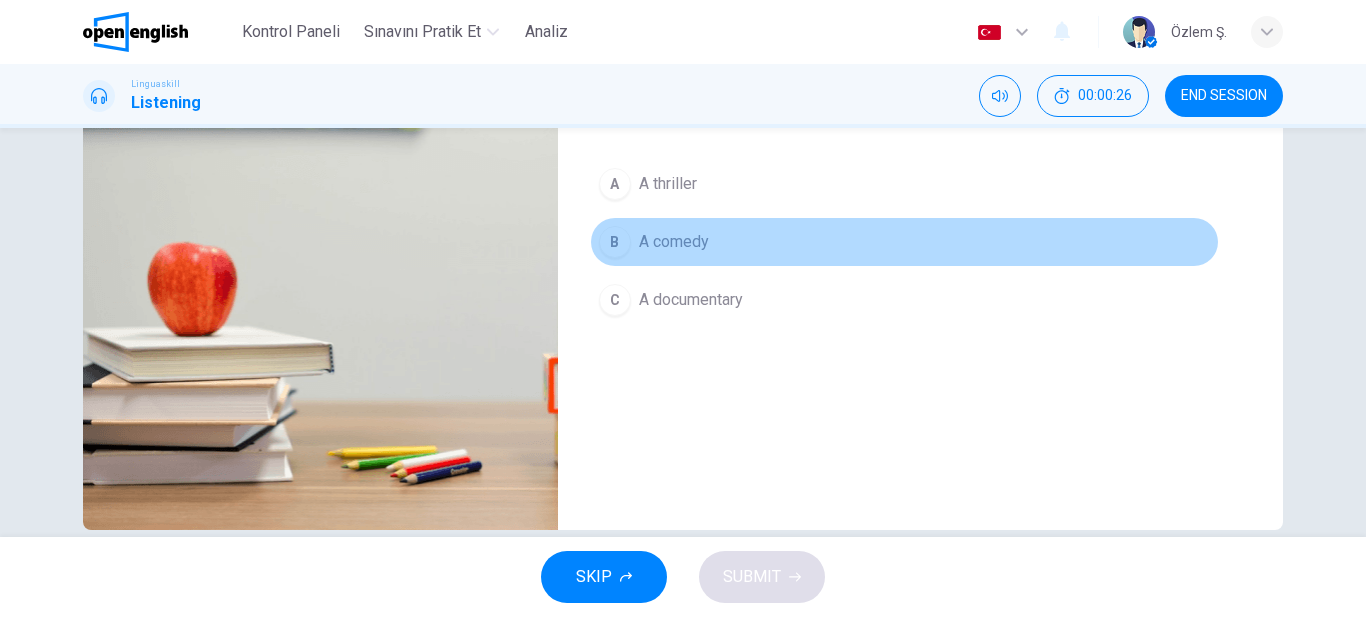 click on "A comedy" at bounding box center [674, 242] 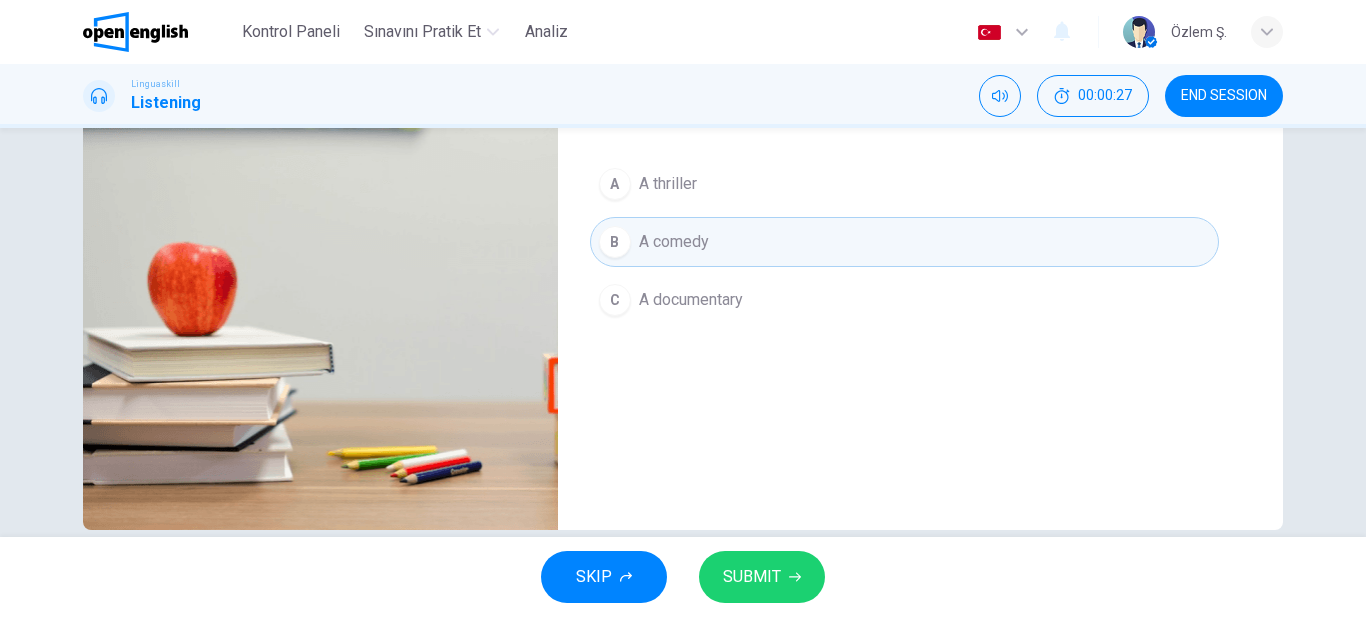 click on "SUBMIT" at bounding box center [752, 577] 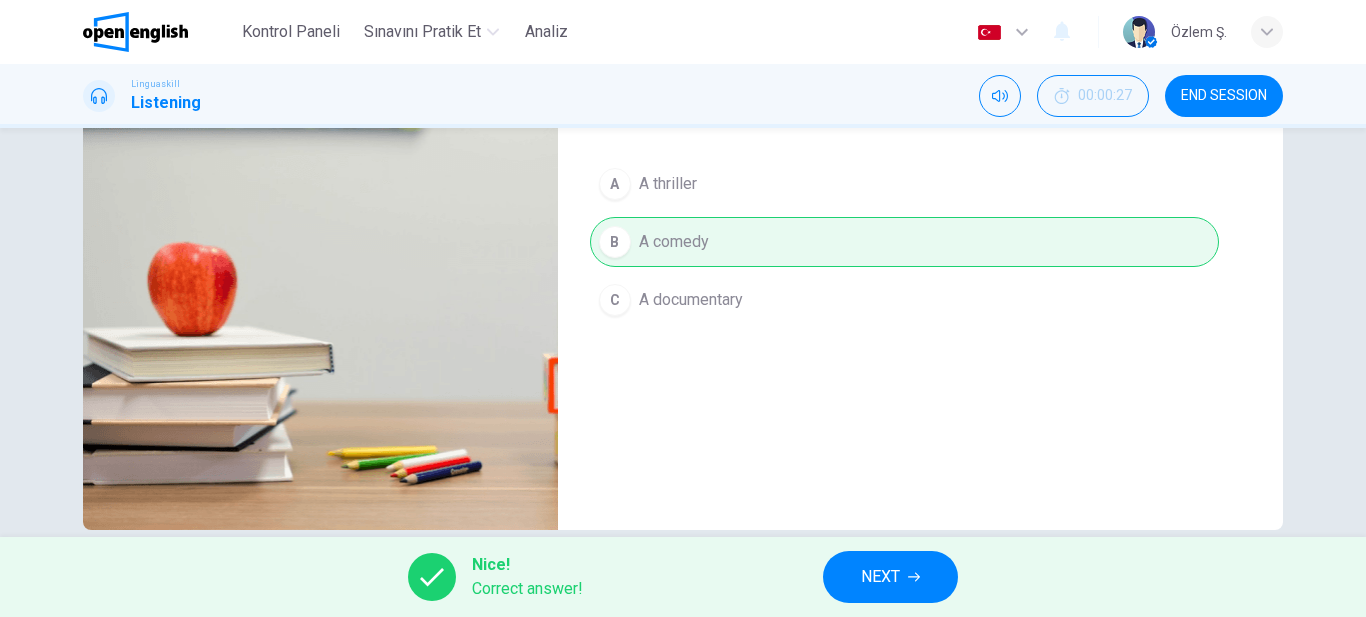 click on "NEXT" at bounding box center (880, 577) 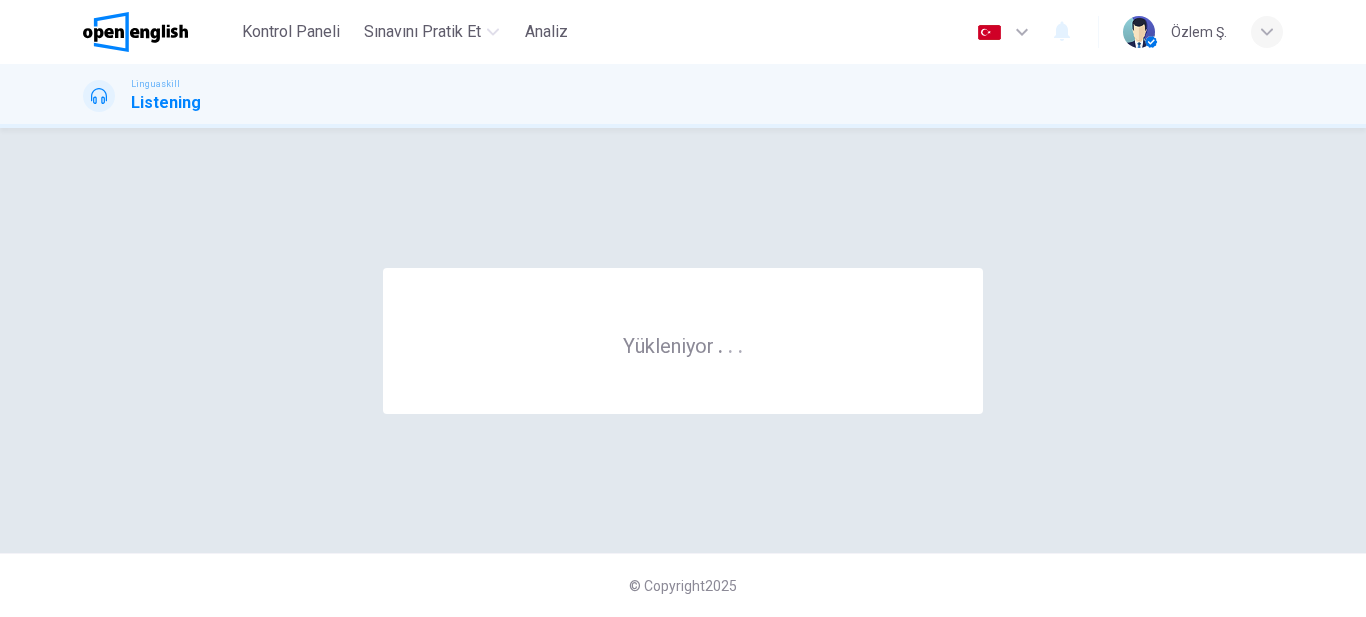 scroll, scrollTop: 0, scrollLeft: 0, axis: both 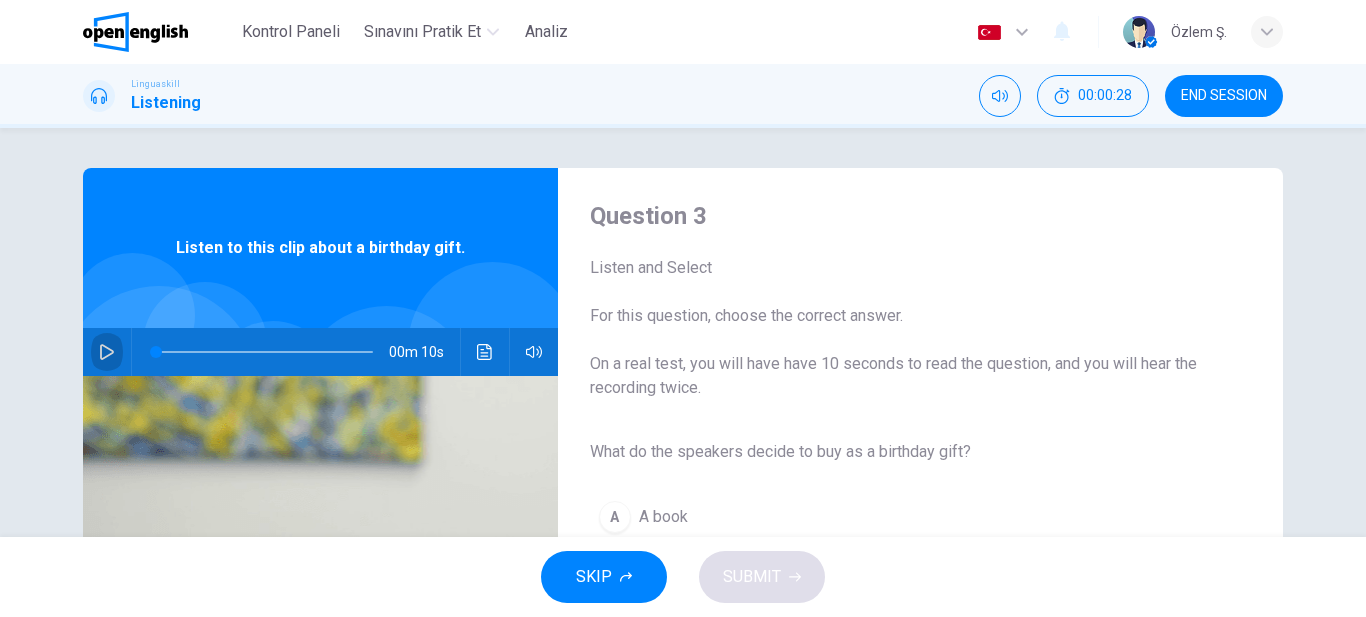 click 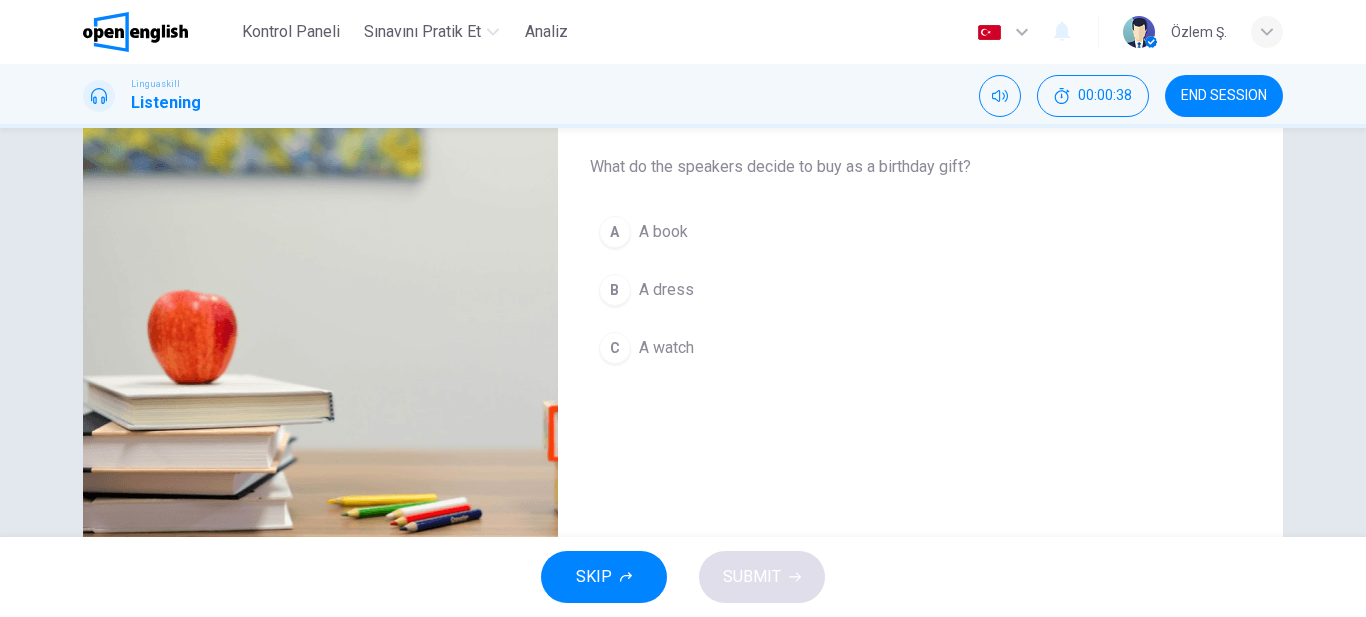 scroll, scrollTop: 333, scrollLeft: 0, axis: vertical 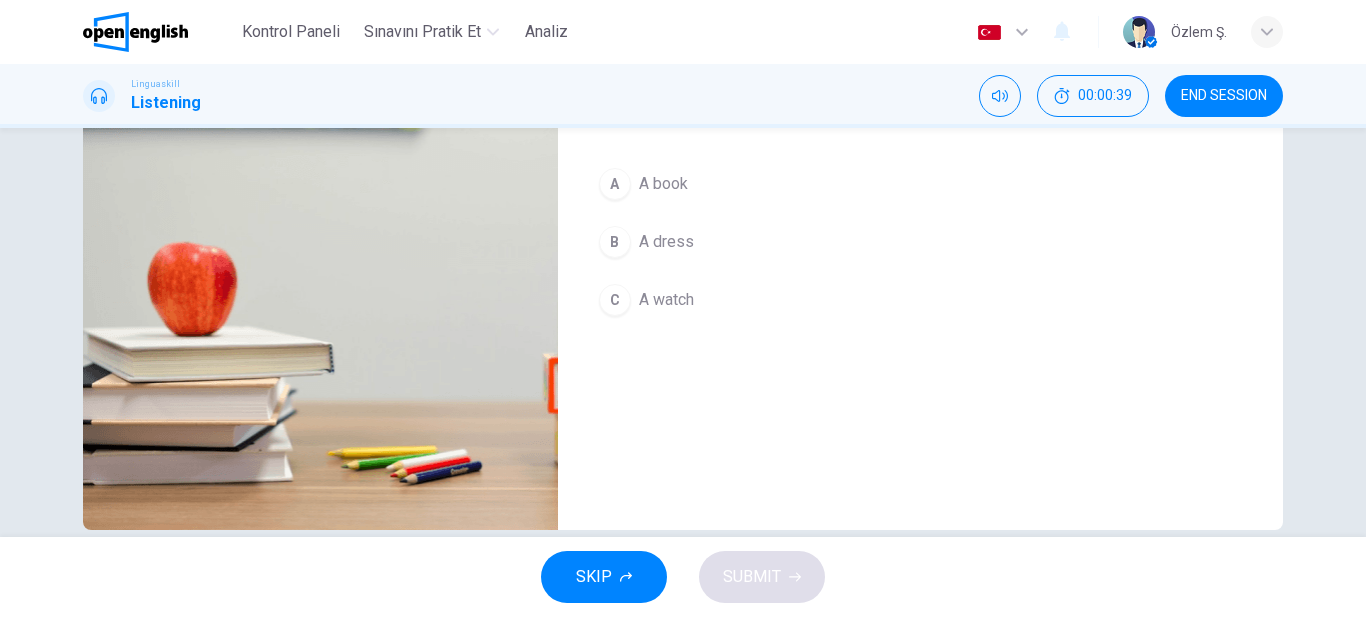 type on "*" 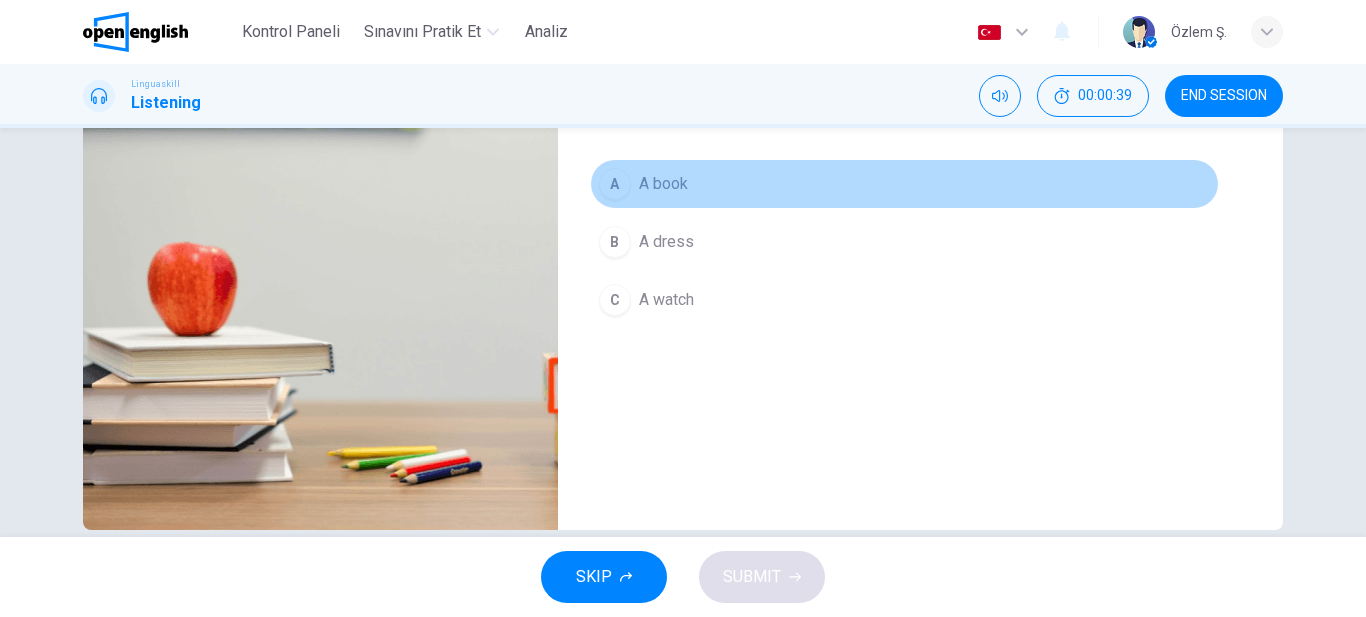 click on "A book" at bounding box center (663, 184) 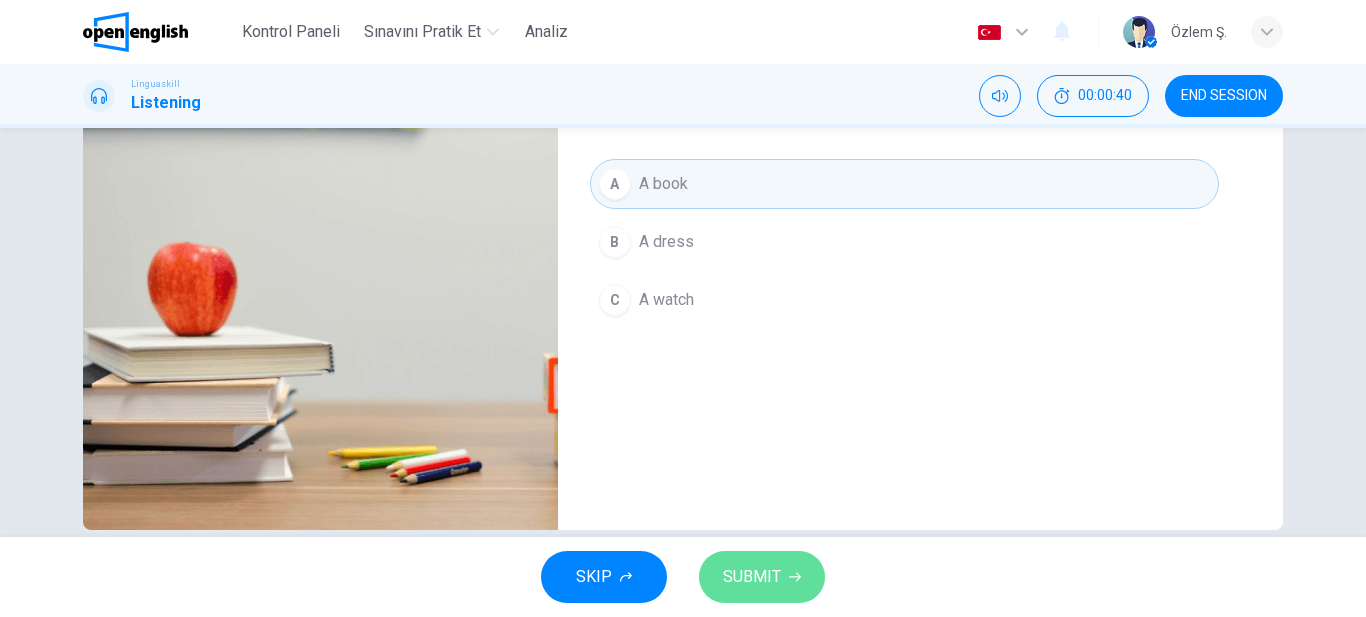 click on "SUBMIT" at bounding box center (752, 577) 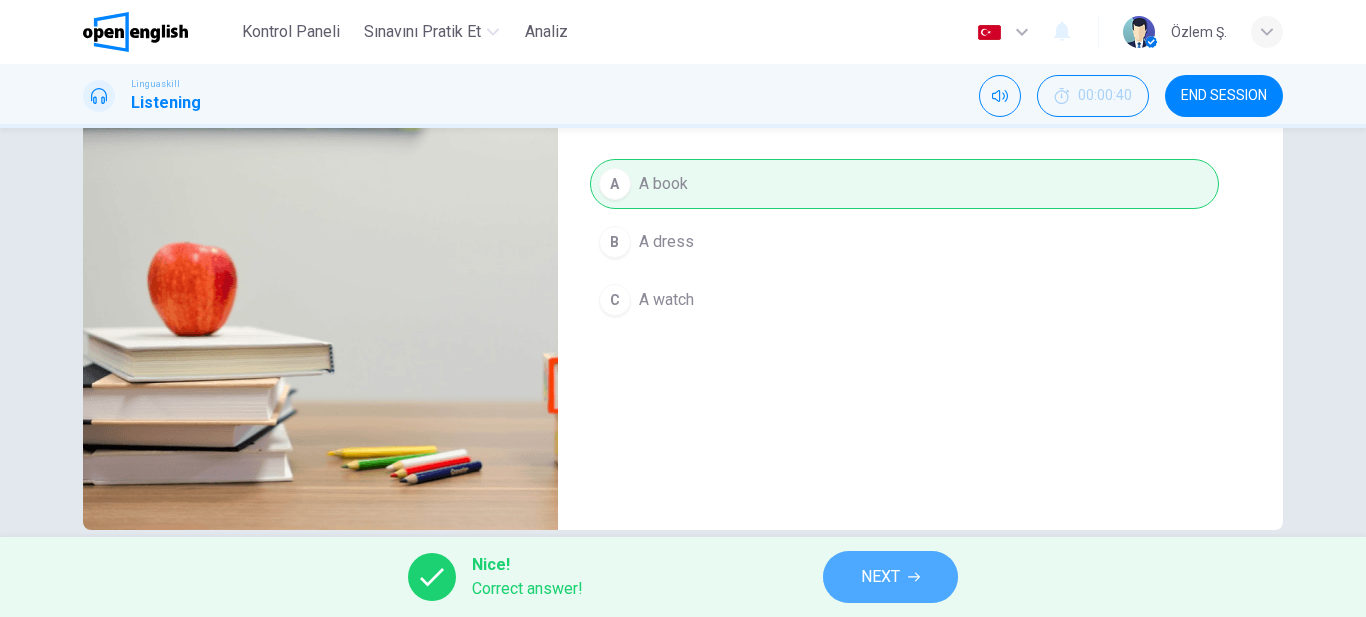 click on "NEXT" at bounding box center (890, 577) 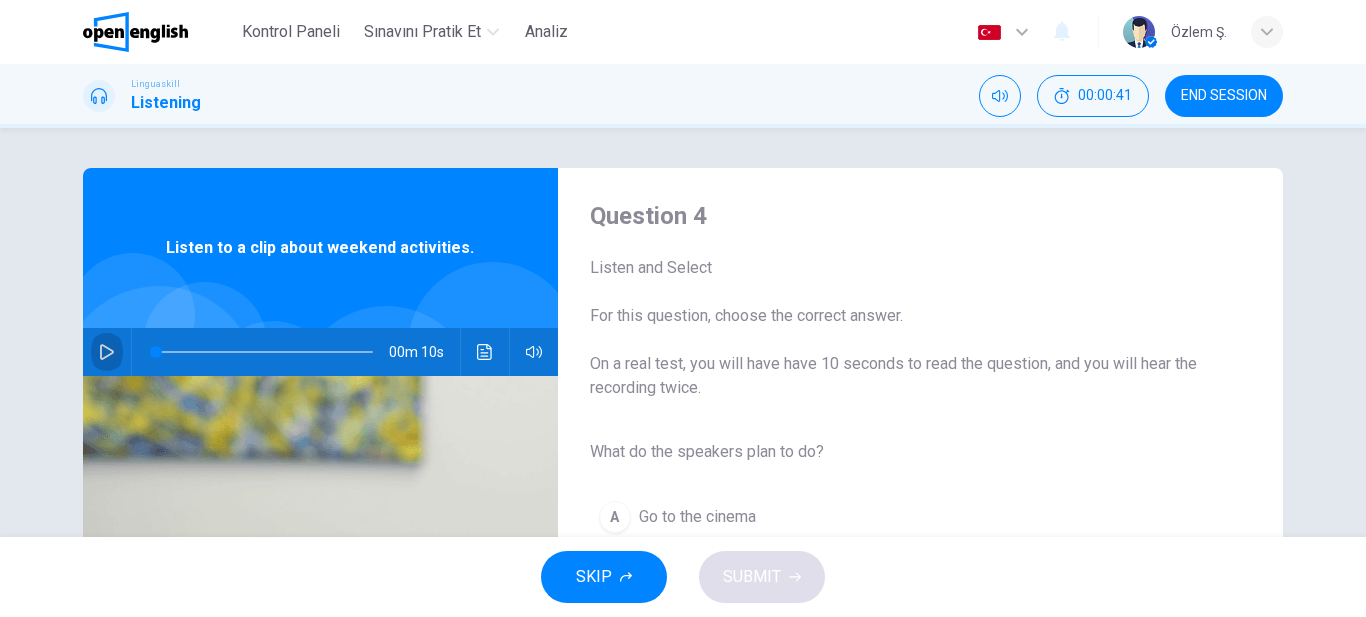 click 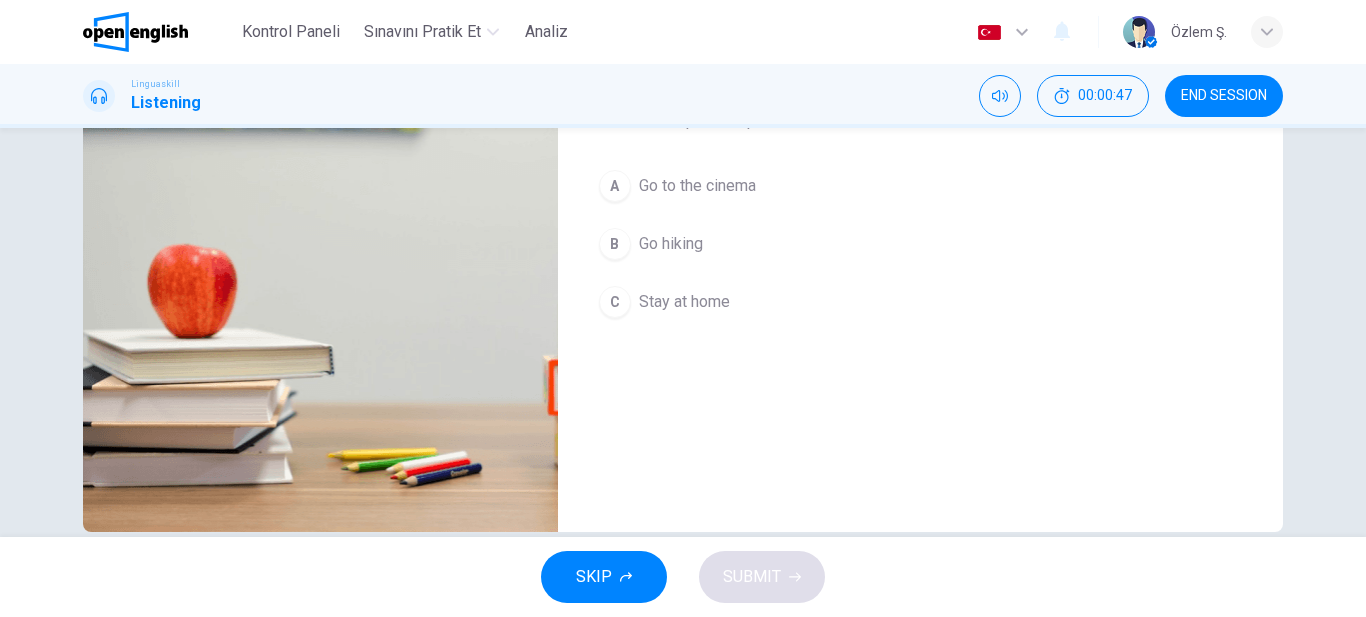 scroll, scrollTop: 333, scrollLeft: 0, axis: vertical 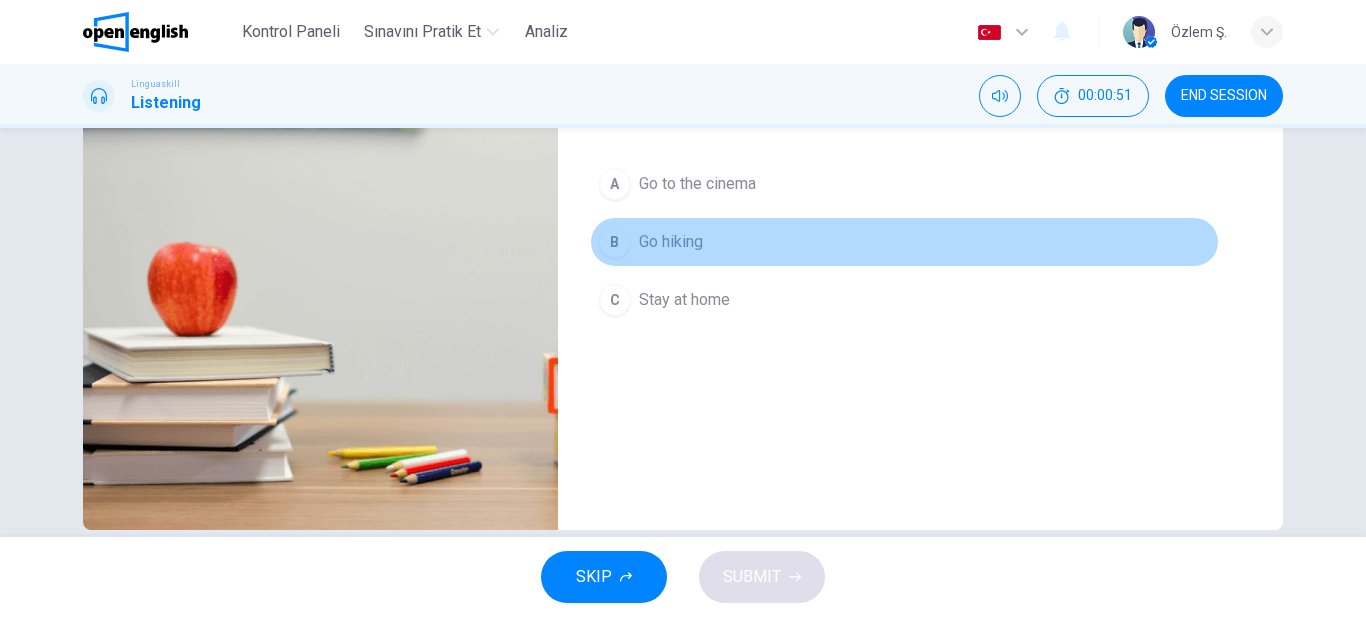 click on "Go hiking" at bounding box center [671, 242] 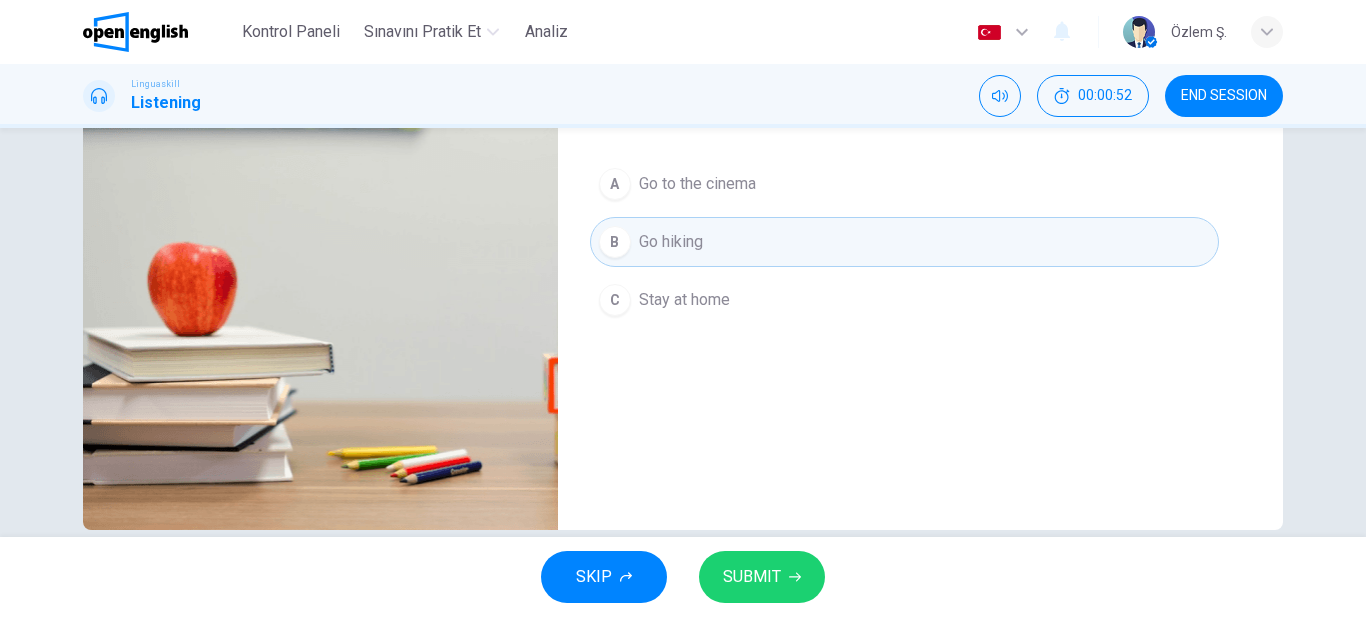 type on "*" 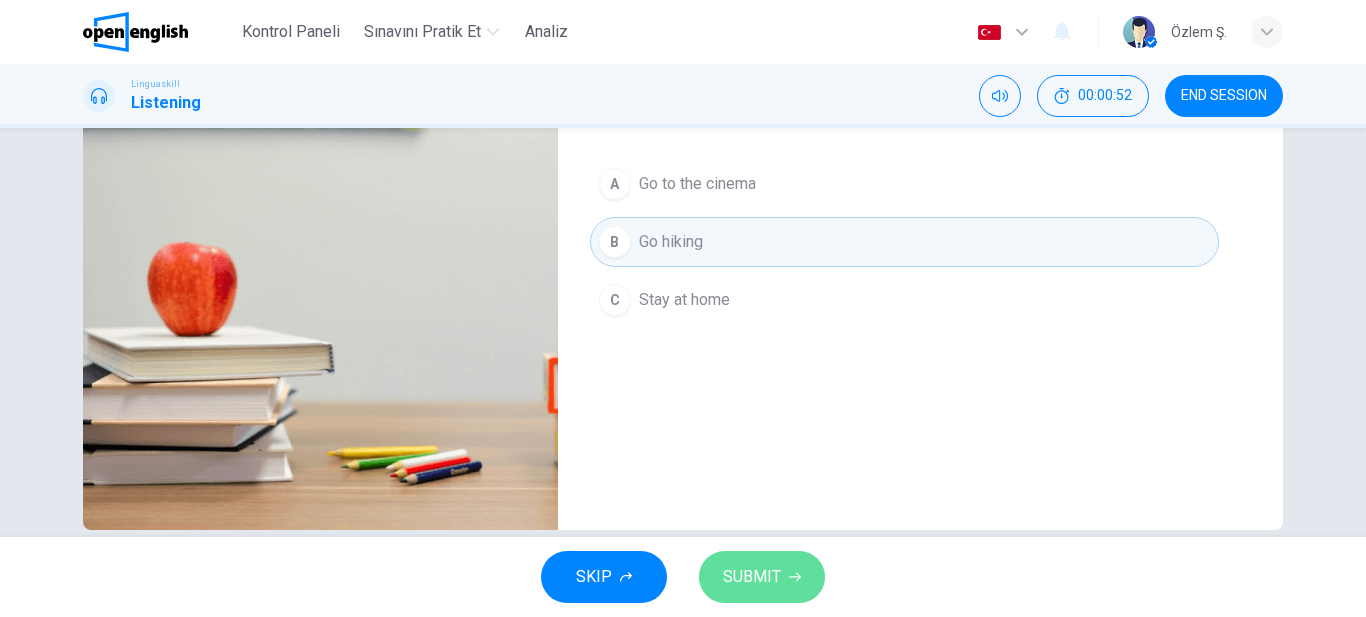 click on "SUBMIT" at bounding box center [752, 577] 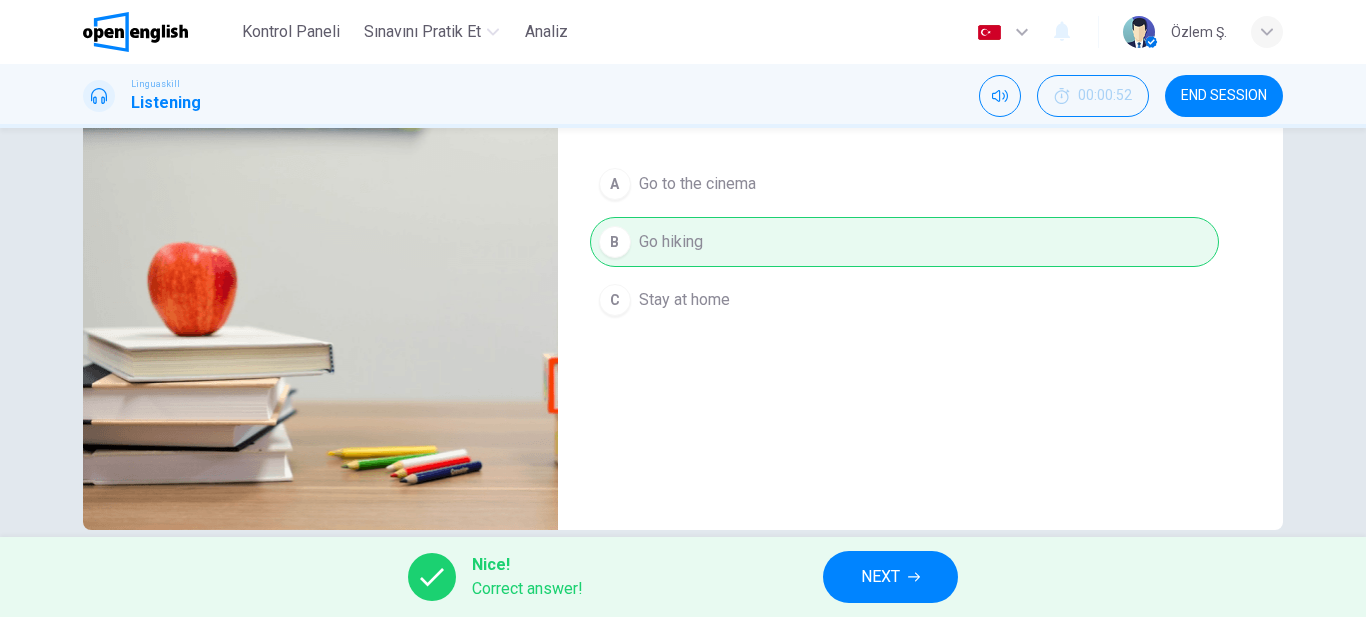 click on "NEXT" at bounding box center [890, 577] 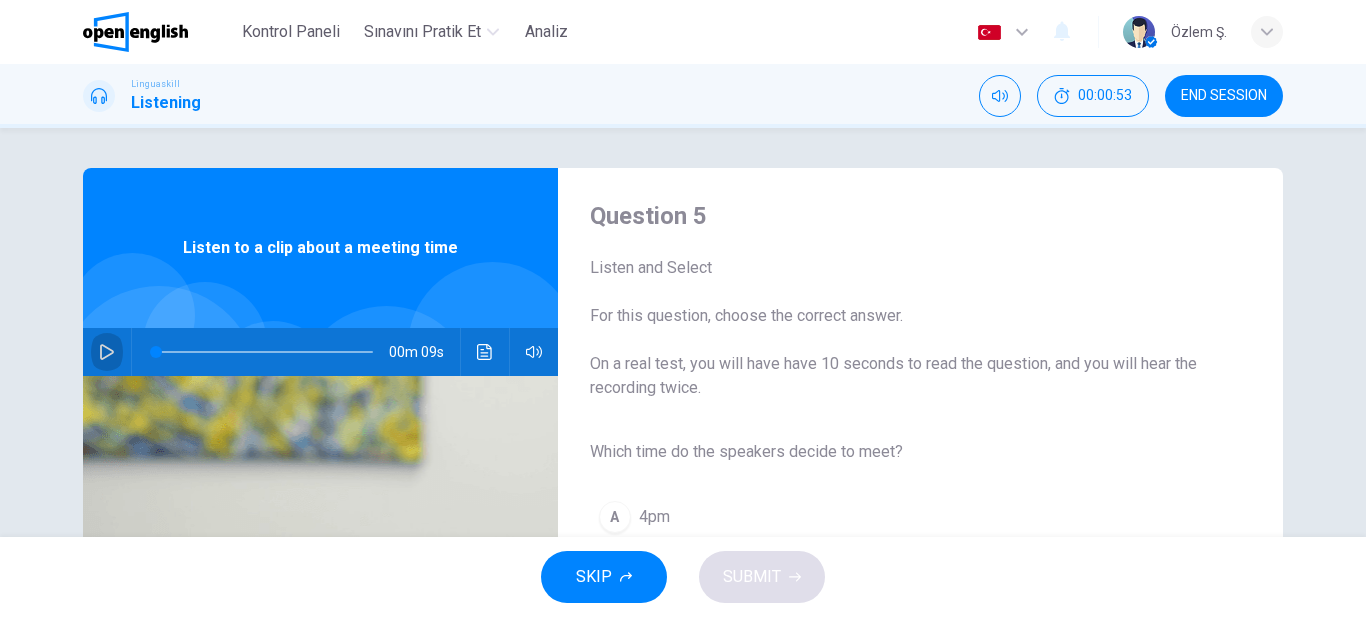 click 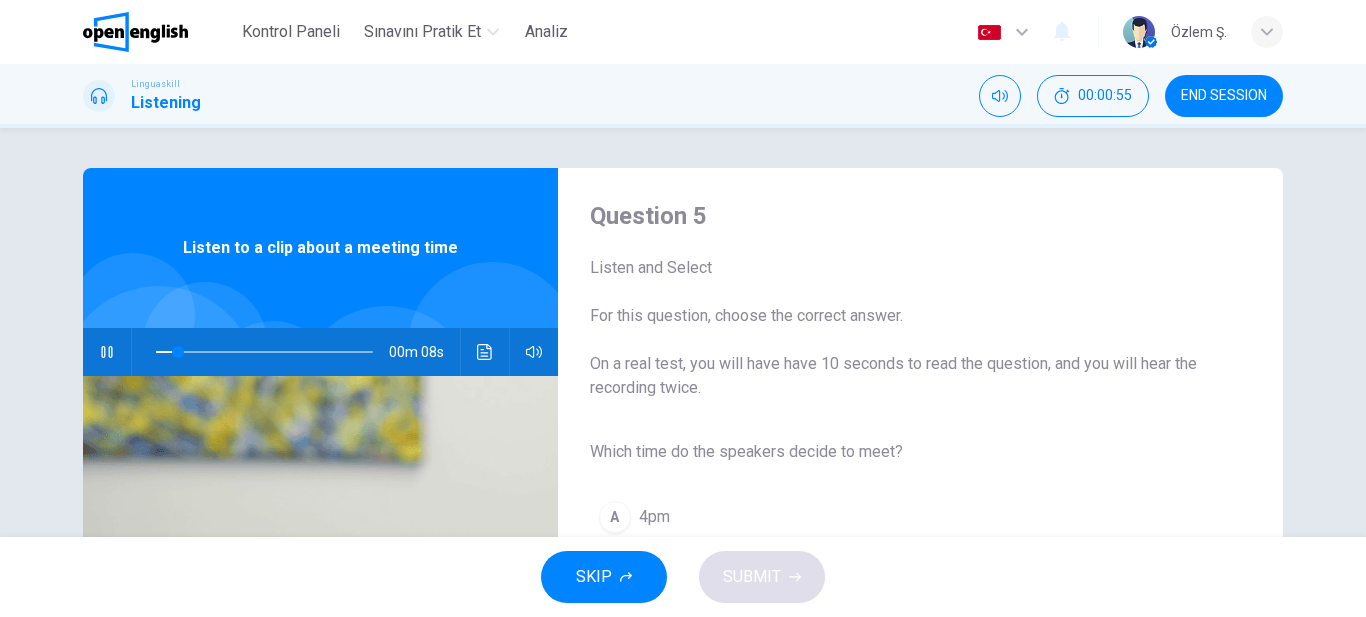 scroll, scrollTop: 167, scrollLeft: 0, axis: vertical 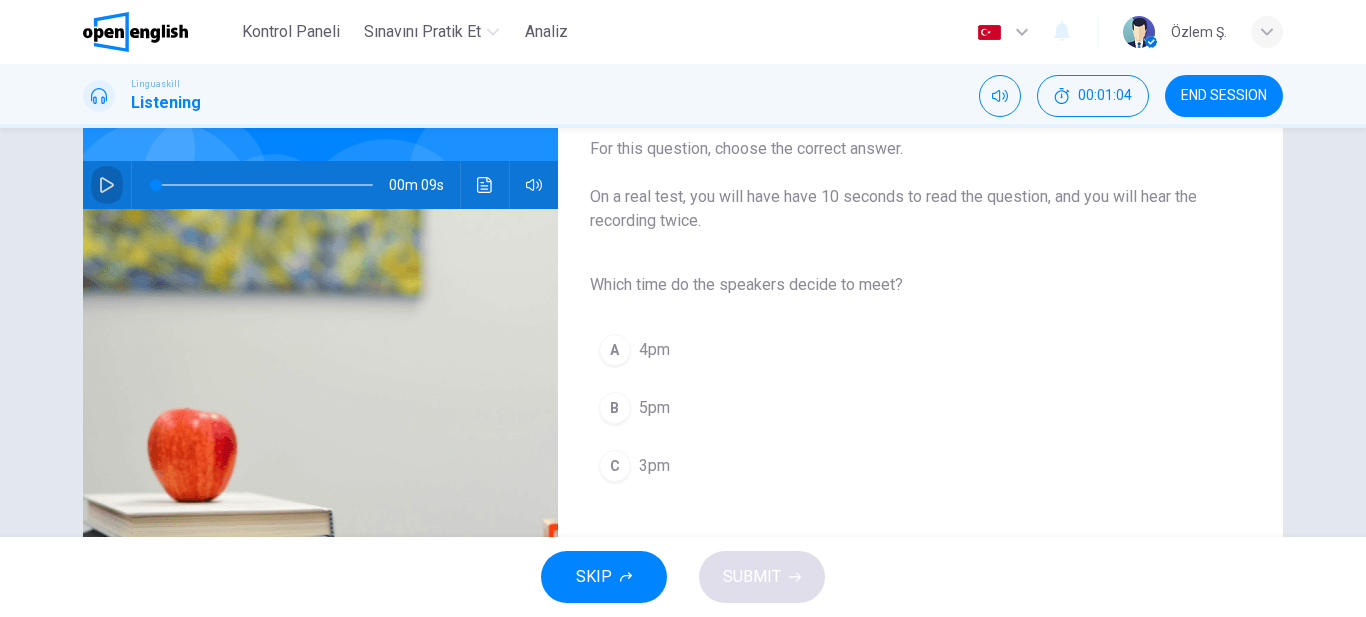 click at bounding box center [107, 185] 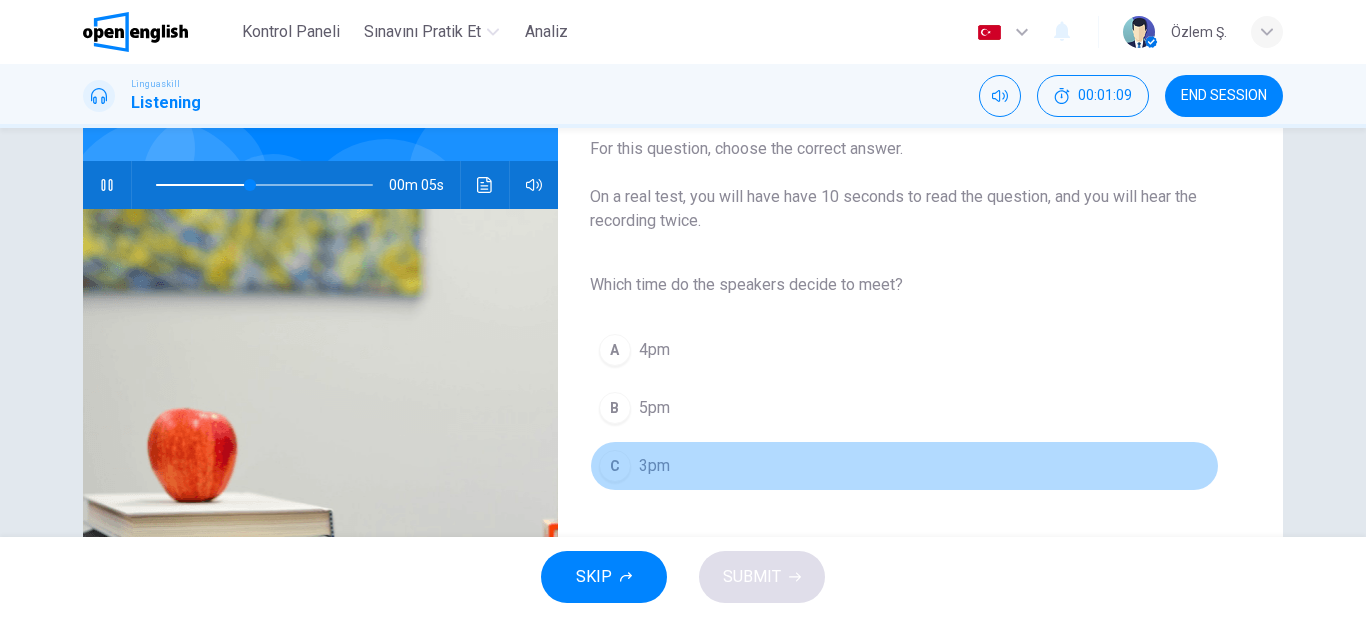 click on "3pm" at bounding box center (654, 466) 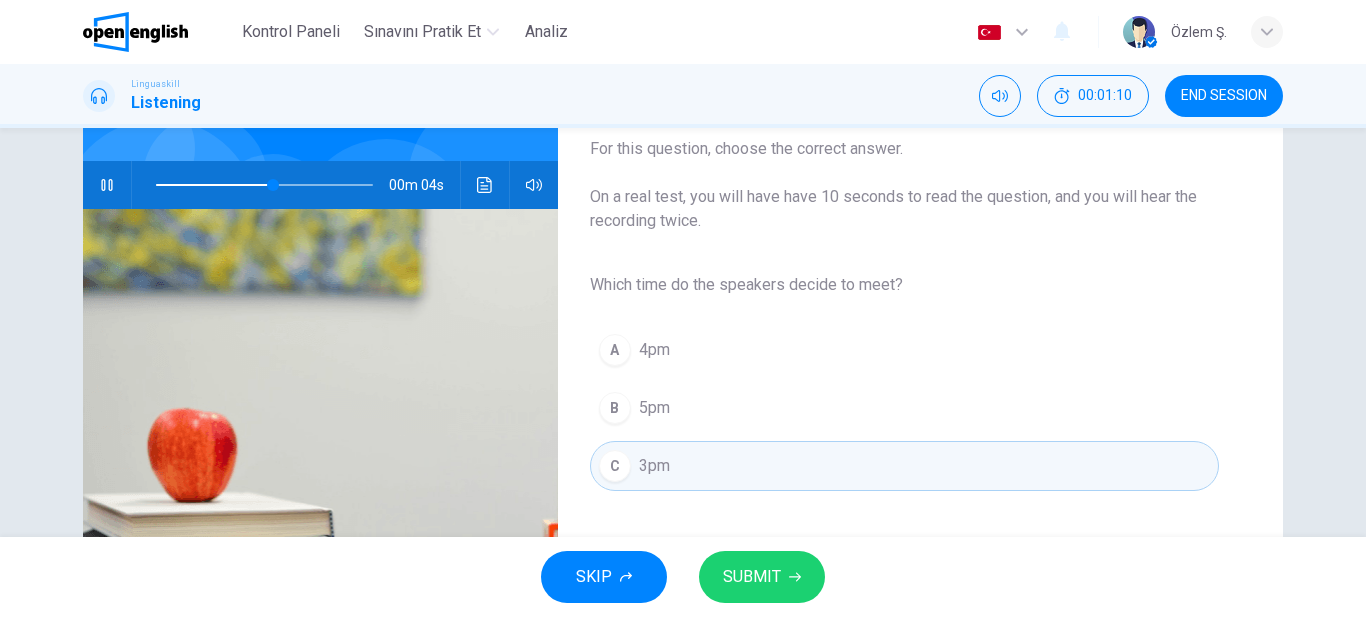 click on "SUBMIT" at bounding box center (752, 577) 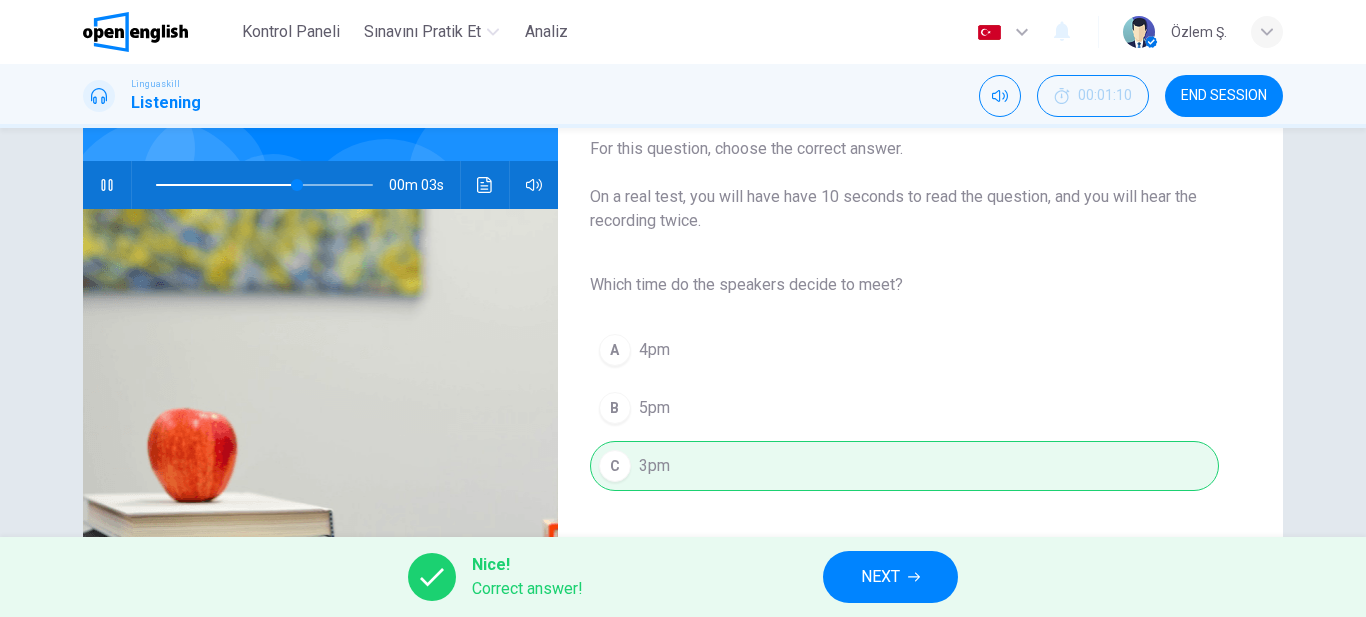 click on "NEXT" at bounding box center (880, 577) 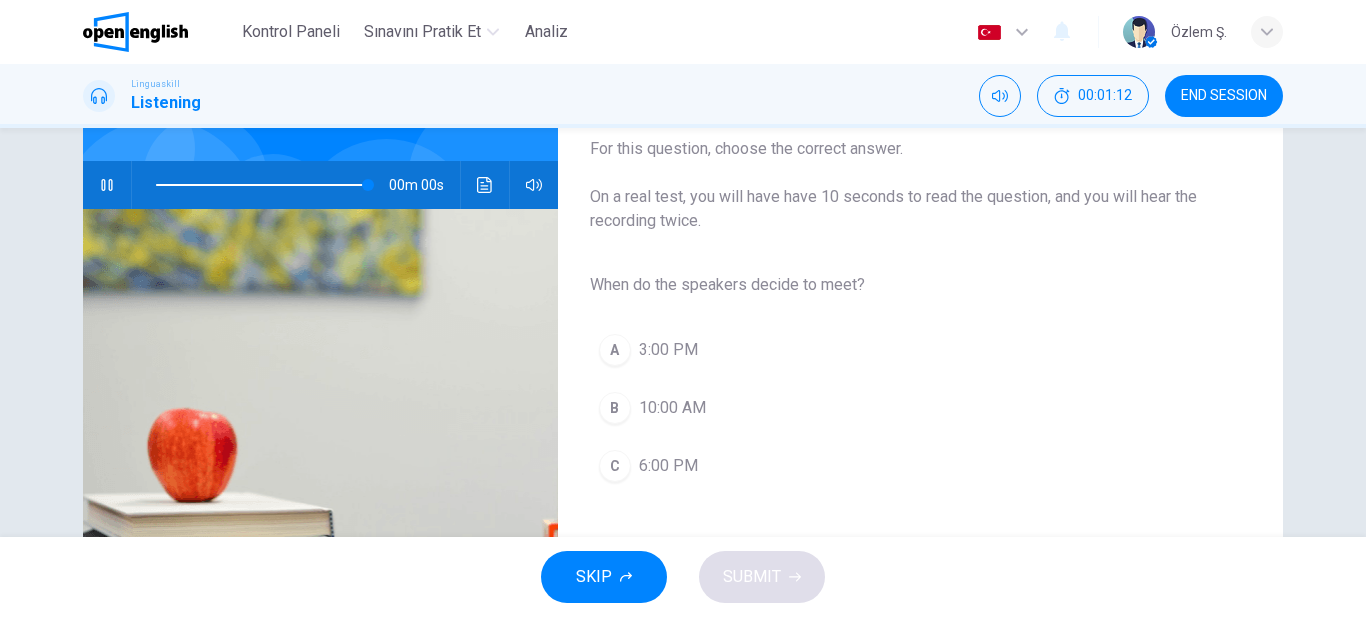 type on "*" 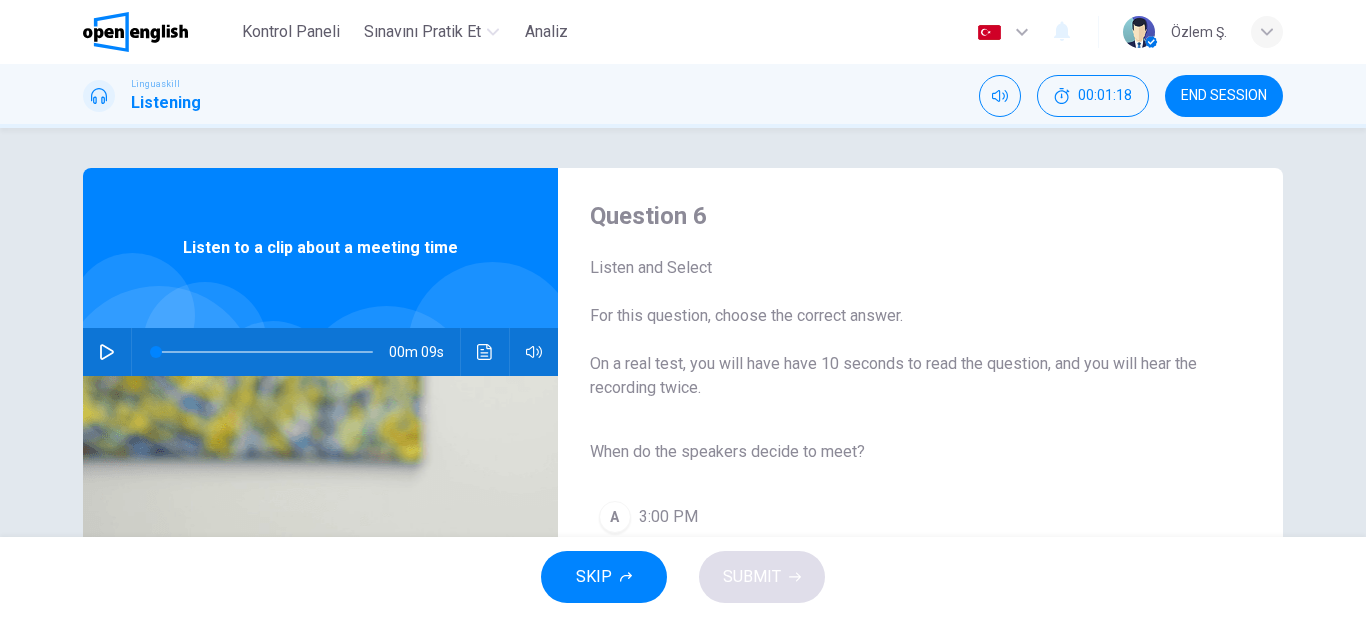scroll, scrollTop: 366, scrollLeft: 0, axis: vertical 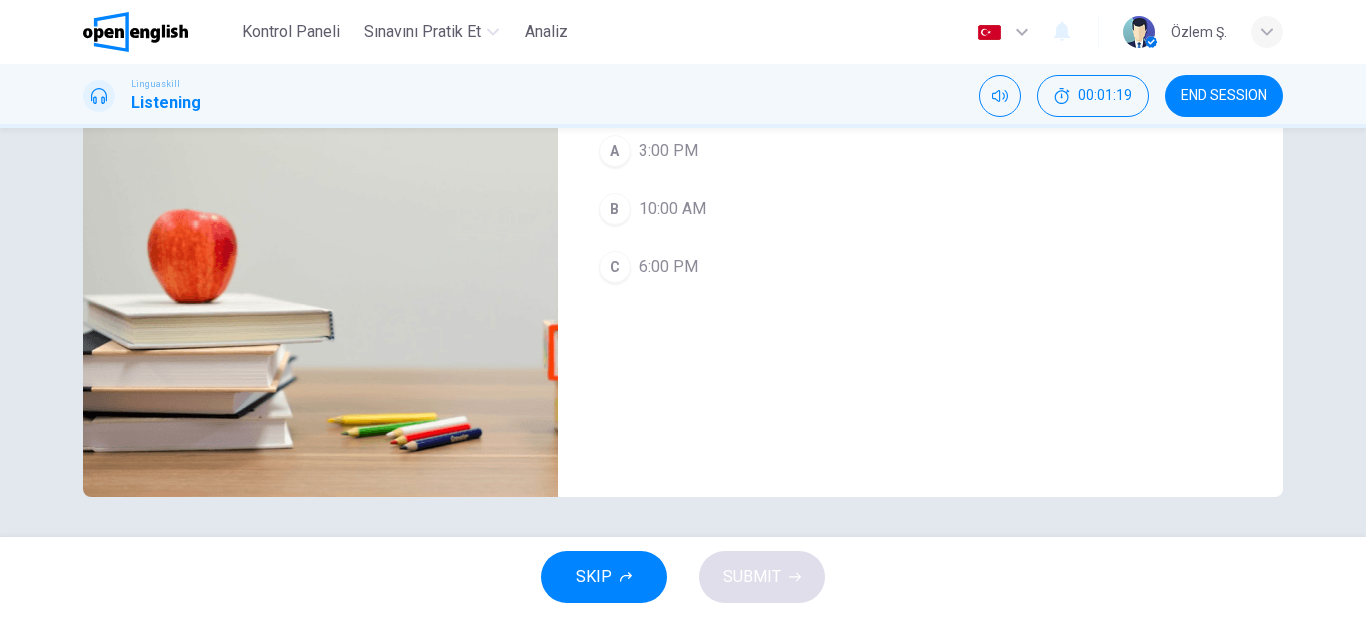 click on "SKIP SUBMIT" at bounding box center [683, 577] 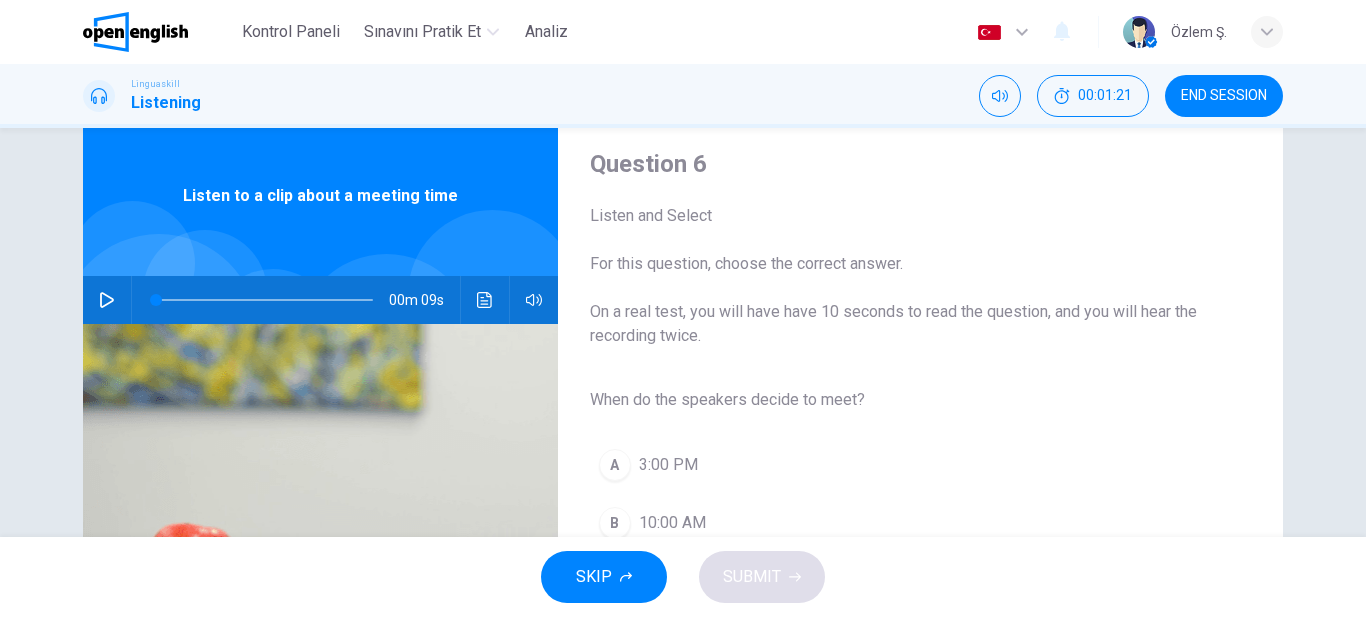 scroll, scrollTop: 33, scrollLeft: 0, axis: vertical 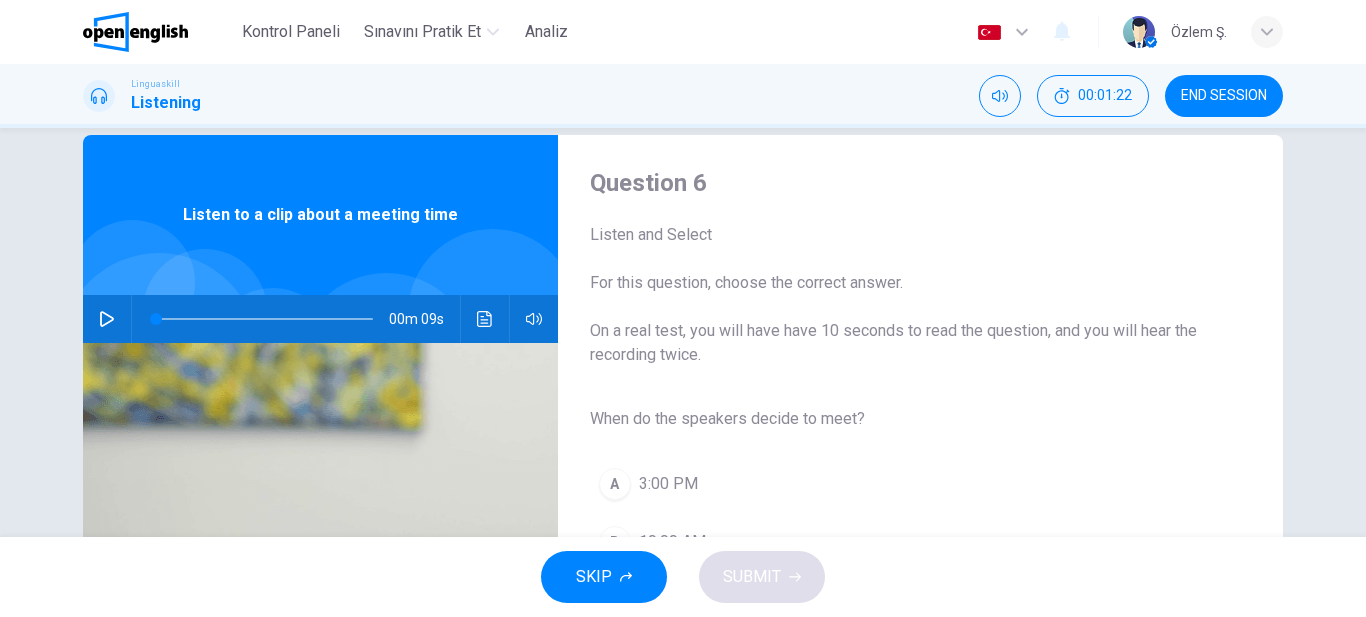 click on "3:00 PM" at bounding box center [668, 484] 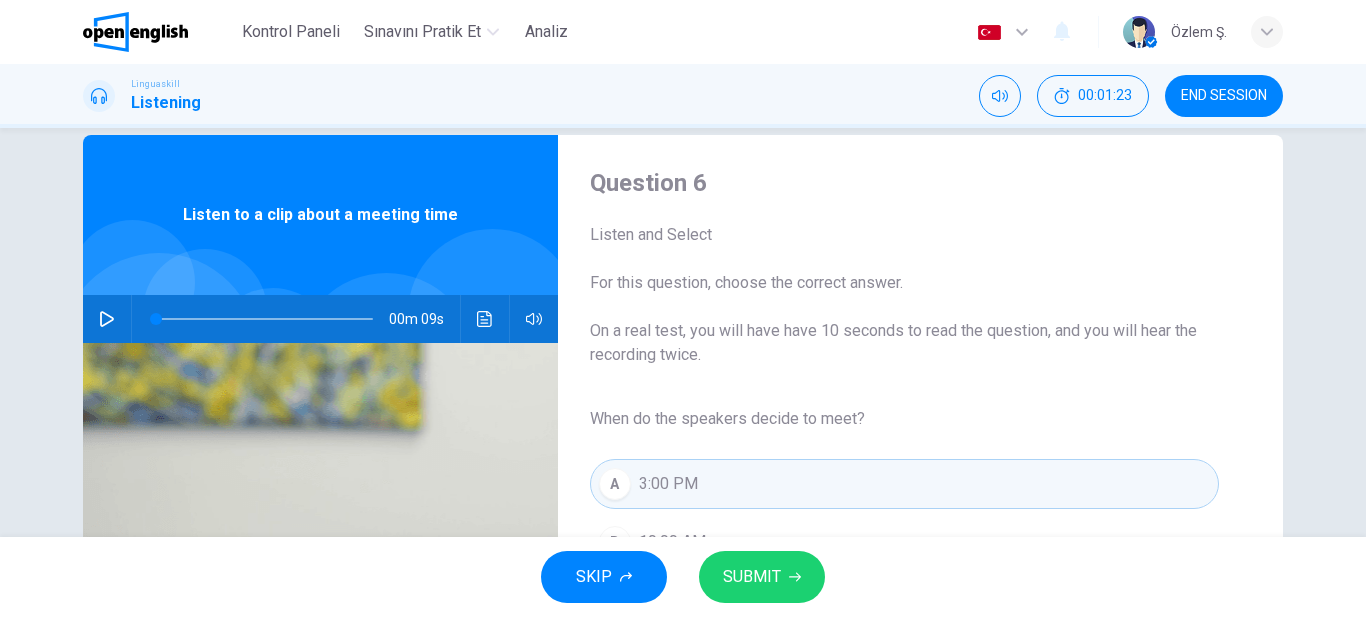 click on "SUBMIT" at bounding box center (752, 577) 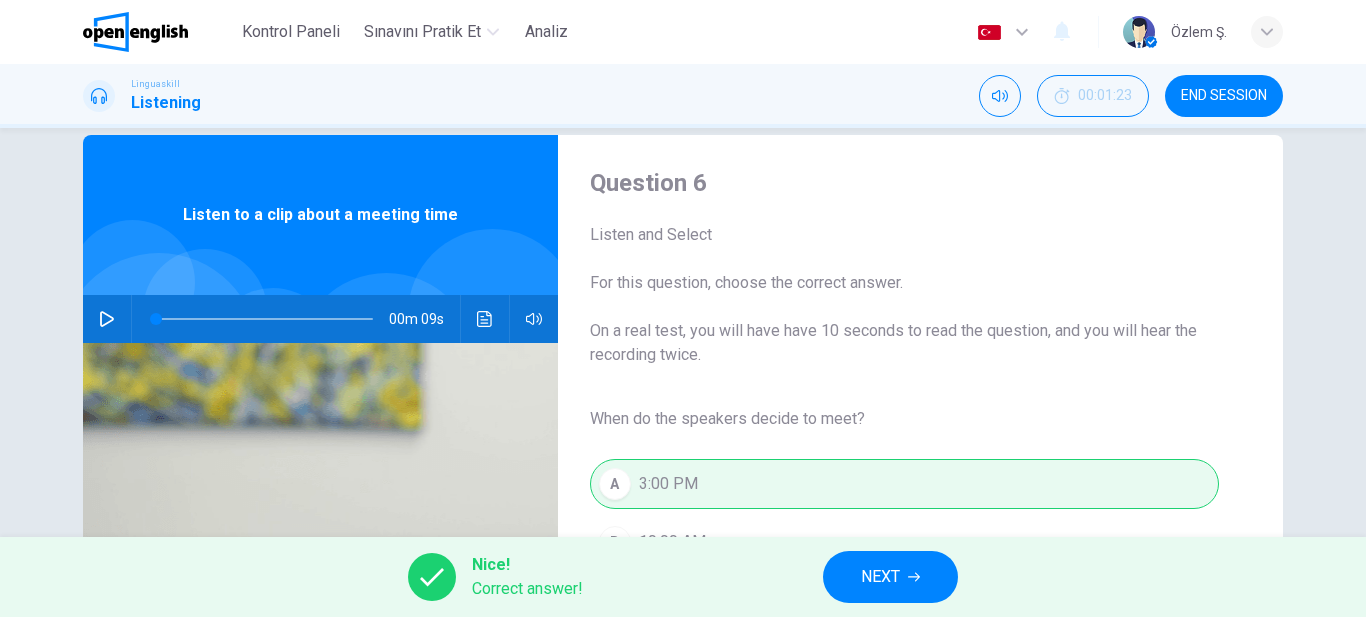 click on "NEXT" at bounding box center [880, 577] 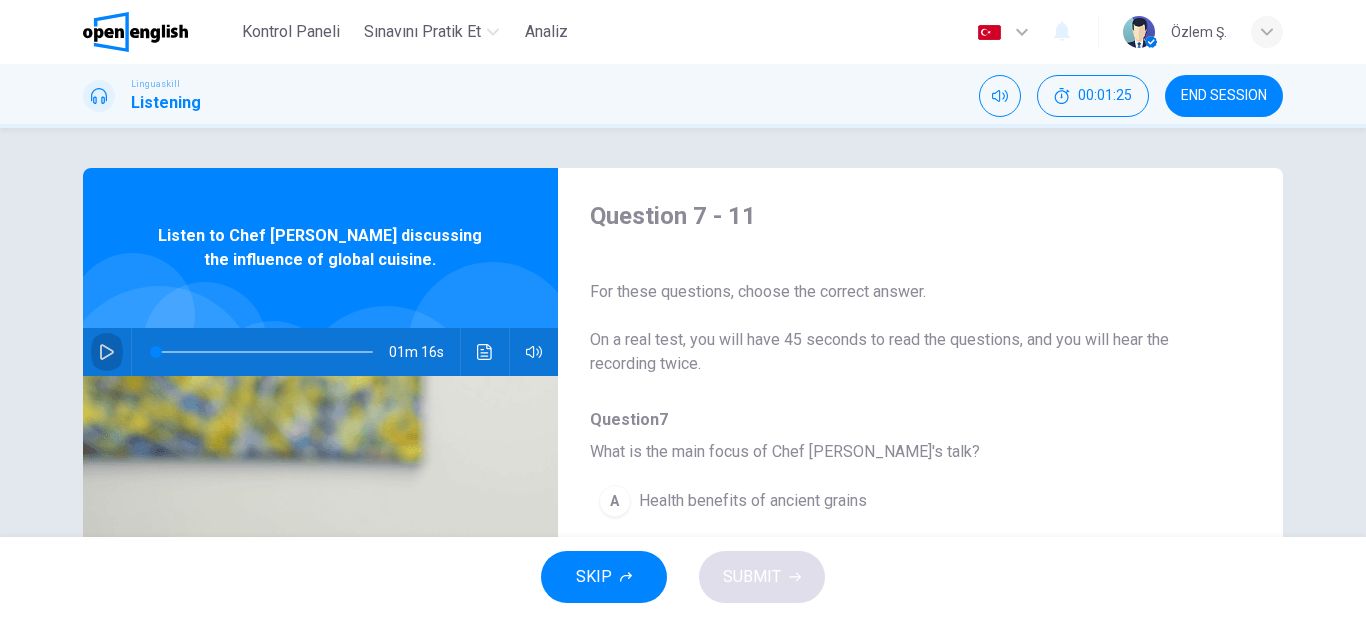 click 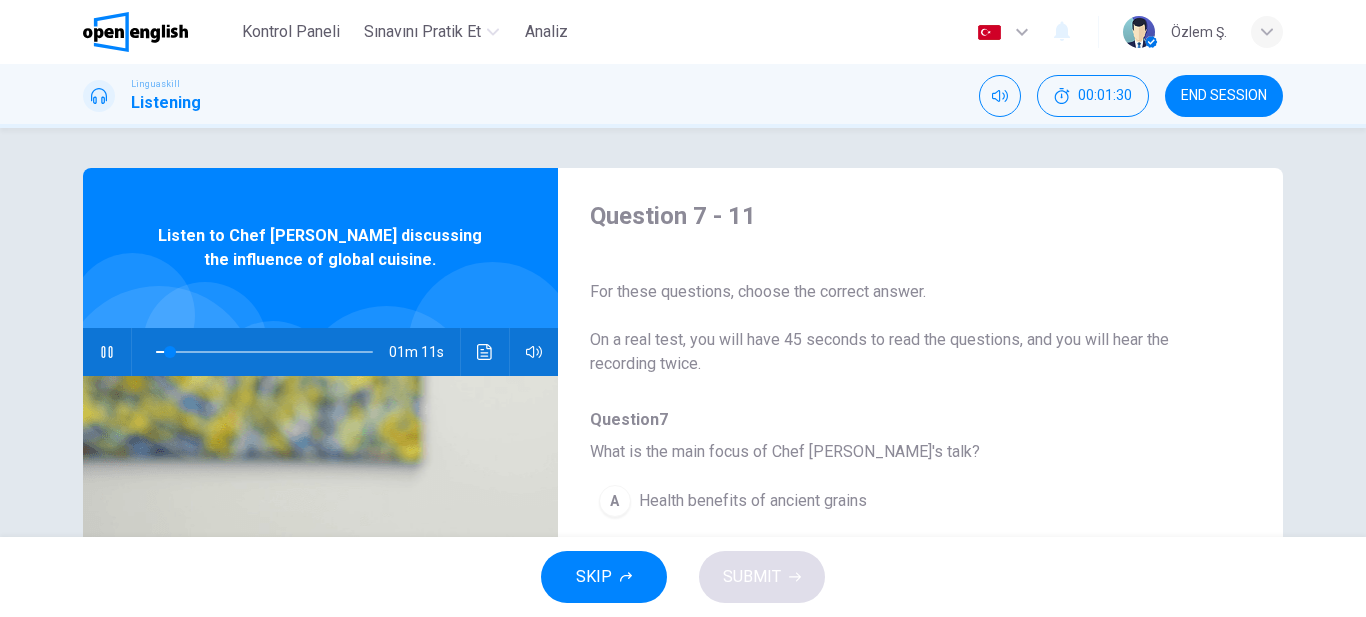 scroll, scrollTop: 167, scrollLeft: 0, axis: vertical 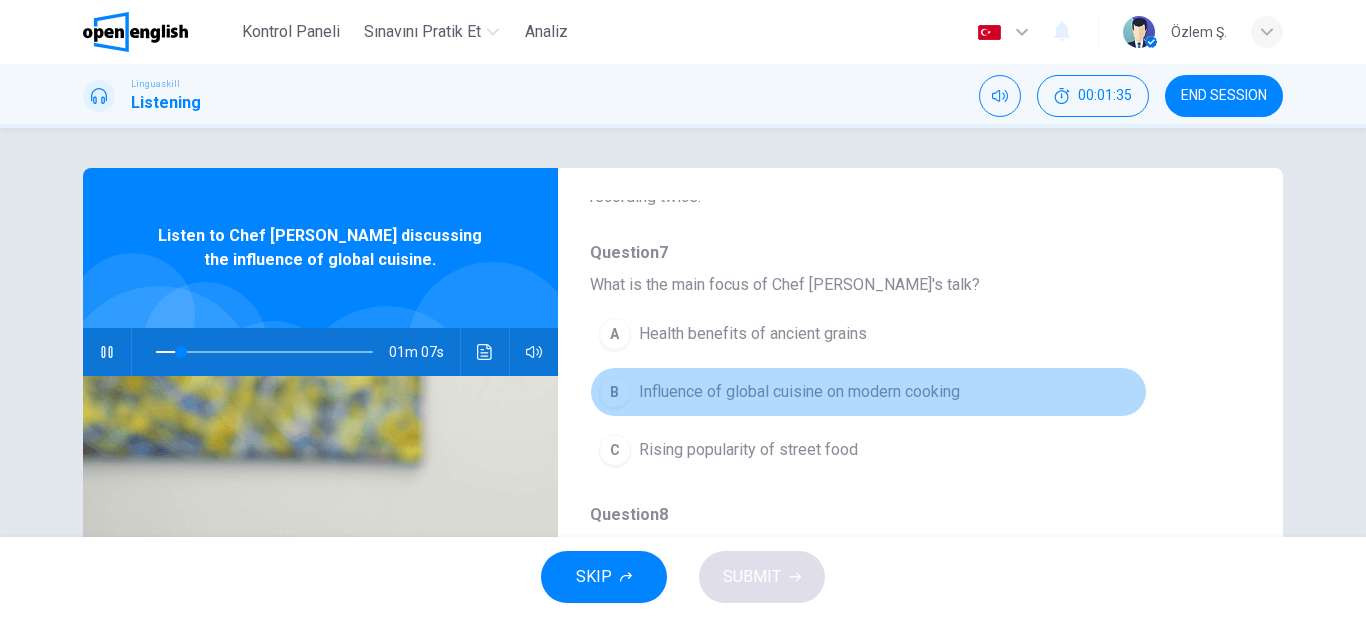 click on "Influence of global cuisine on modern cooking" at bounding box center (799, 392) 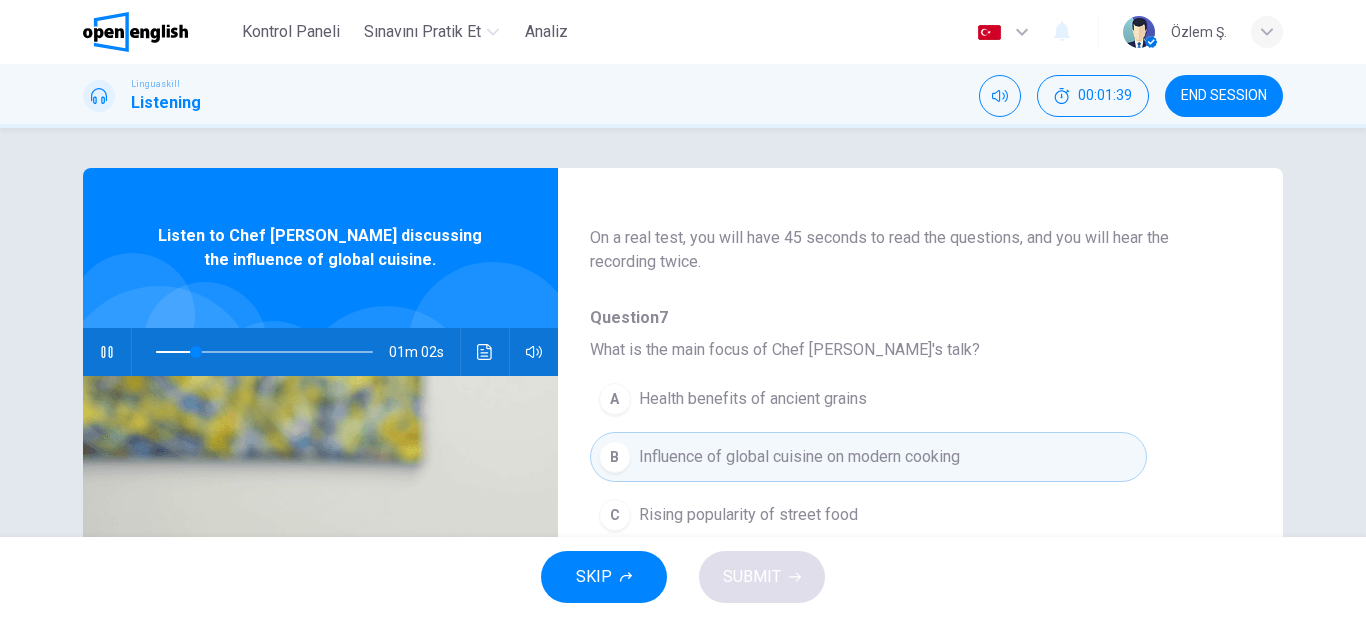scroll, scrollTop: 167, scrollLeft: 0, axis: vertical 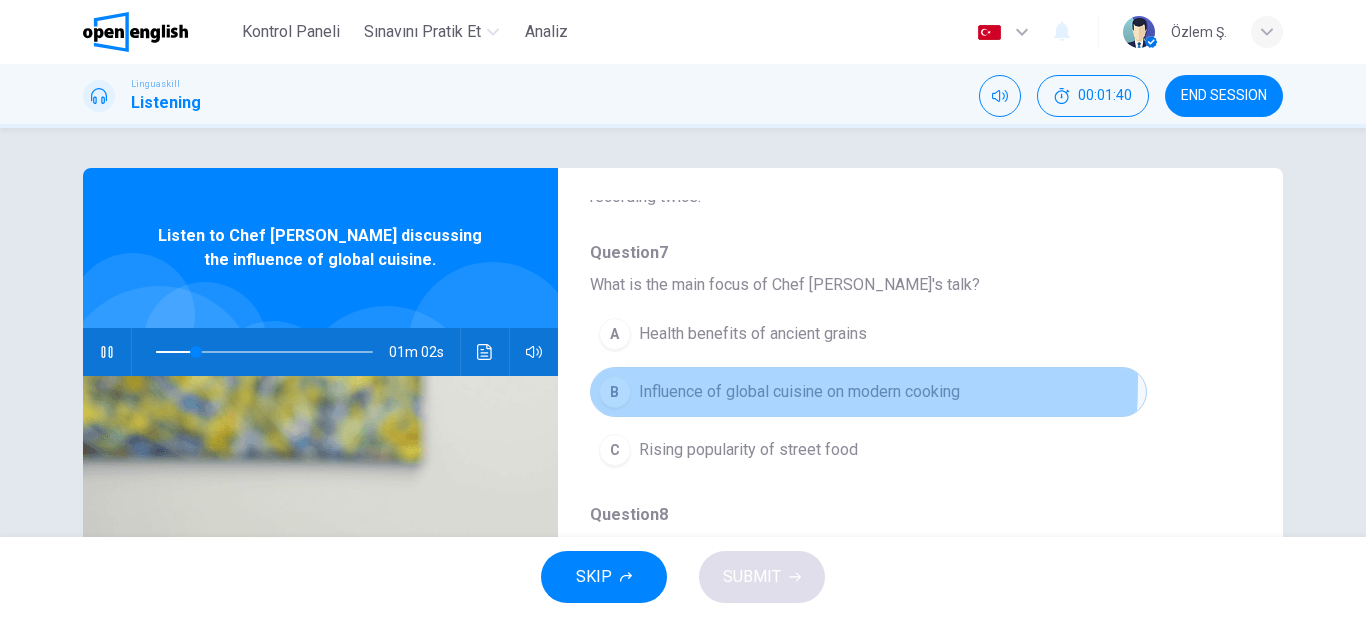 click on "Influence of global cuisine on modern cooking" at bounding box center [799, 392] 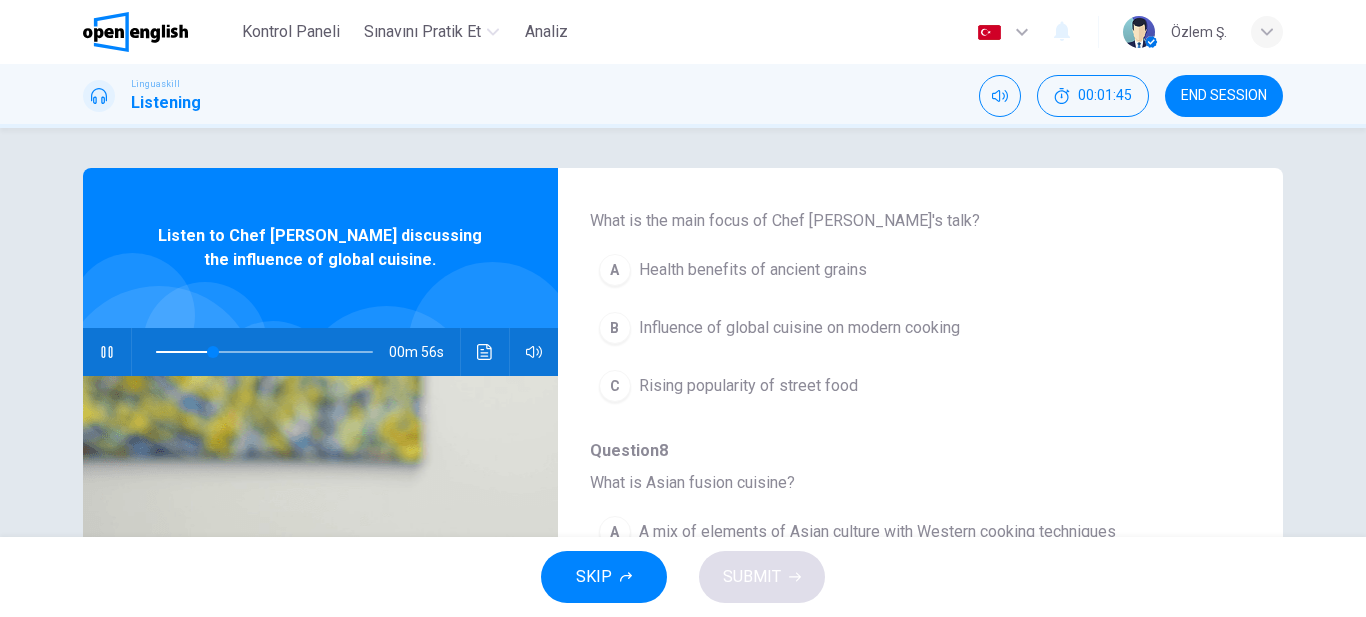 scroll, scrollTop: 167, scrollLeft: 0, axis: vertical 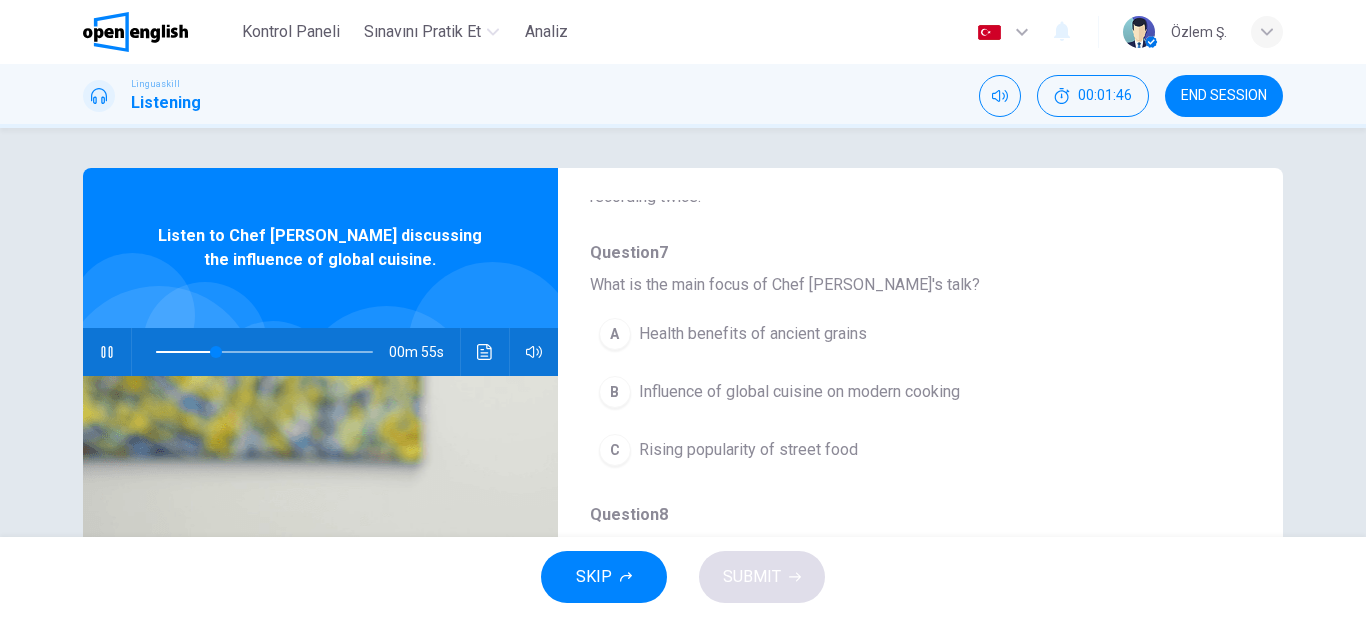 click on "Influence of global cuisine on modern cooking" at bounding box center [799, 392] 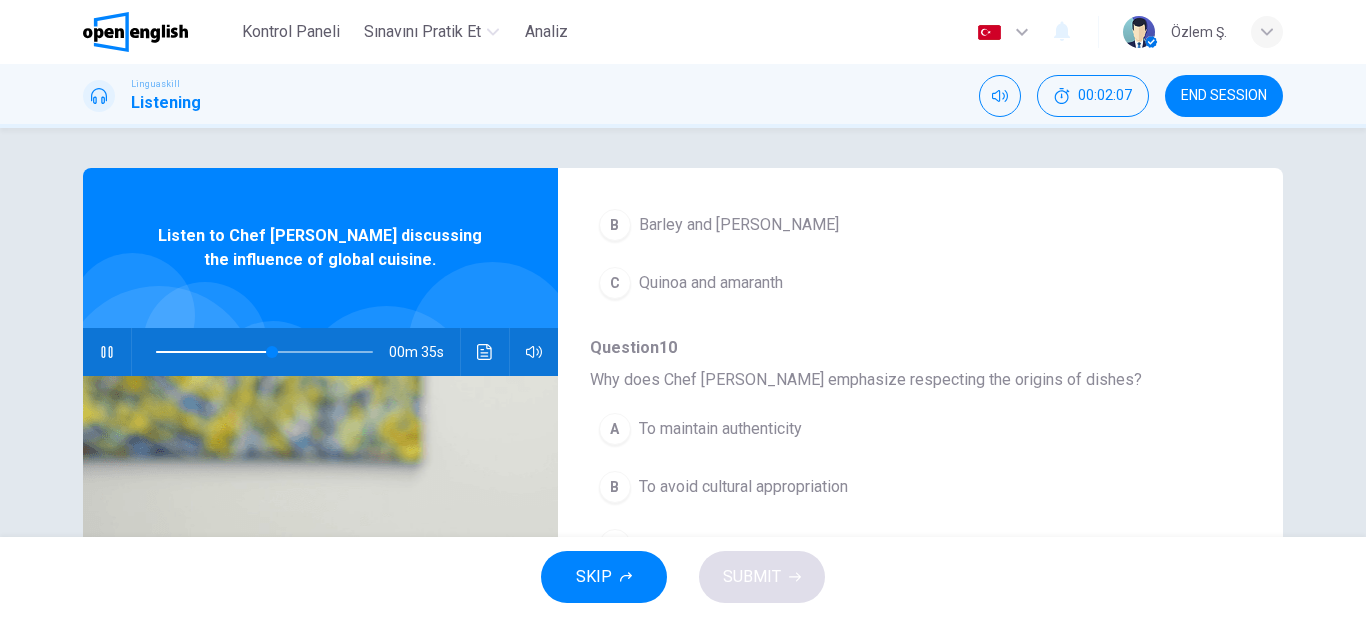 scroll, scrollTop: 863, scrollLeft: 0, axis: vertical 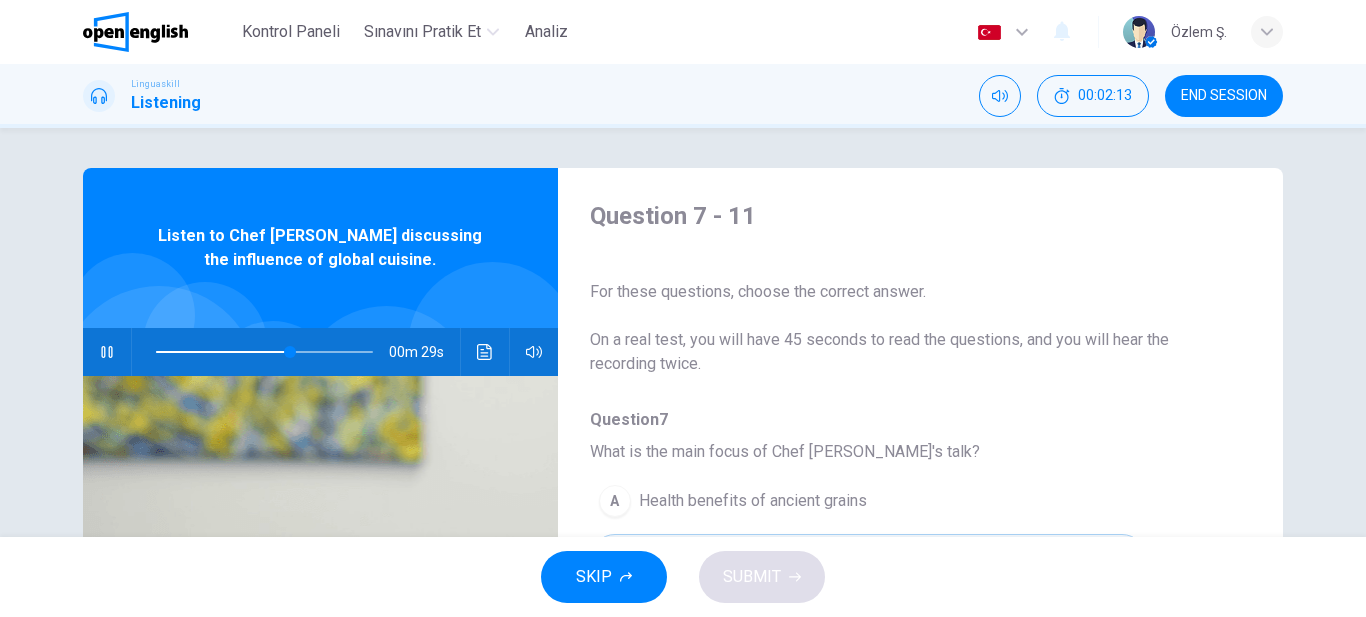 type on "**" 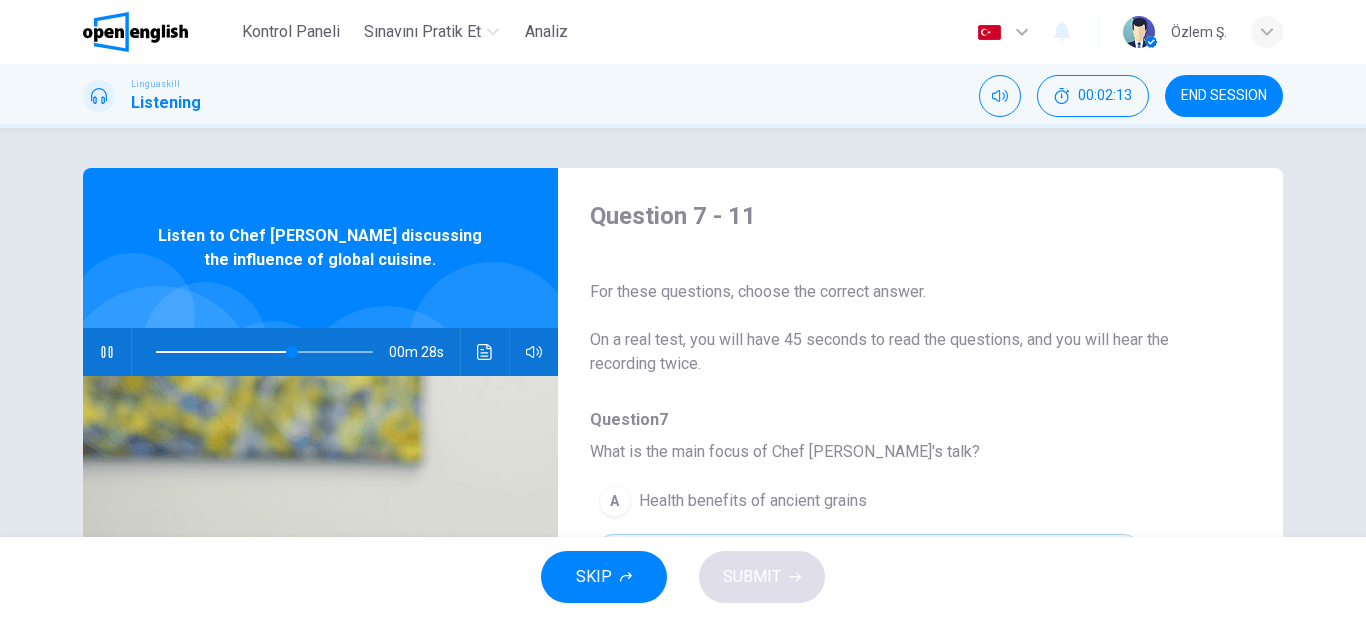 type 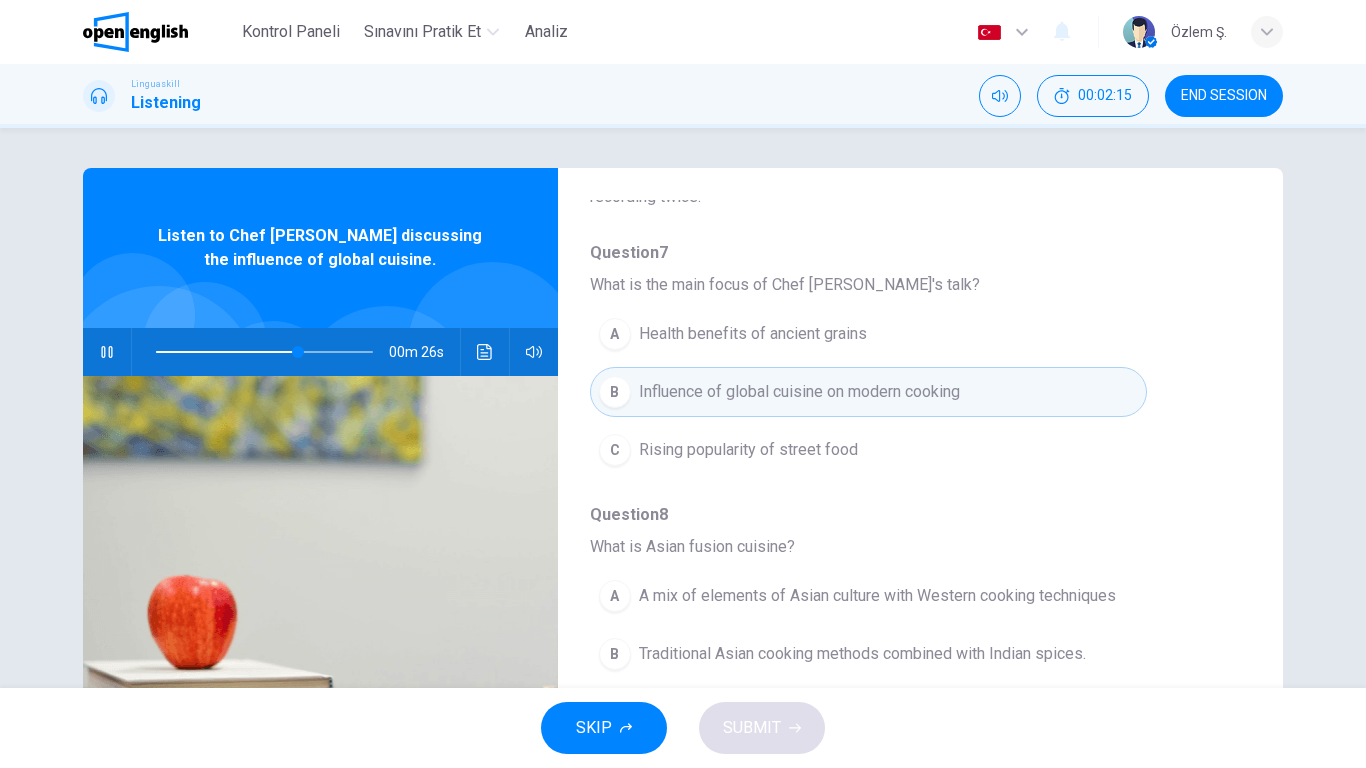 scroll, scrollTop: 0, scrollLeft: 0, axis: both 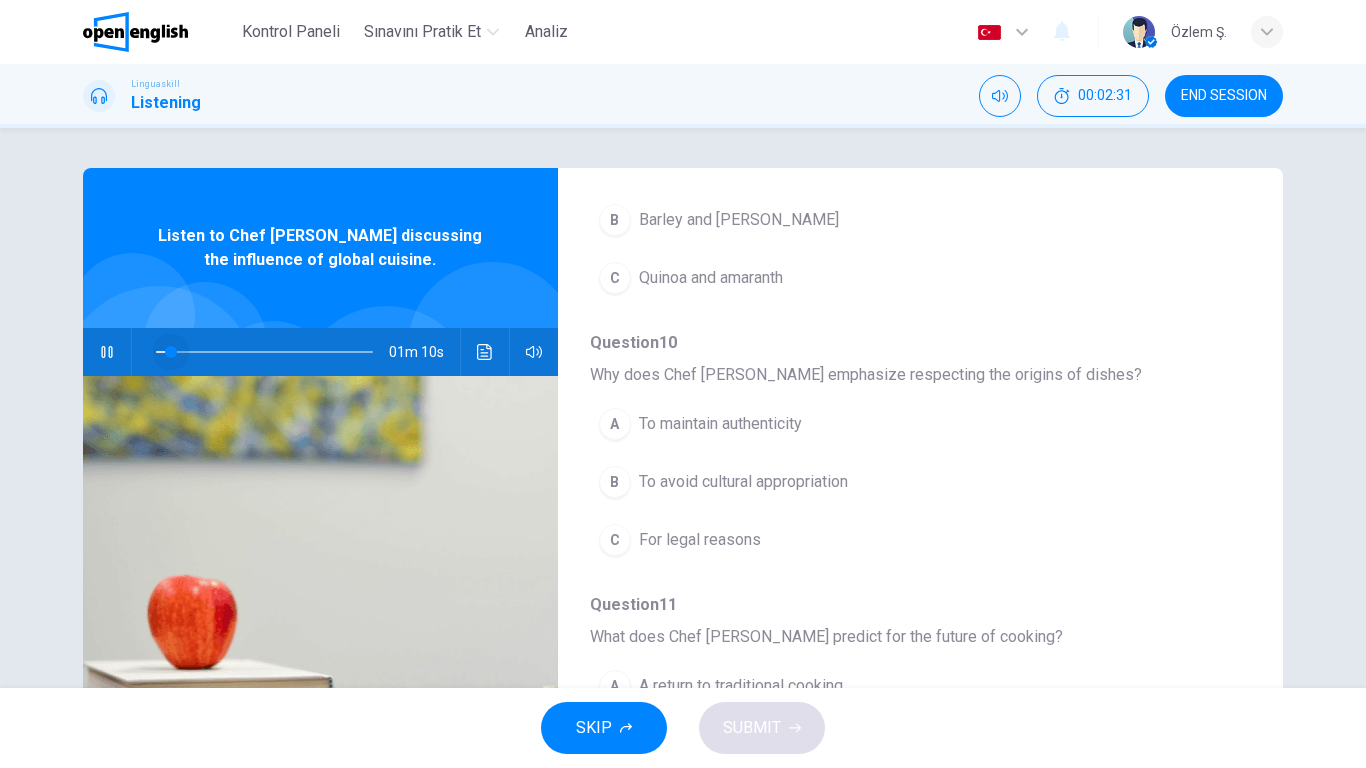 drag, startPoint x: 330, startPoint y: 347, endPoint x: 136, endPoint y: 349, distance: 194.01031 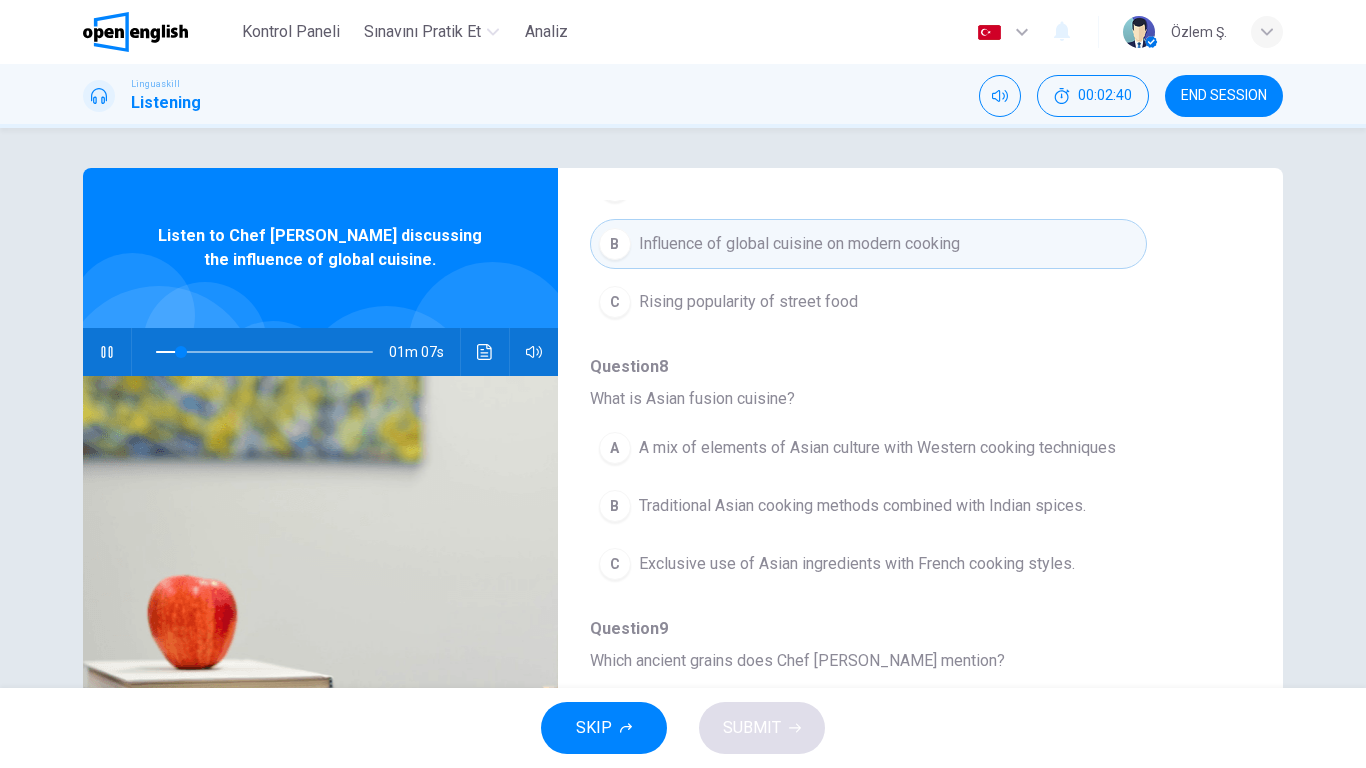 scroll, scrollTop: 363, scrollLeft: 0, axis: vertical 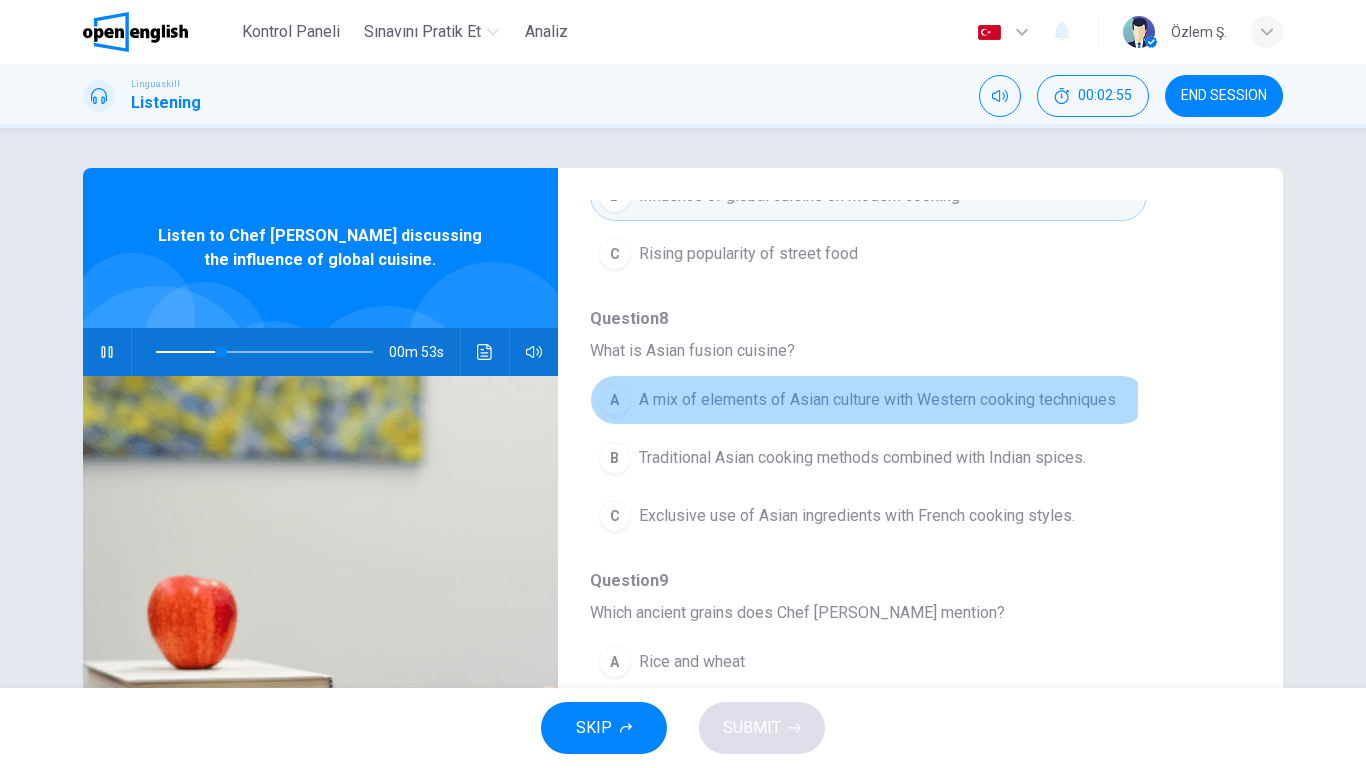 click on "A" at bounding box center (615, 400) 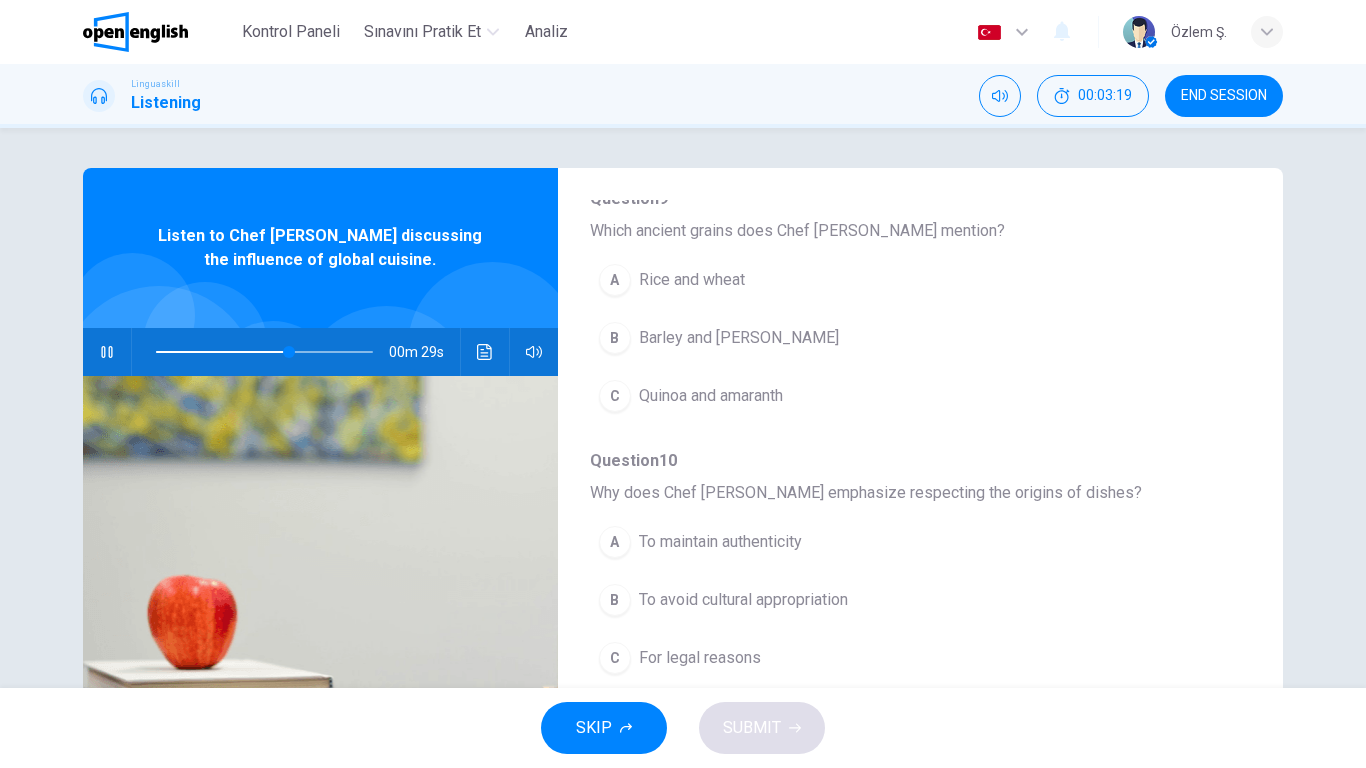 scroll, scrollTop: 696, scrollLeft: 0, axis: vertical 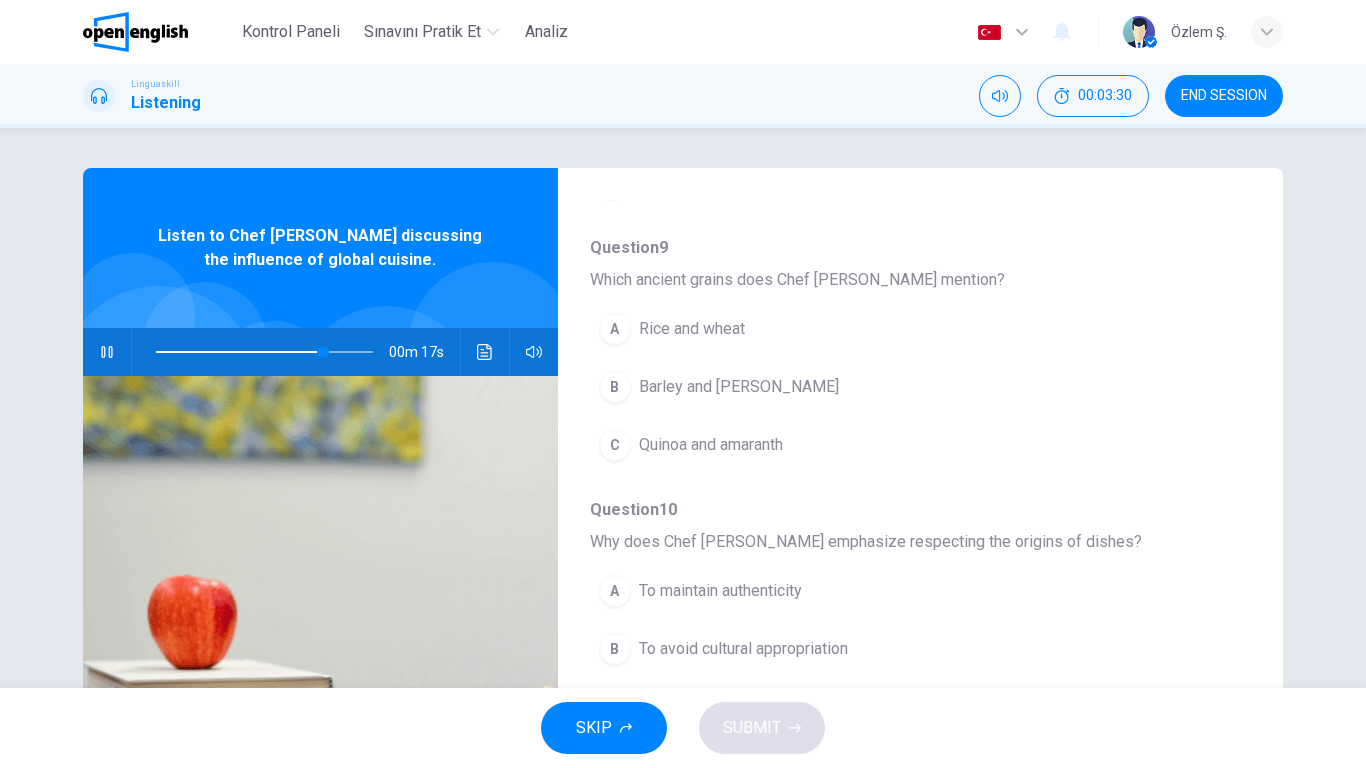 click on "Rice and wheat" at bounding box center [692, 329] 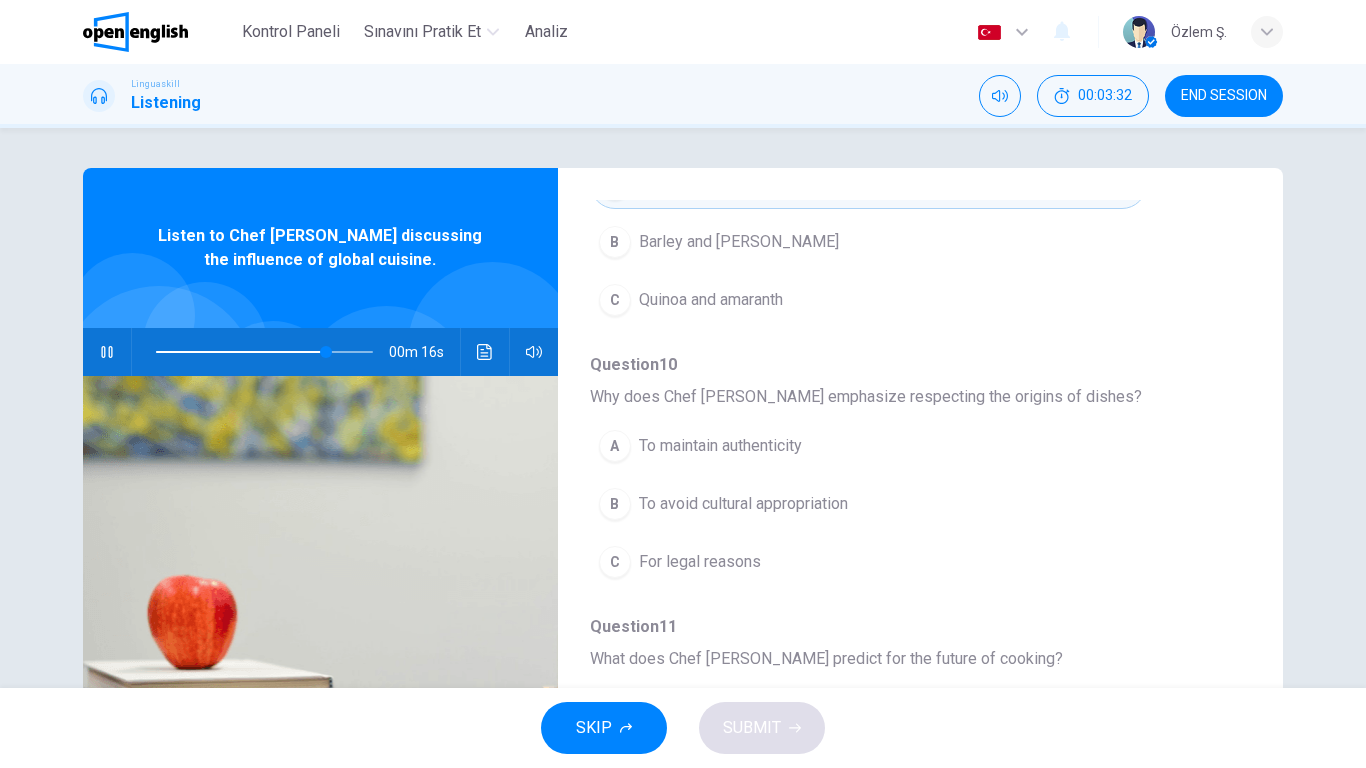 scroll, scrollTop: 863, scrollLeft: 0, axis: vertical 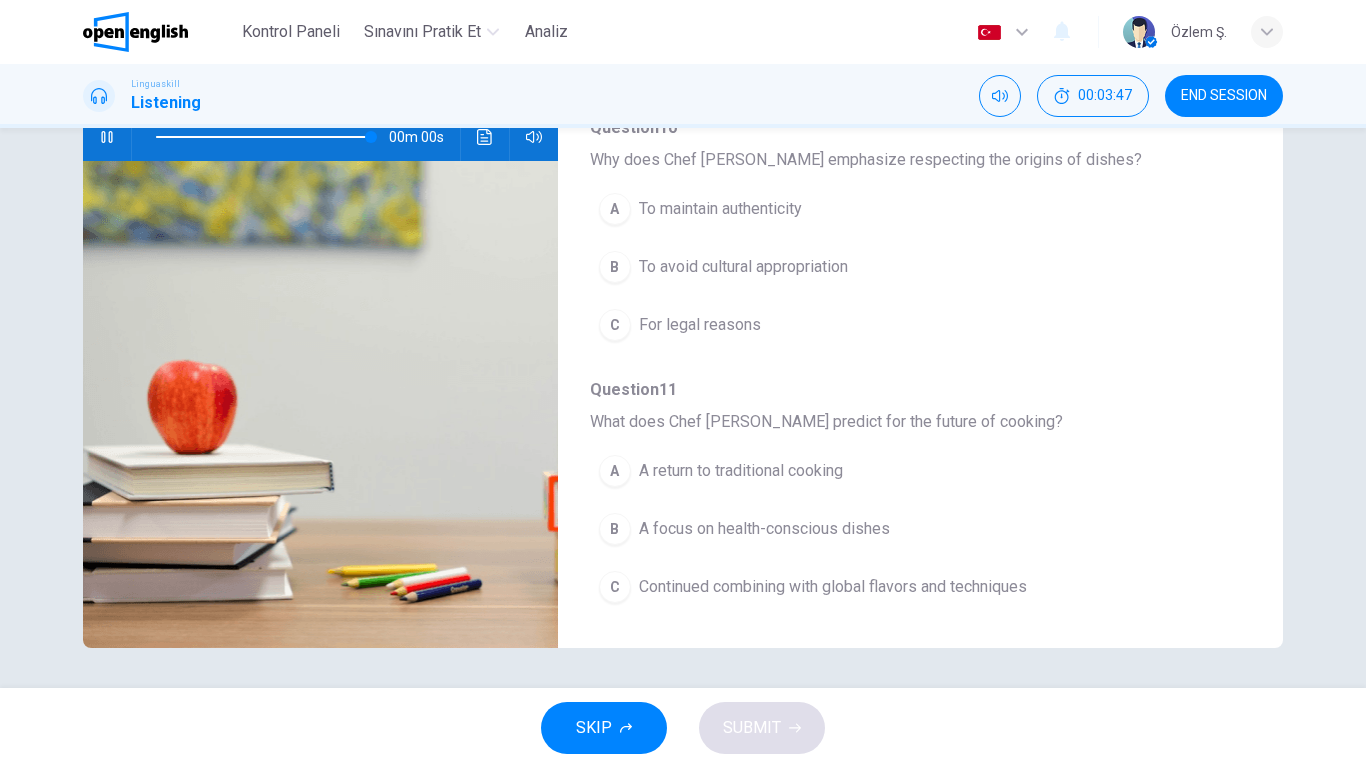 type on "*" 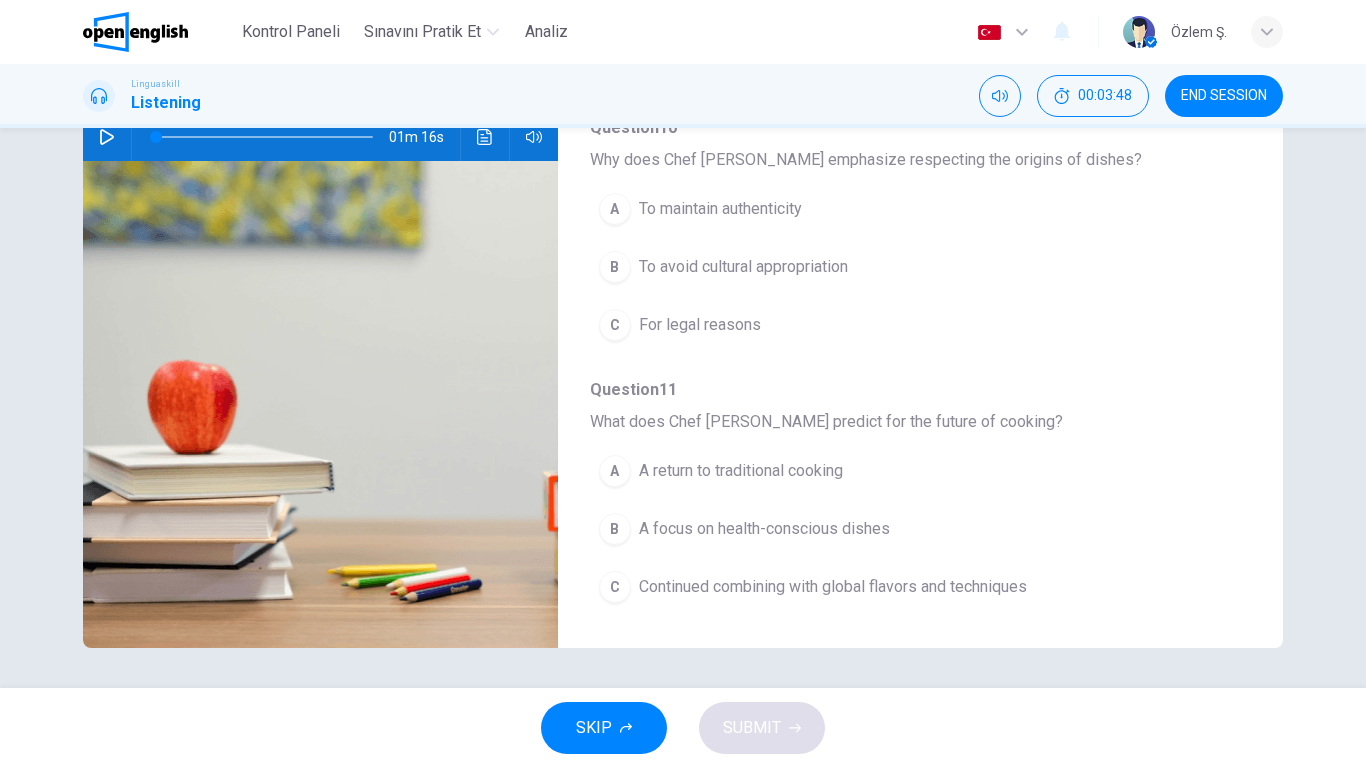 click on "Continued combining with global flavors and techniques" at bounding box center [833, 587] 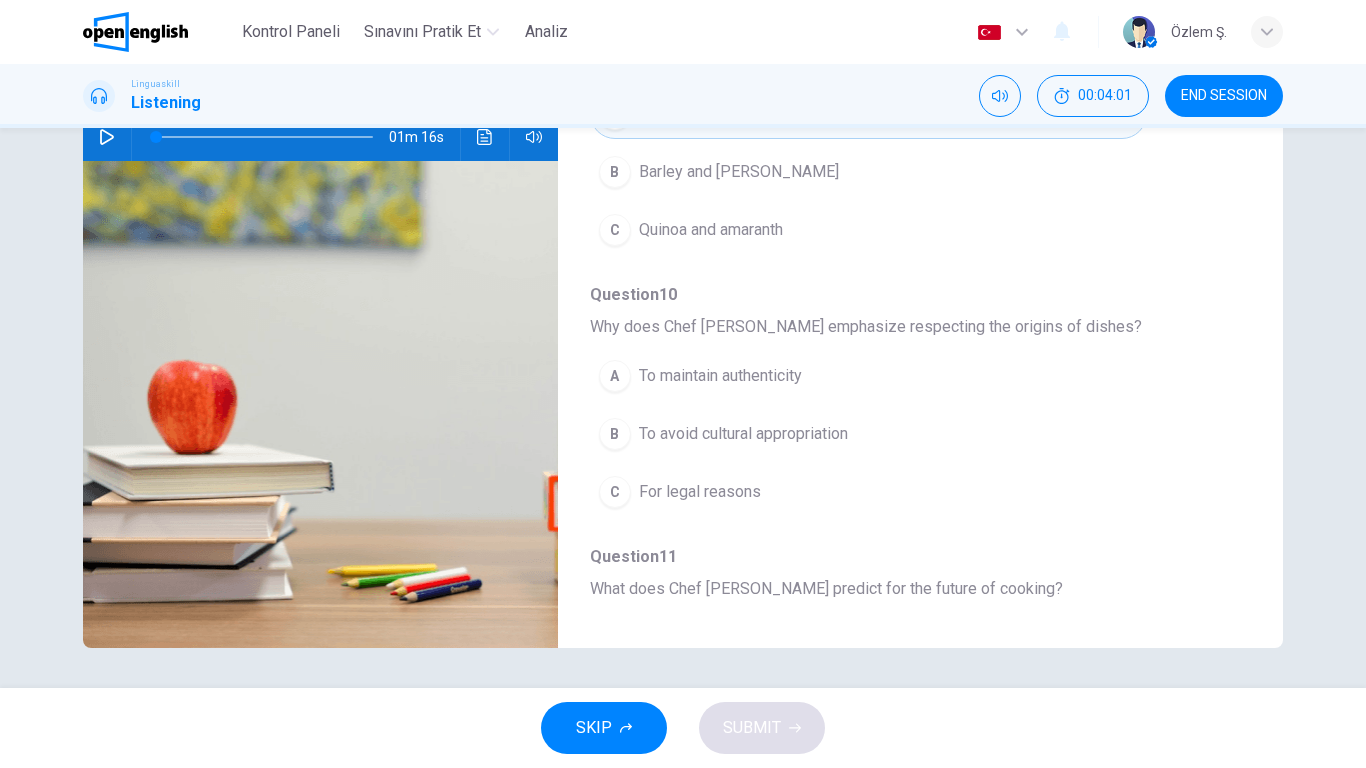 scroll, scrollTop: 530, scrollLeft: 0, axis: vertical 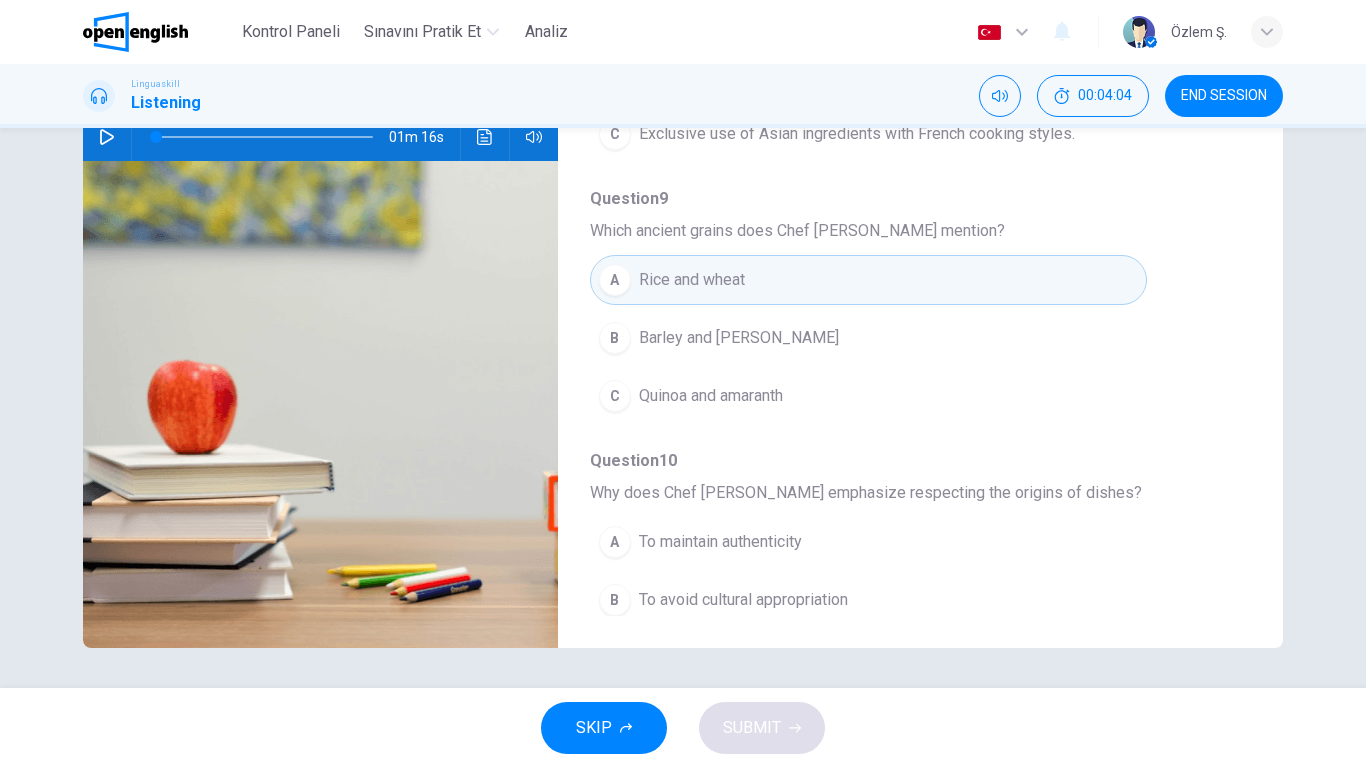 click on "To maintain authenticity" at bounding box center [720, 542] 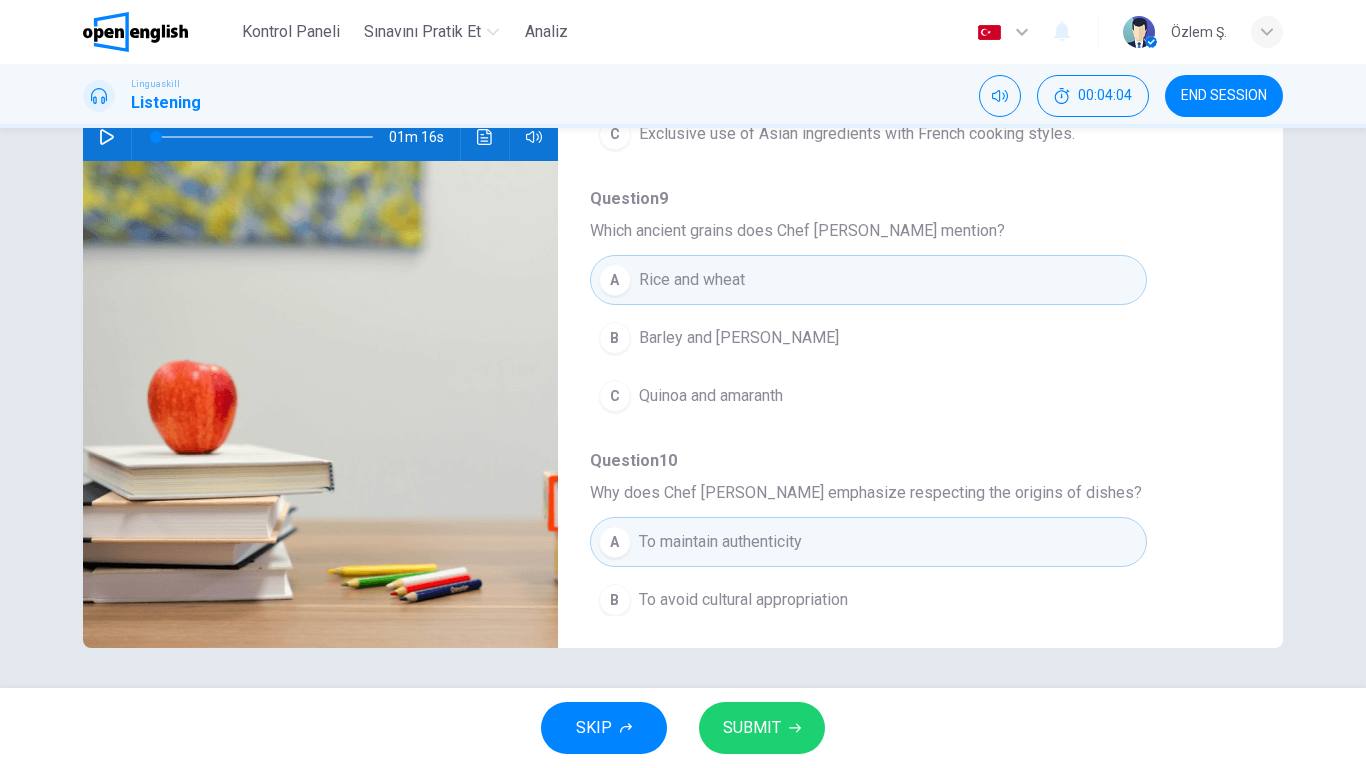click on "SUBMIT" at bounding box center [752, 728] 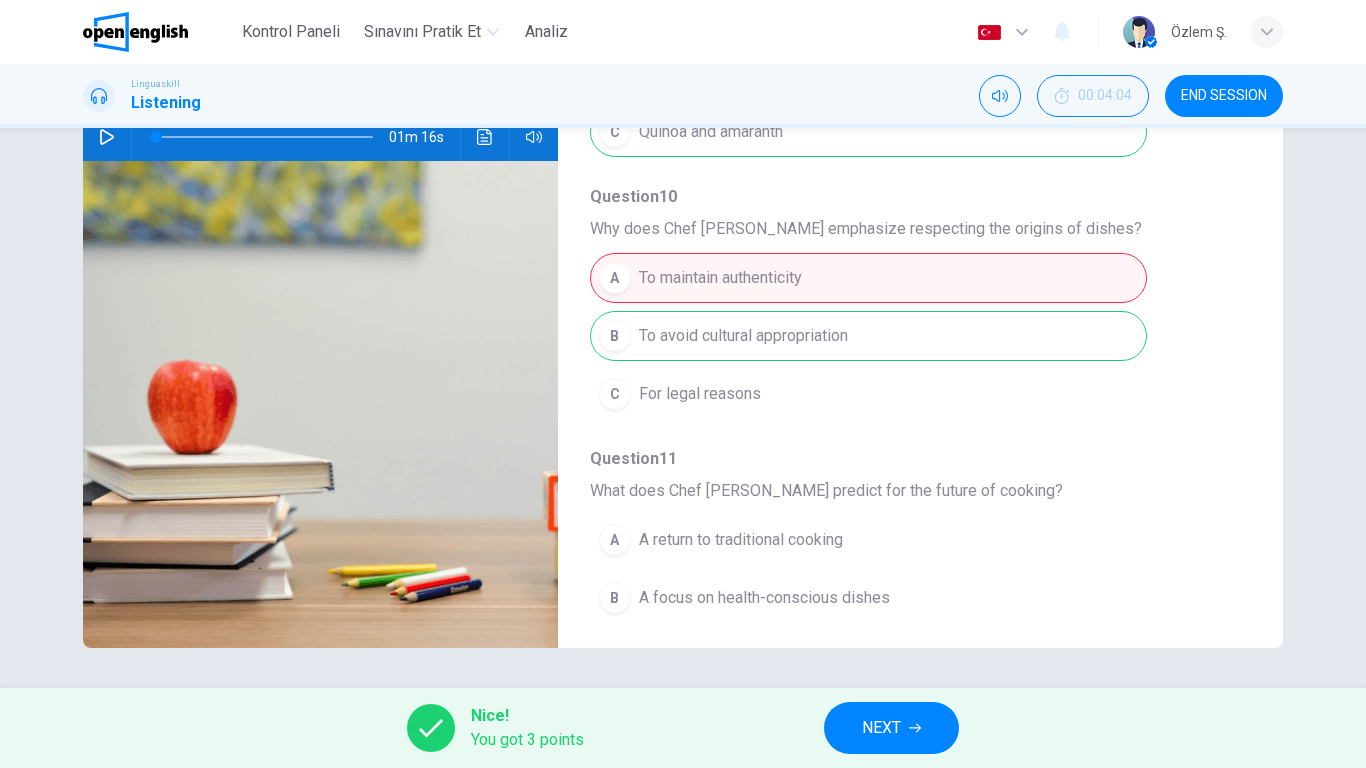 scroll, scrollTop: 863, scrollLeft: 0, axis: vertical 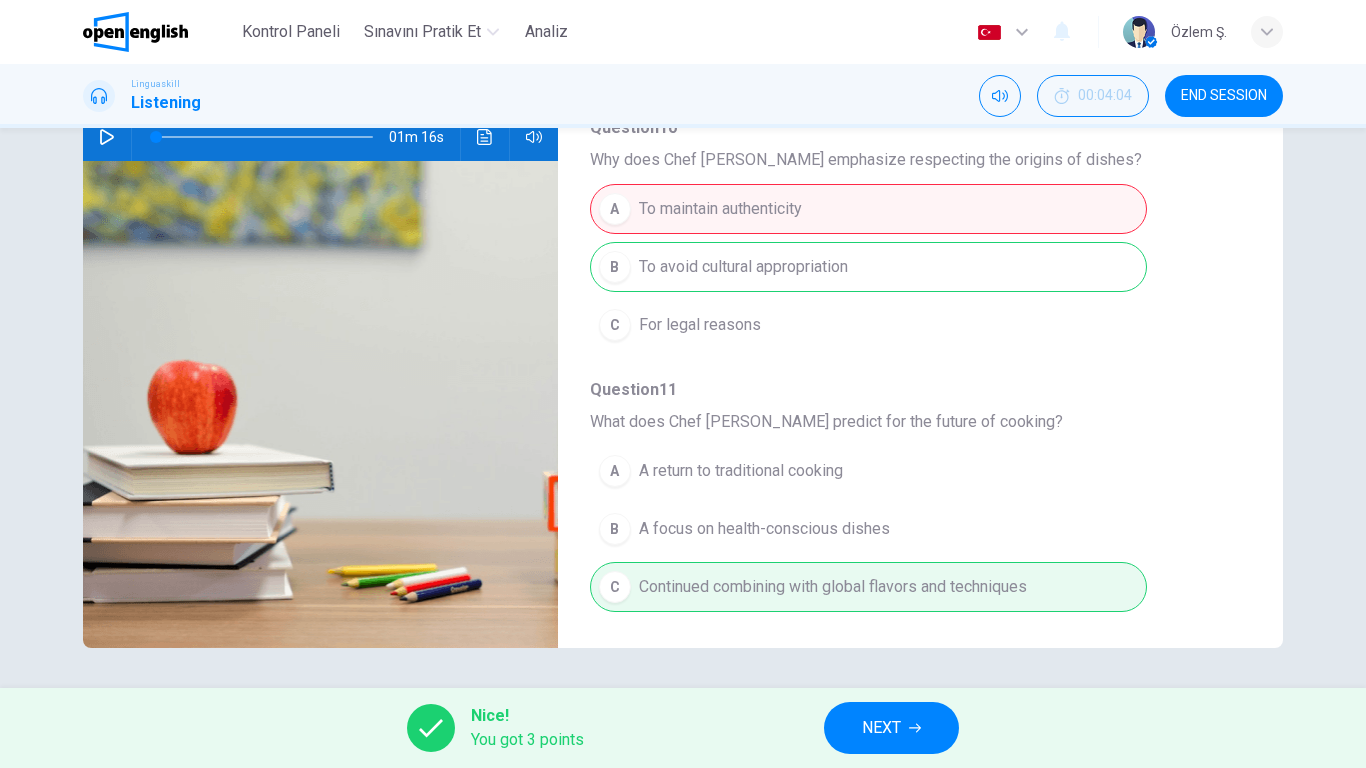 click on "NEXT" at bounding box center [891, 728] 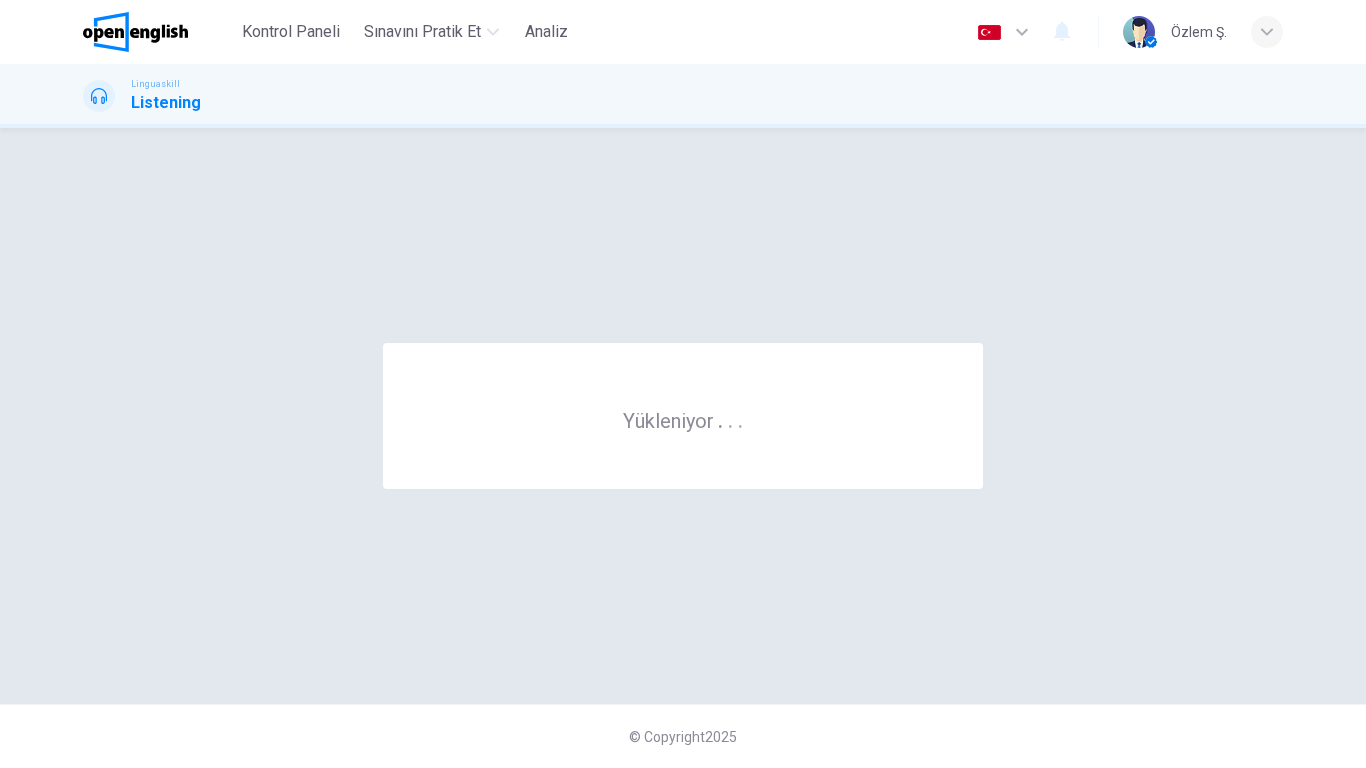 scroll, scrollTop: 0, scrollLeft: 0, axis: both 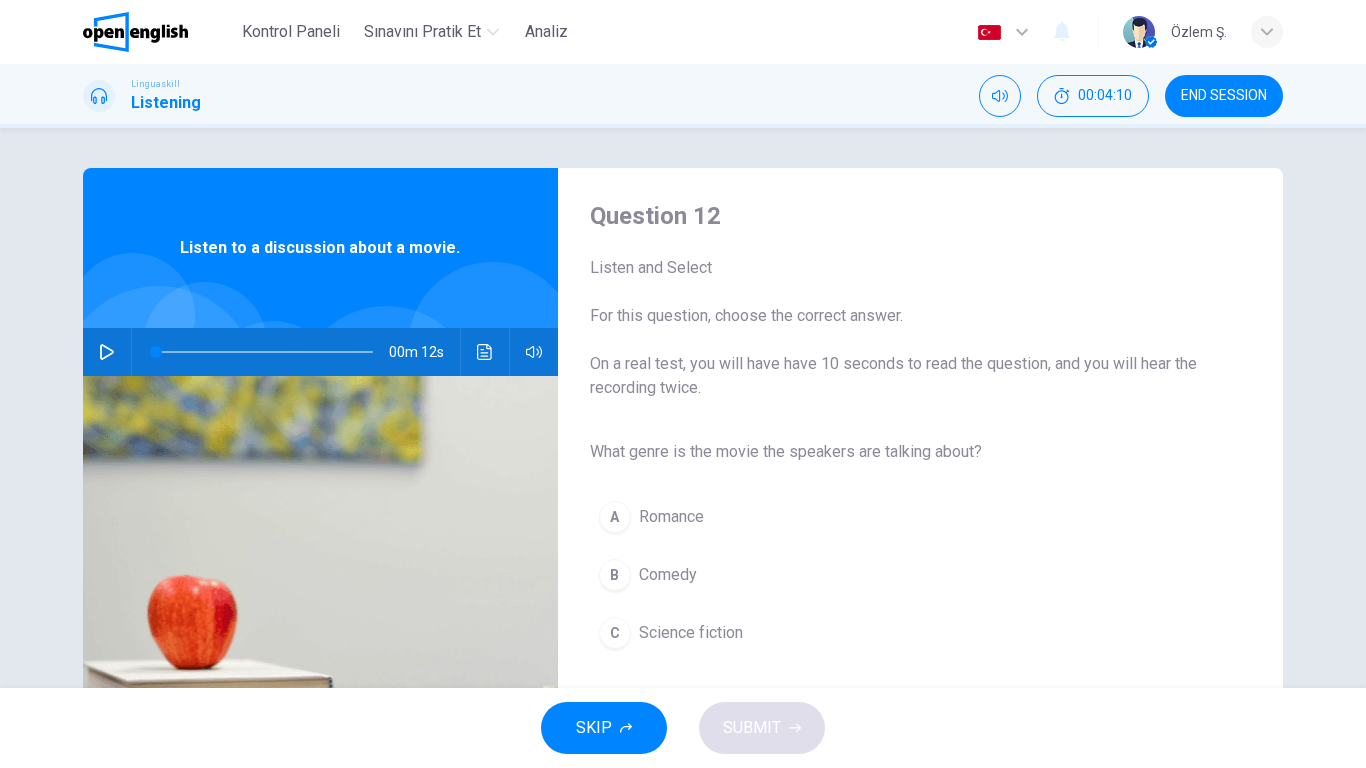click at bounding box center (107, 352) 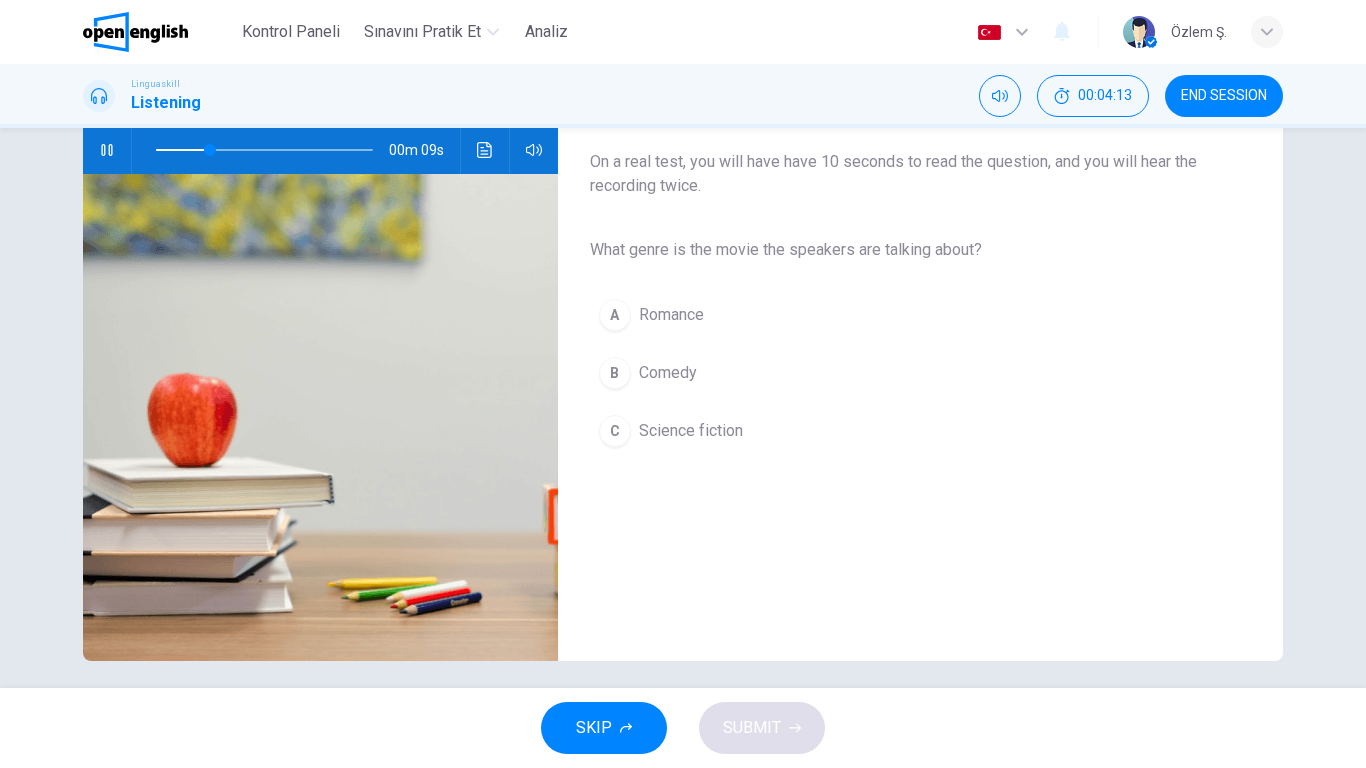 scroll, scrollTop: 215, scrollLeft: 0, axis: vertical 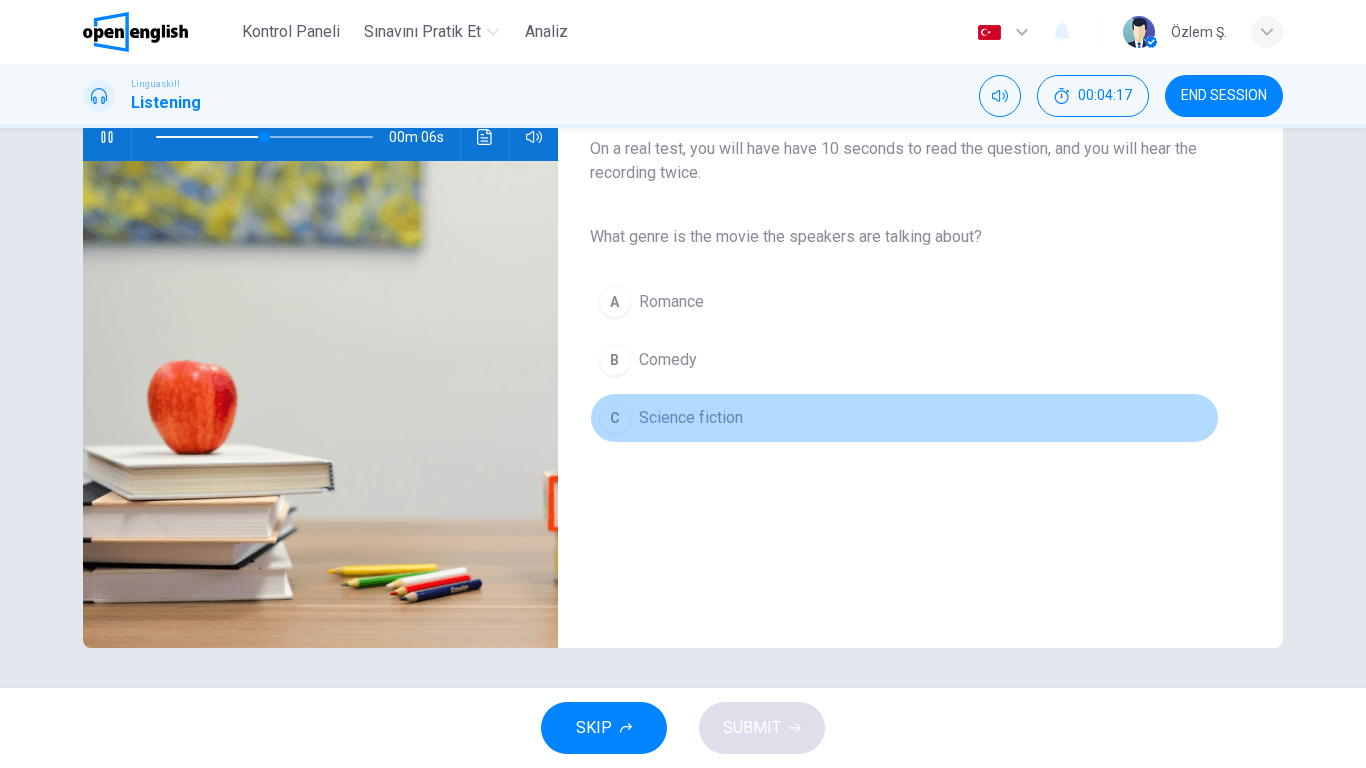 click on "Science fiction" at bounding box center (691, 418) 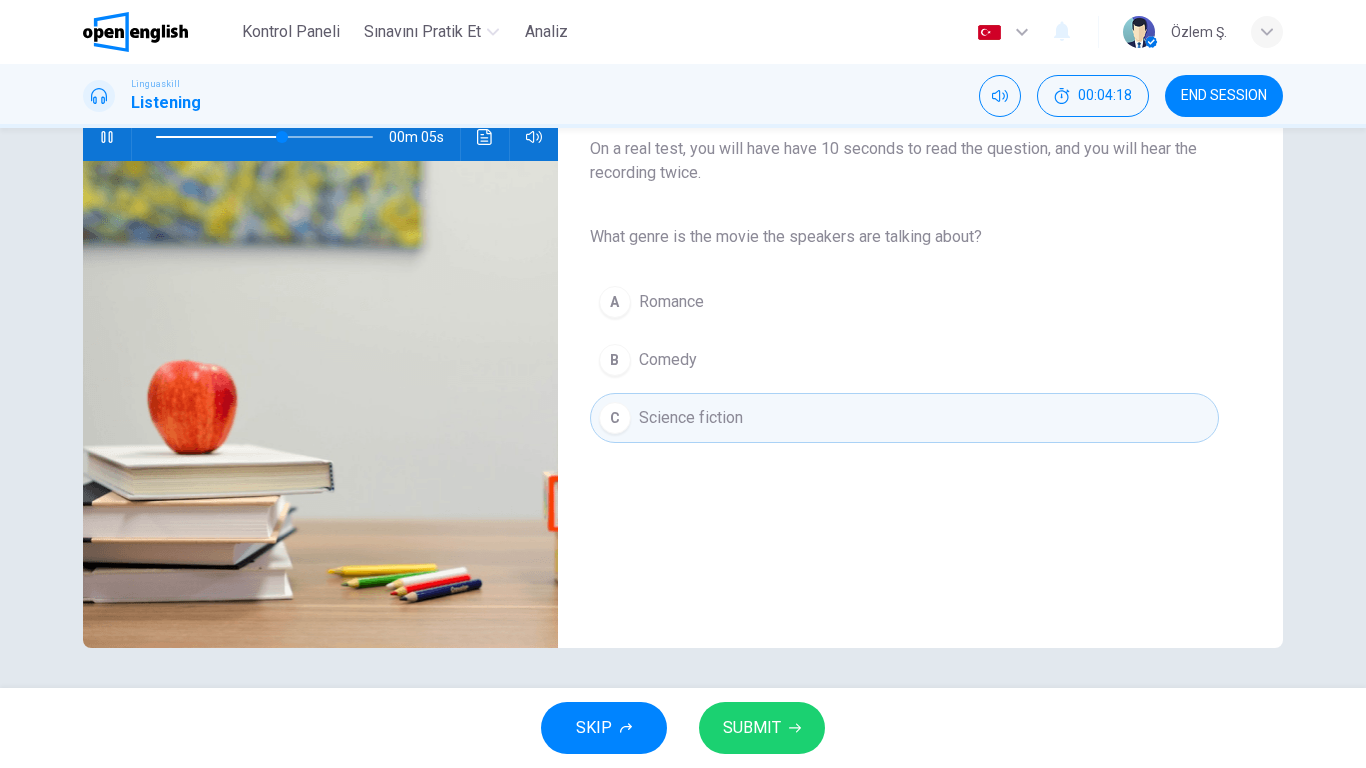 click on "SUBMIT" at bounding box center [752, 728] 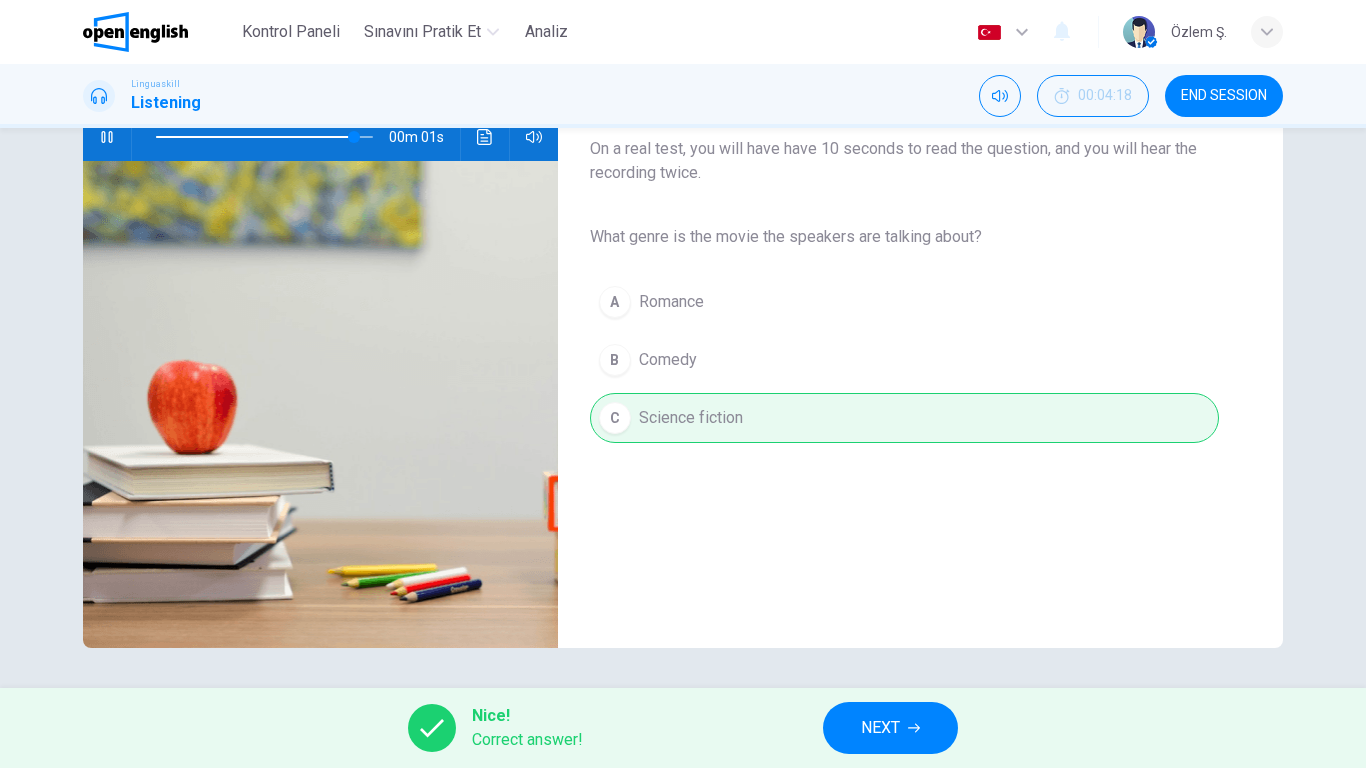 type on "*" 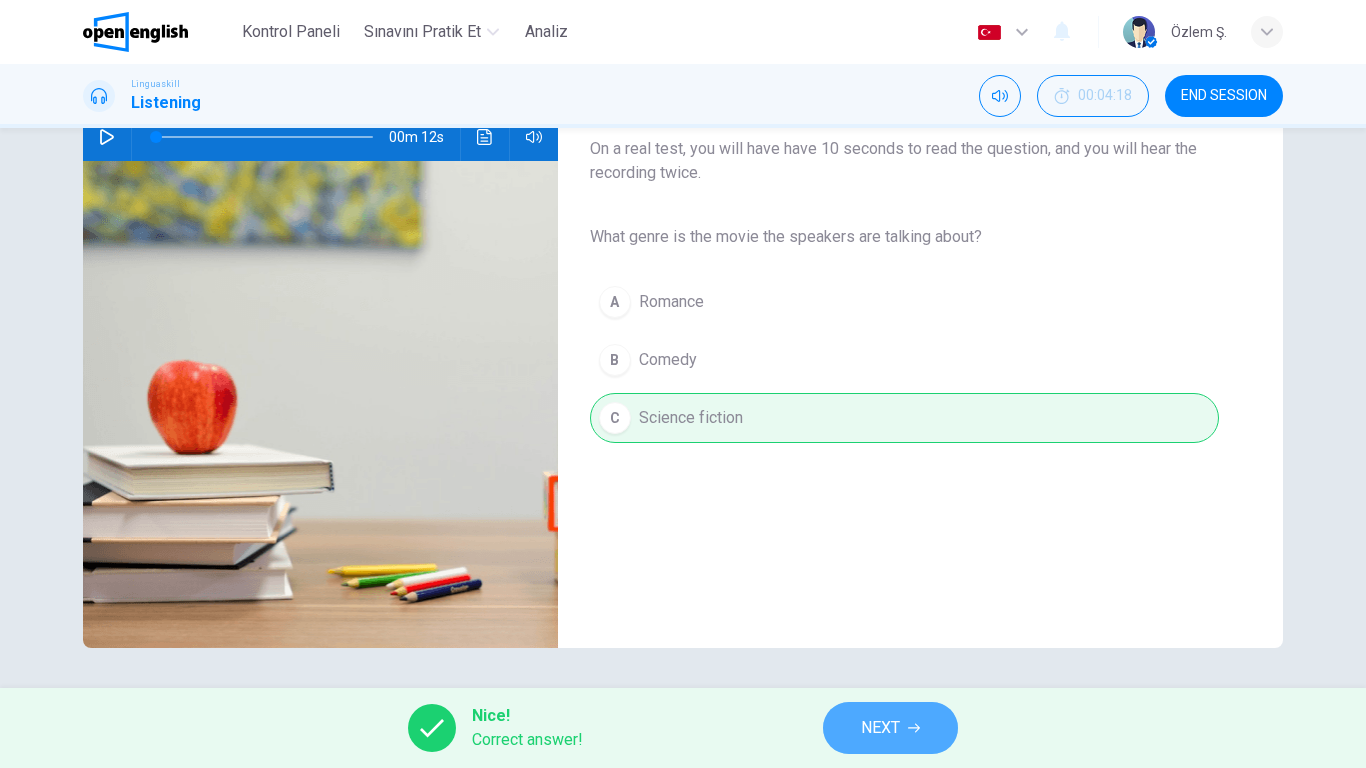 click on "NEXT" at bounding box center (880, 728) 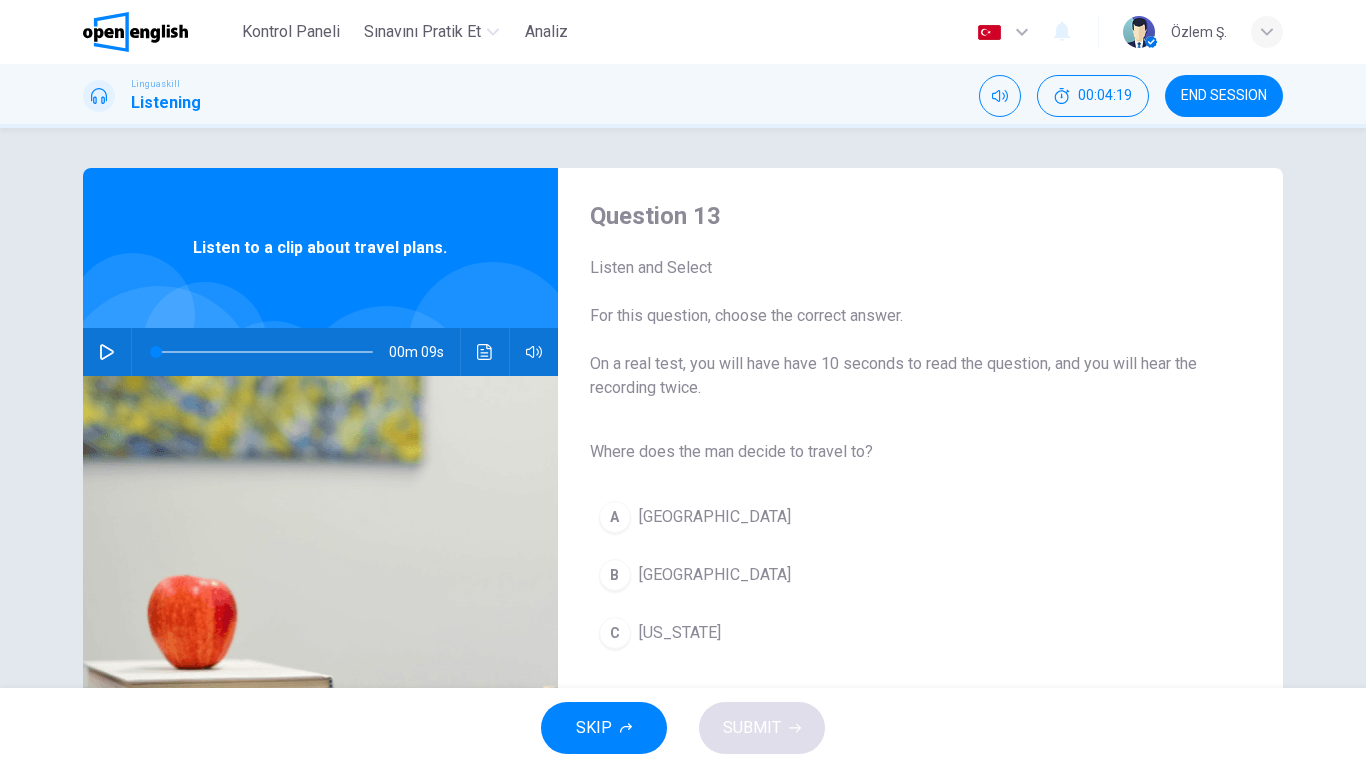 click 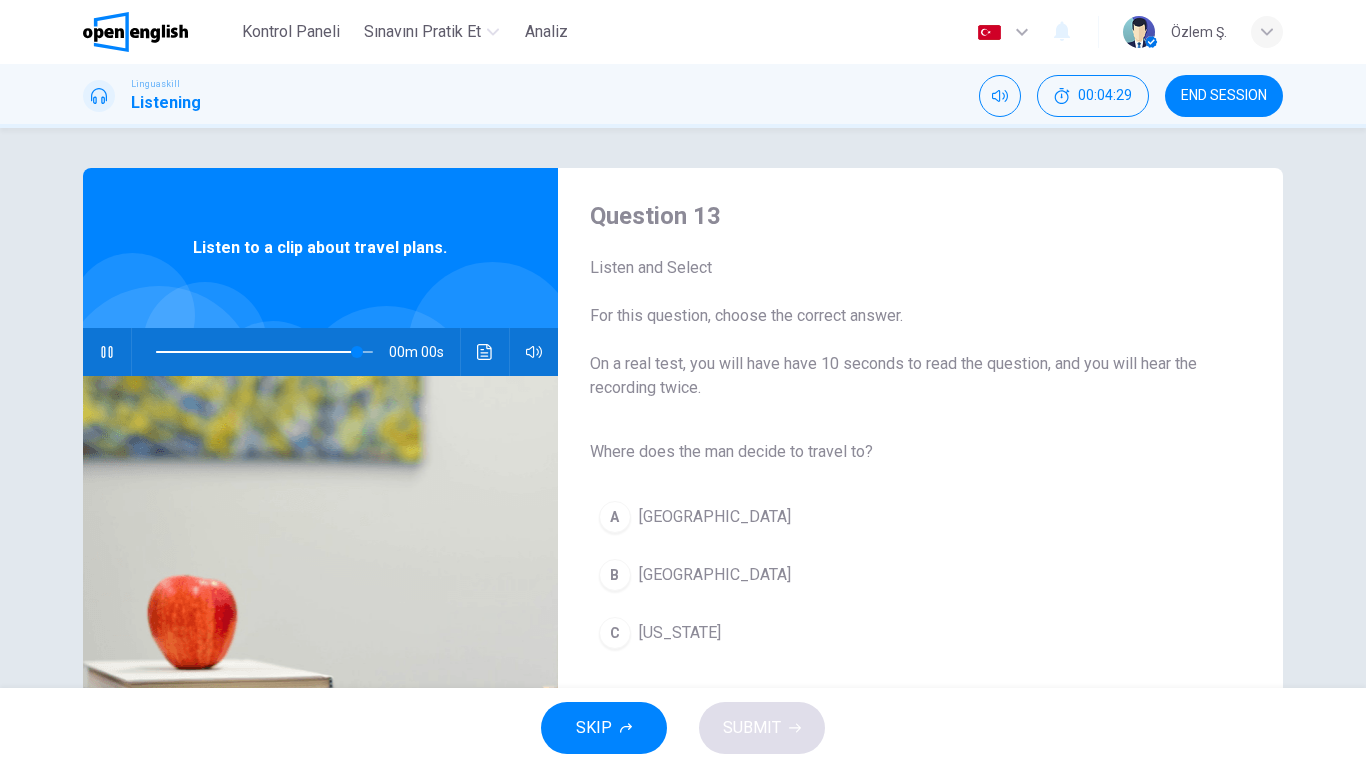 type on "*" 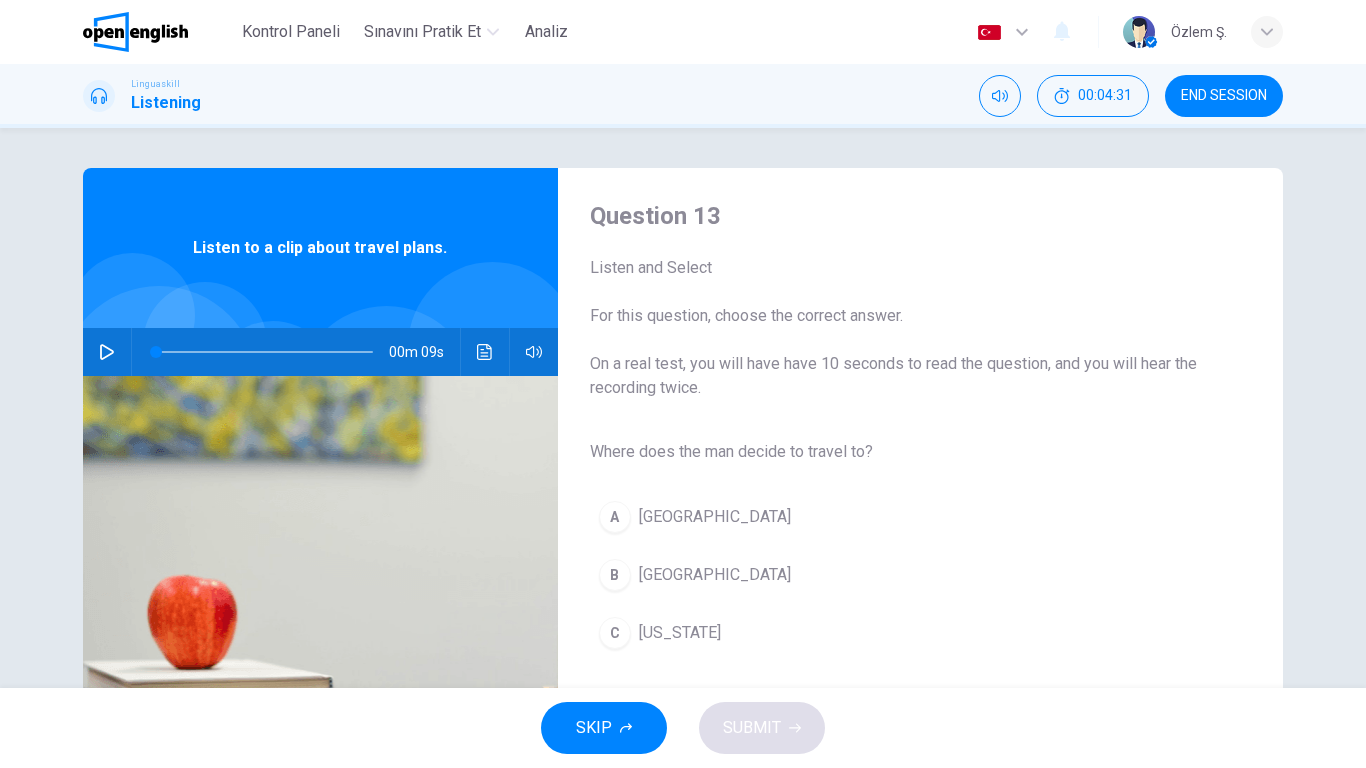 click on "[GEOGRAPHIC_DATA]" at bounding box center (715, 575) 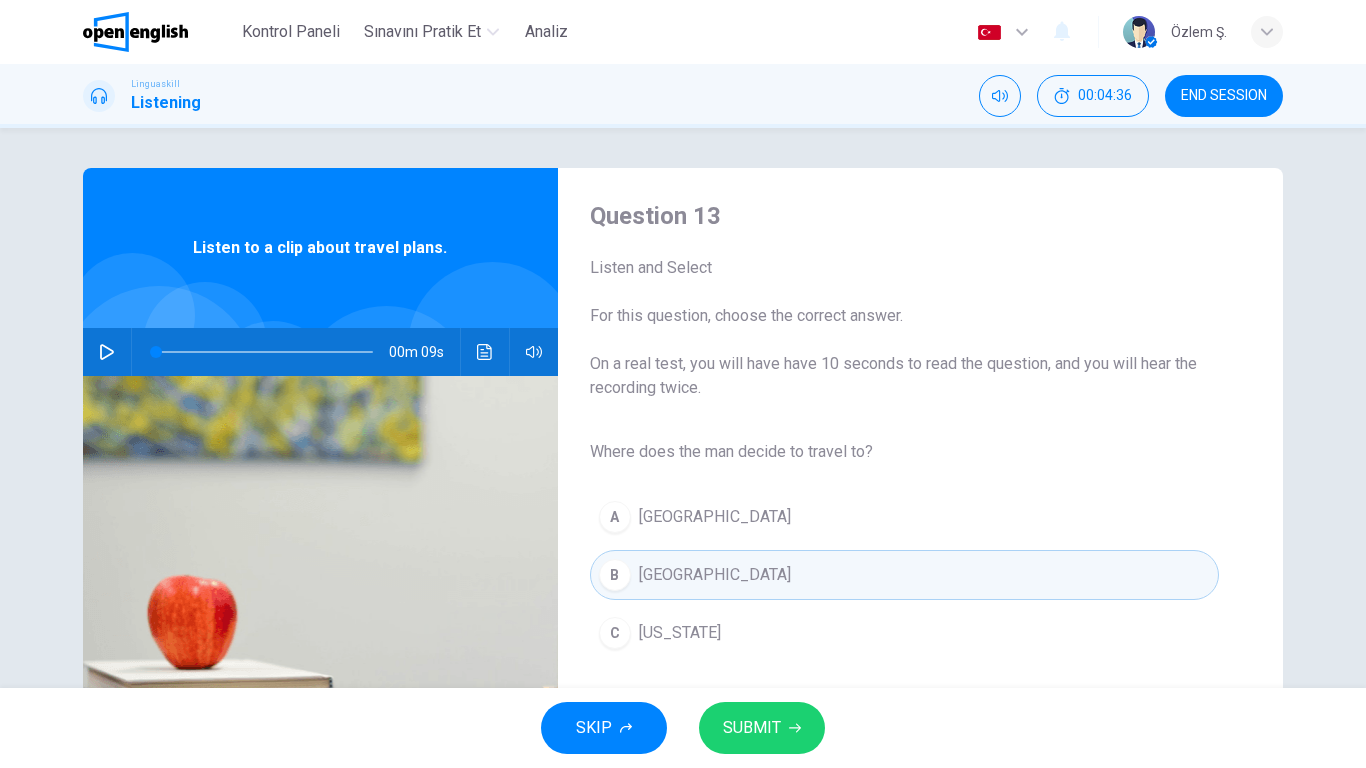 click on "SUBMIT" at bounding box center [762, 728] 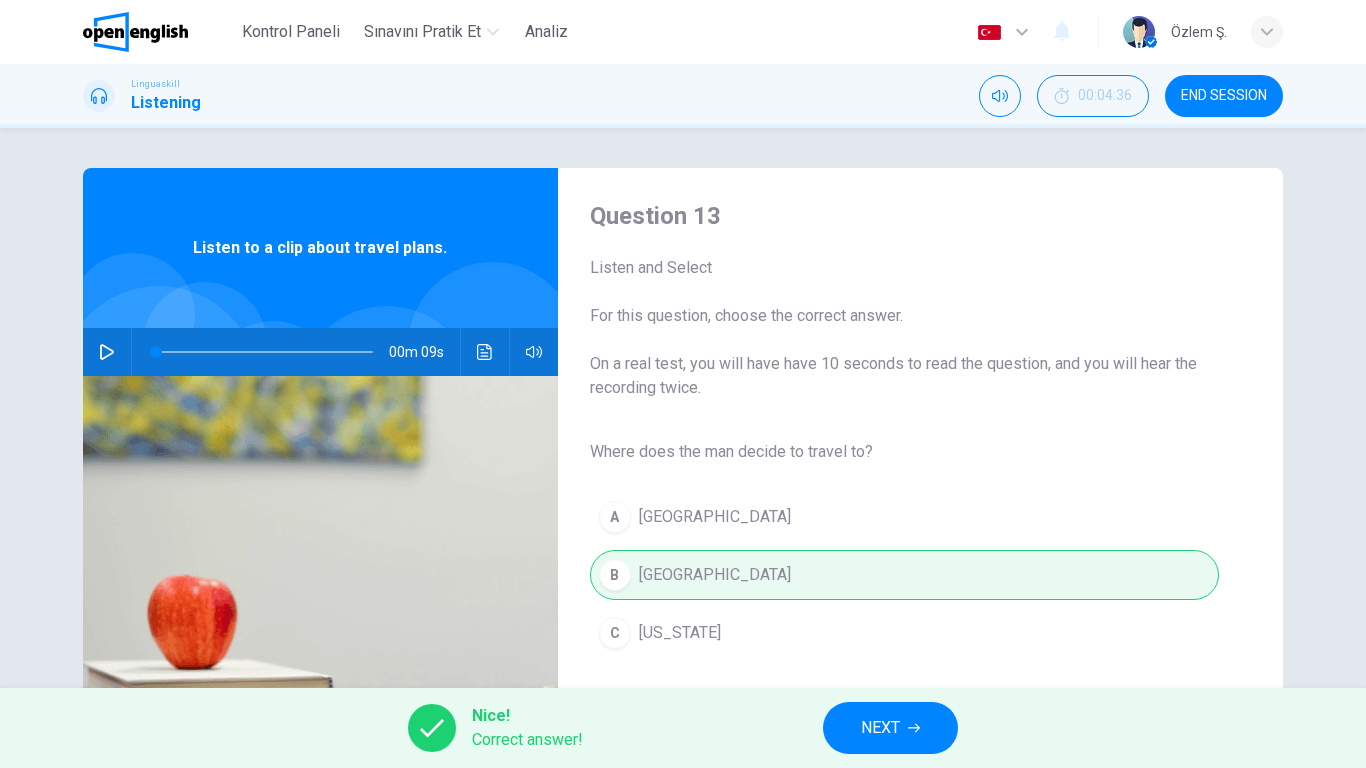 click on "NEXT" at bounding box center [880, 728] 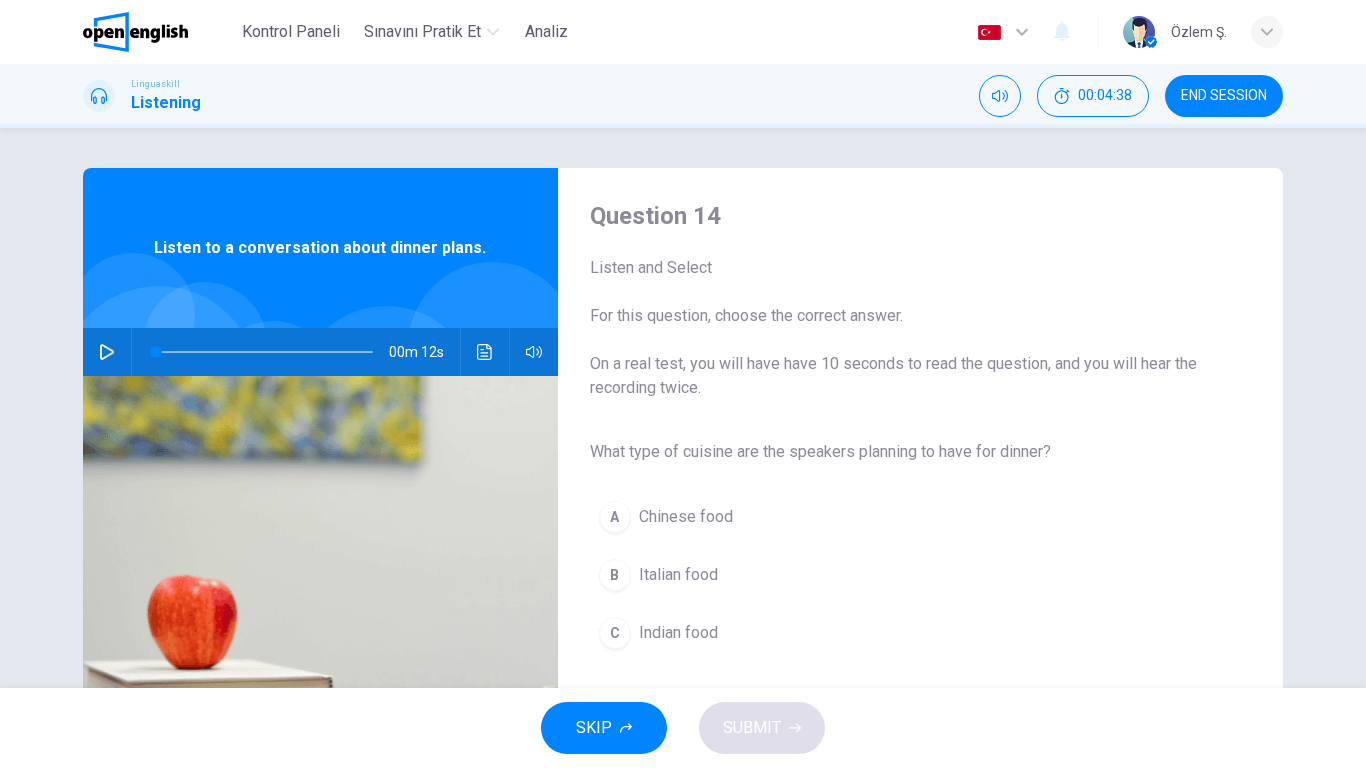 drag, startPoint x: 77, startPoint y: 364, endPoint x: 86, endPoint y: 377, distance: 15.811388 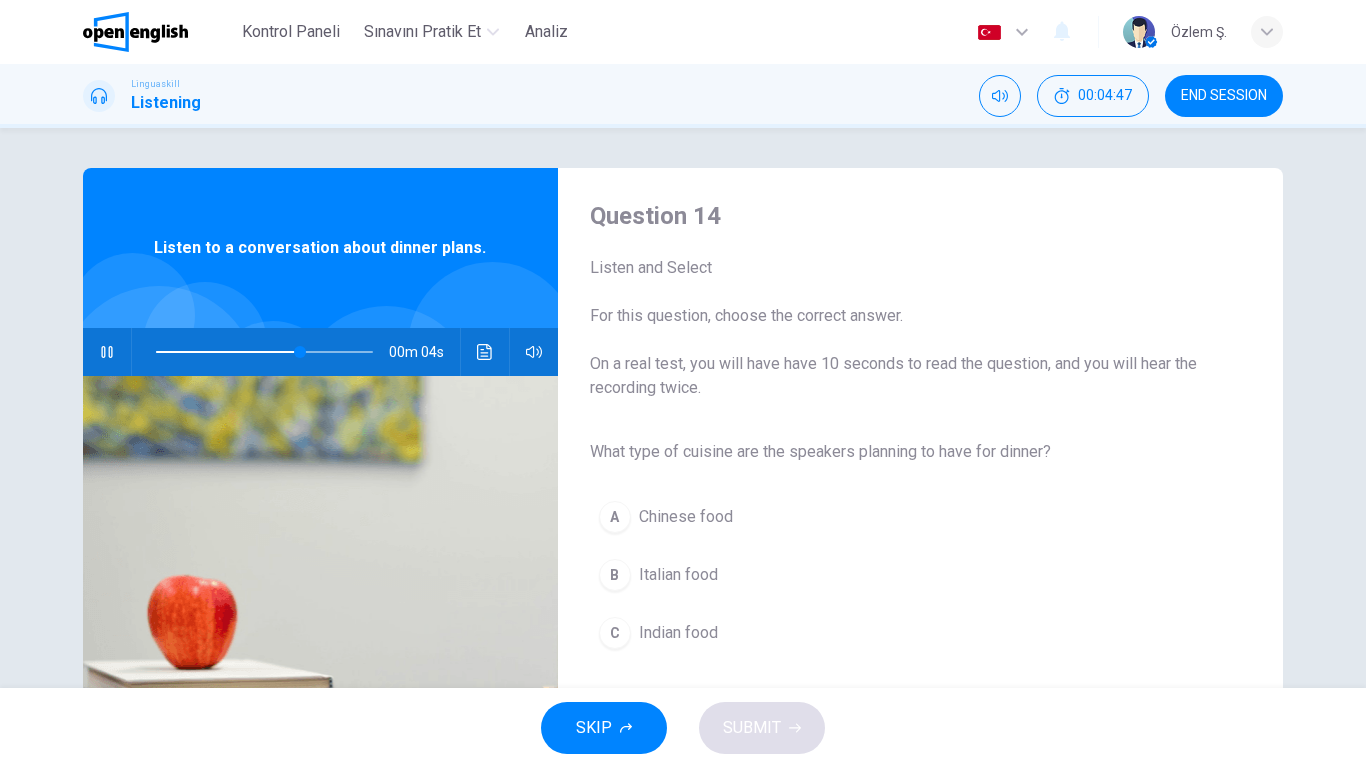 click on "Italian food" at bounding box center (678, 575) 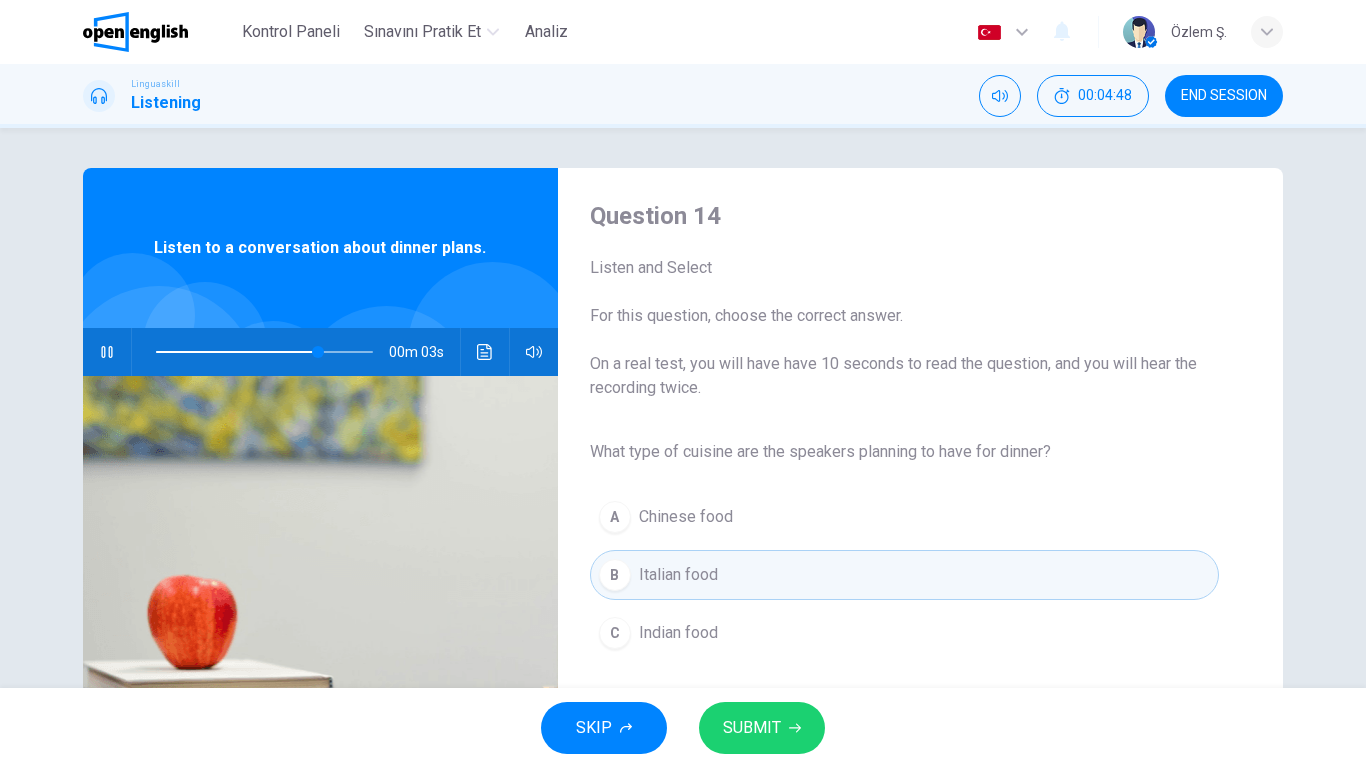 click on "SUBMIT" at bounding box center (752, 728) 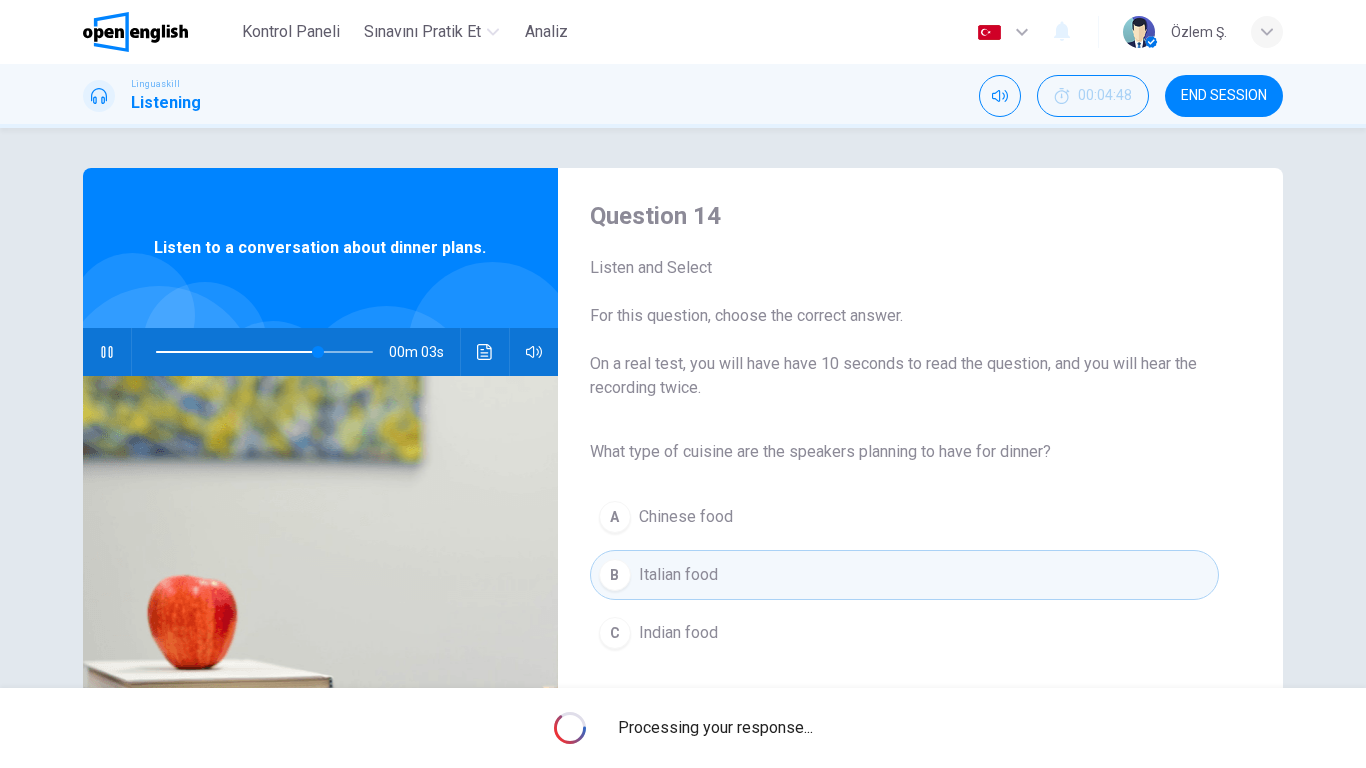 type on "**" 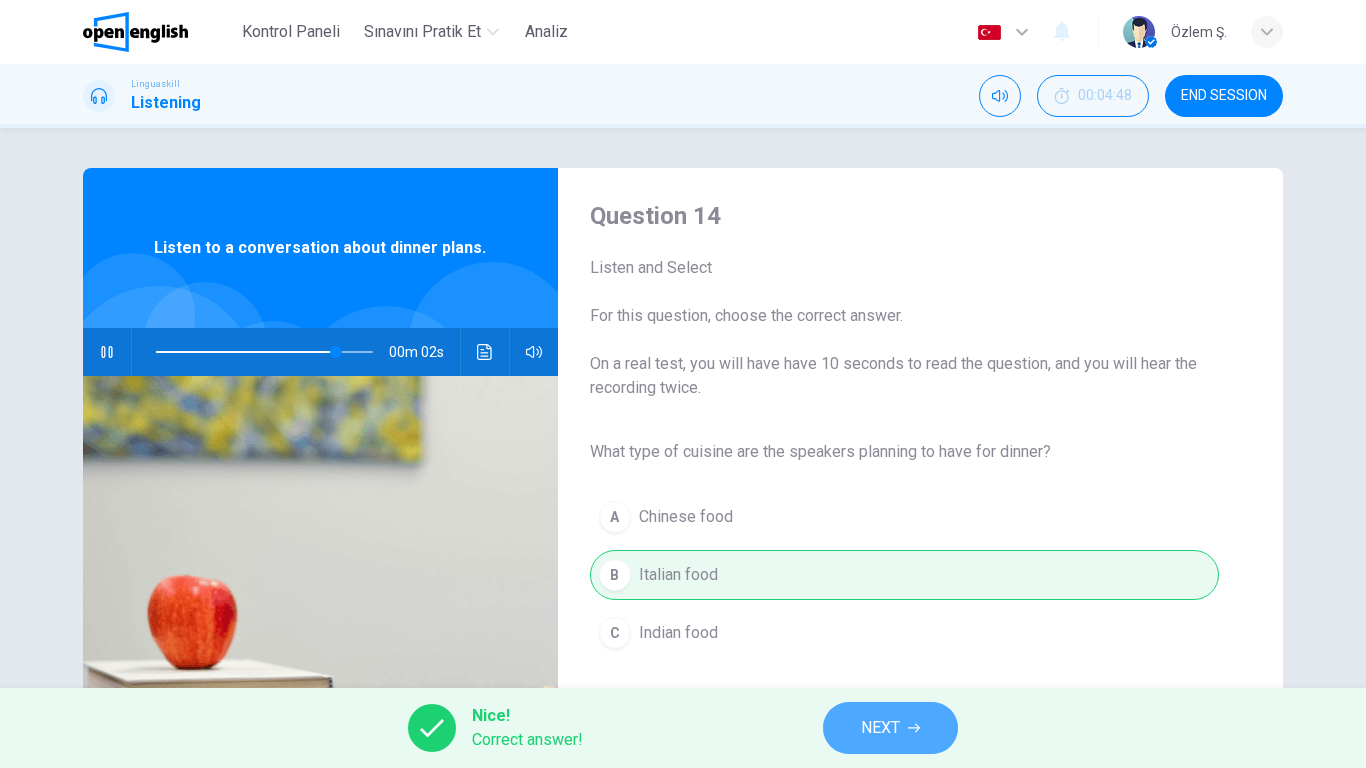 click on "NEXT" at bounding box center [880, 728] 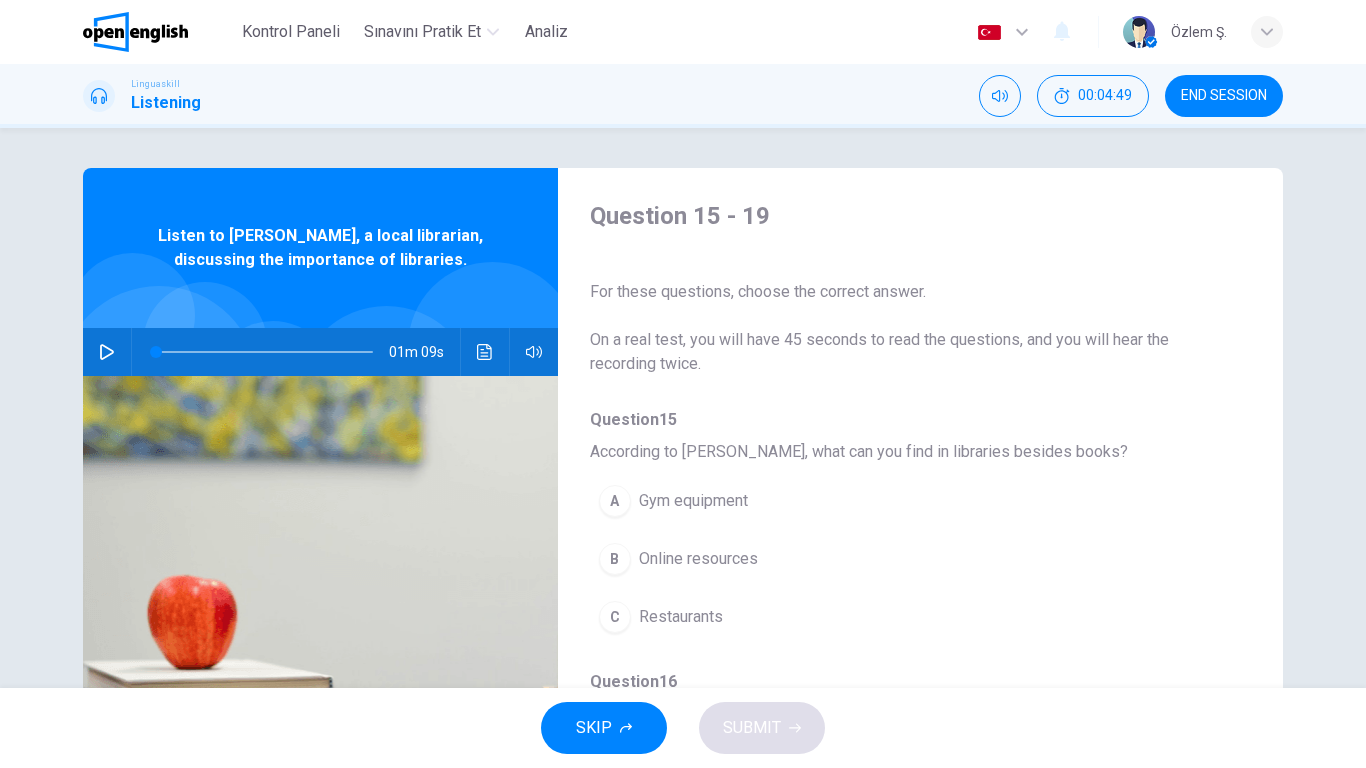 click 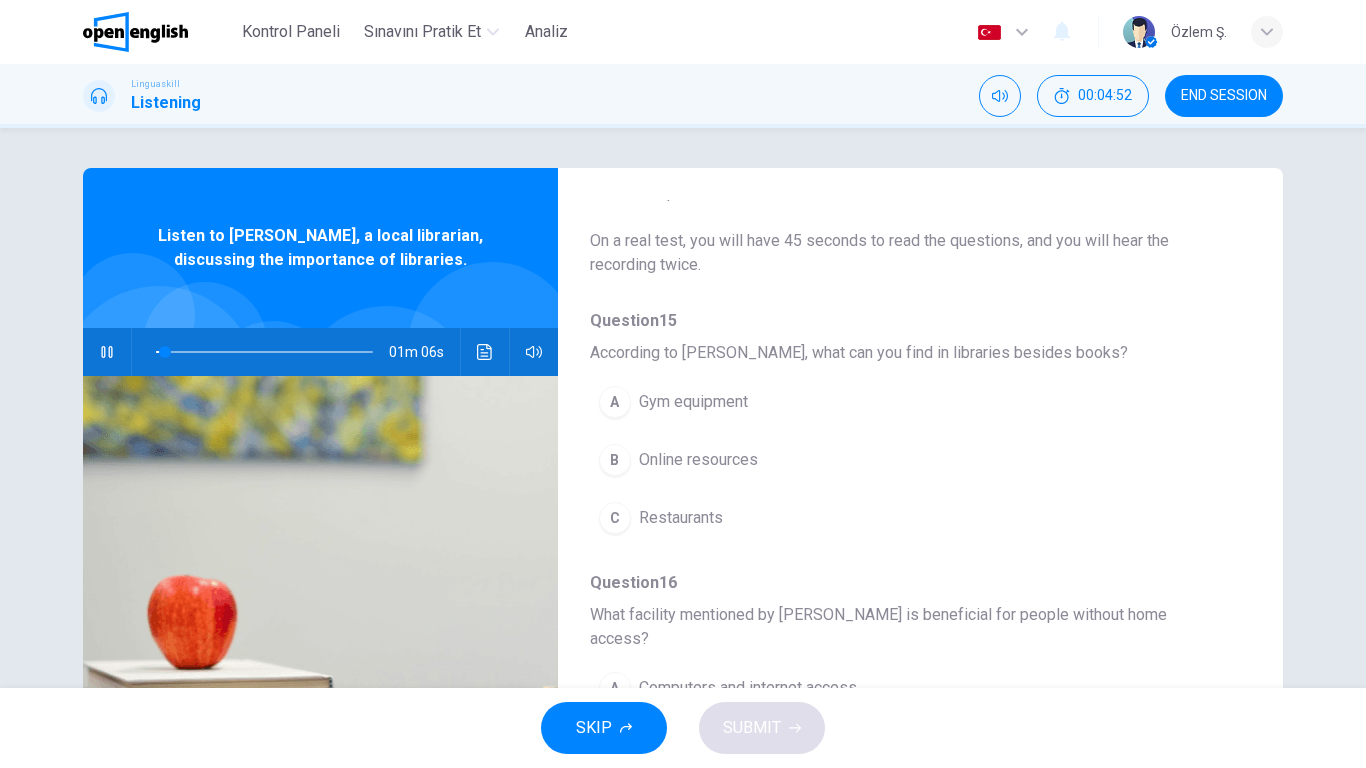 scroll, scrollTop: 167, scrollLeft: 0, axis: vertical 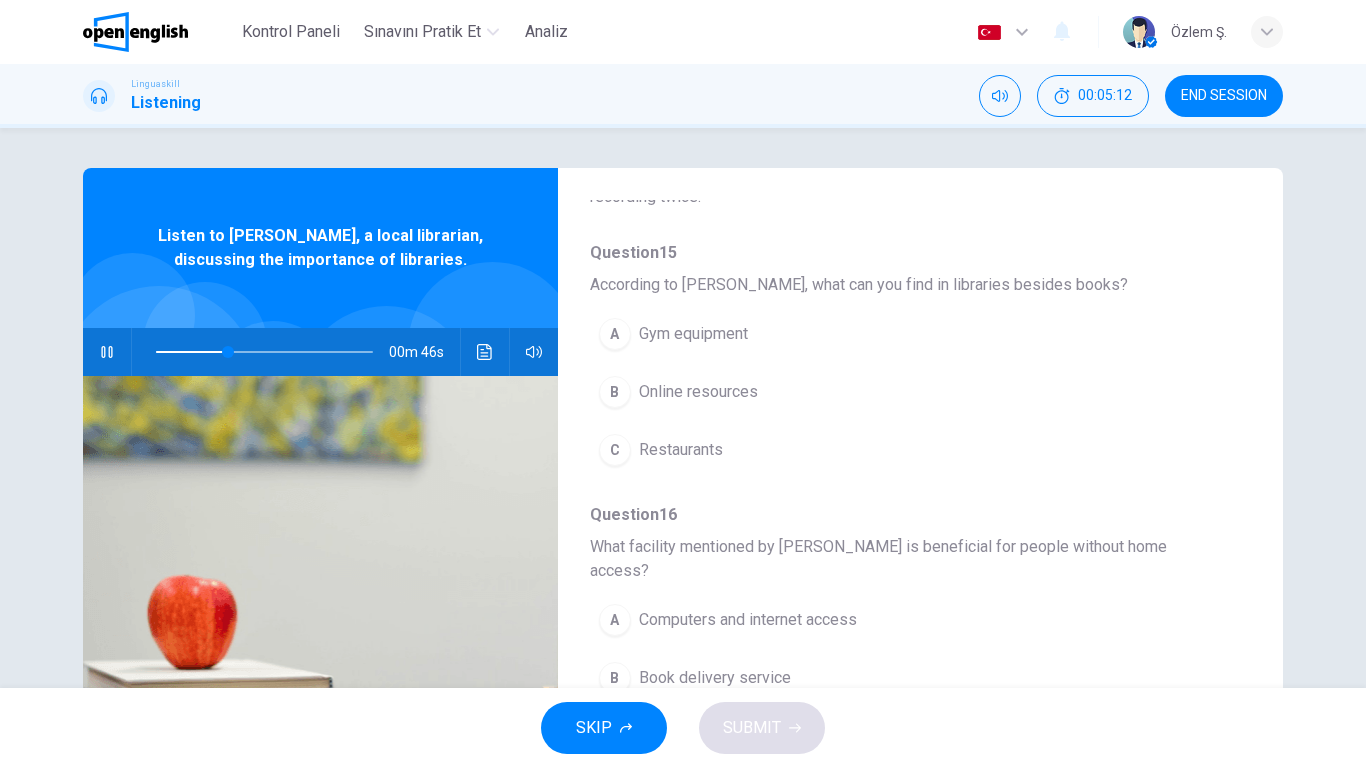 click on "B Online resources" at bounding box center [868, 392] 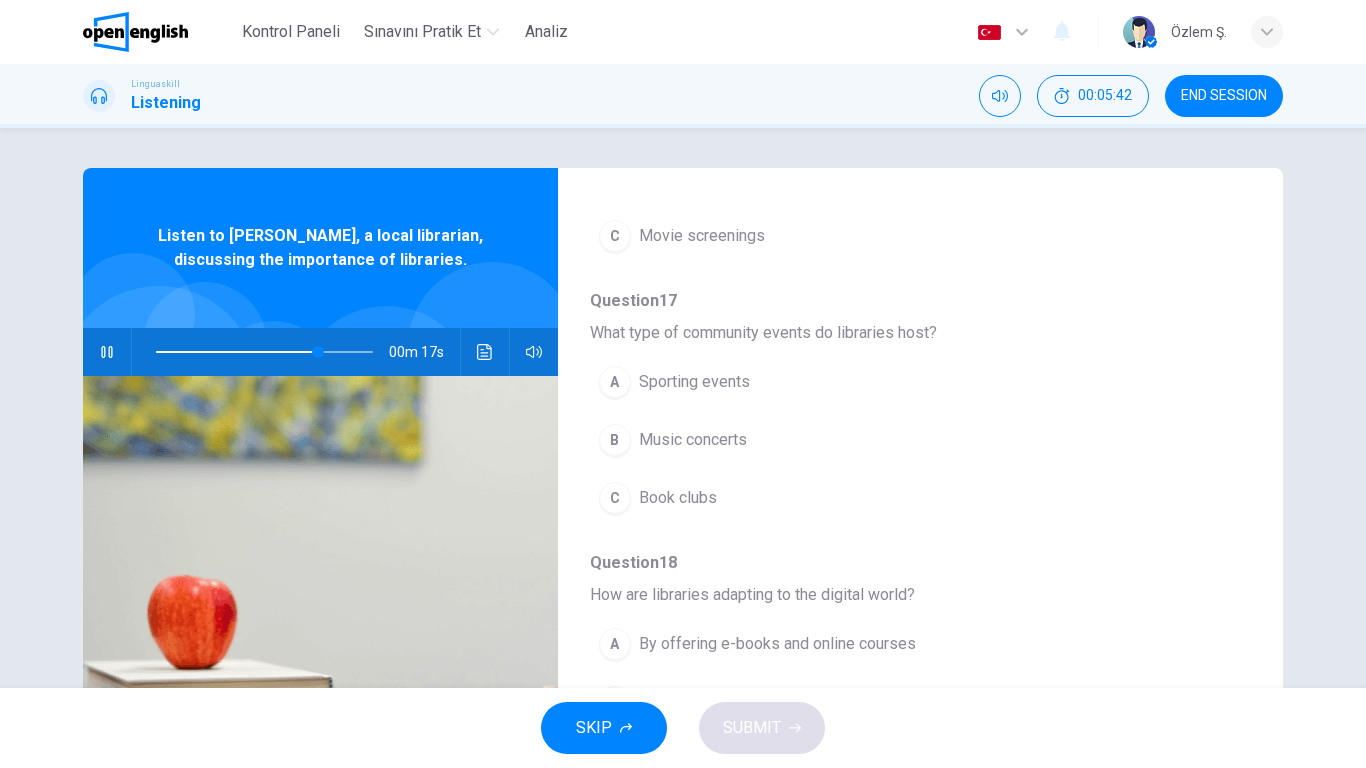 scroll, scrollTop: 833, scrollLeft: 0, axis: vertical 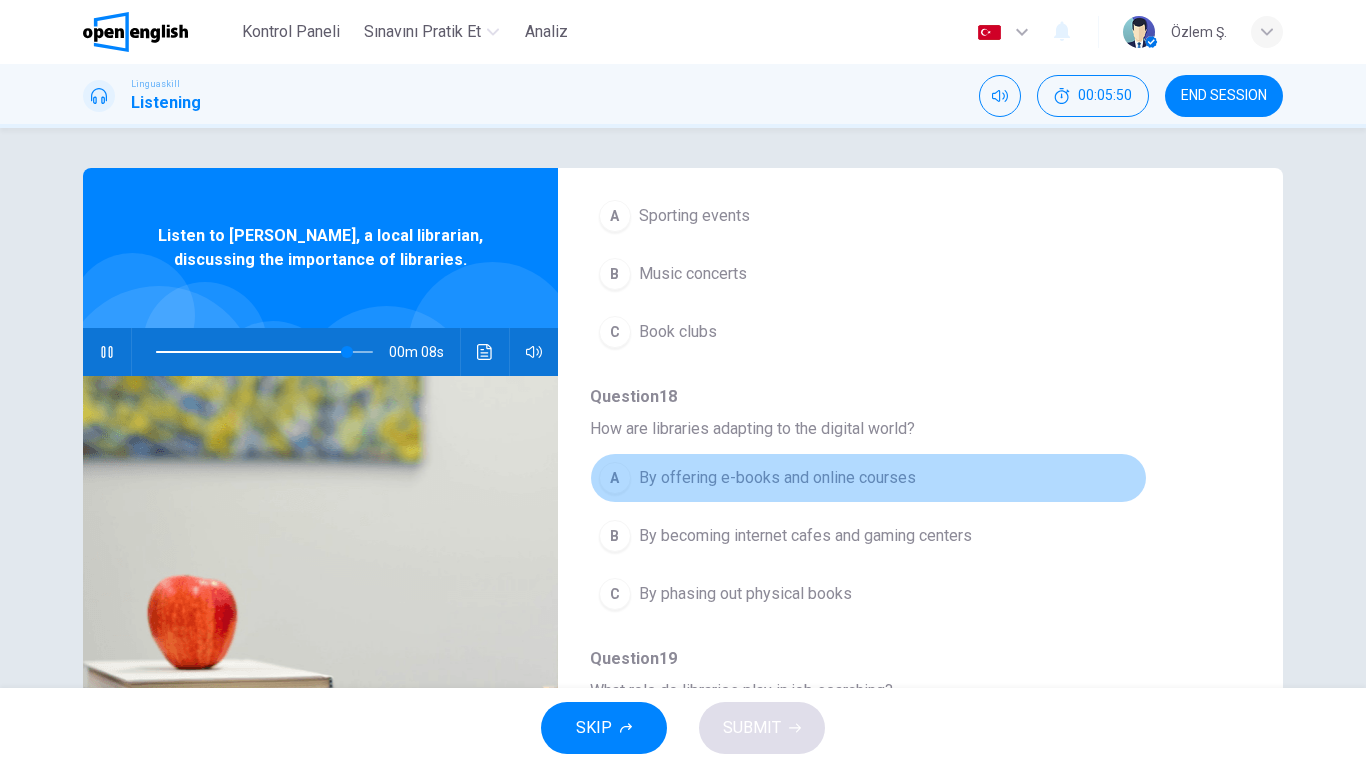click on "By offering e-books and online courses" at bounding box center [777, 478] 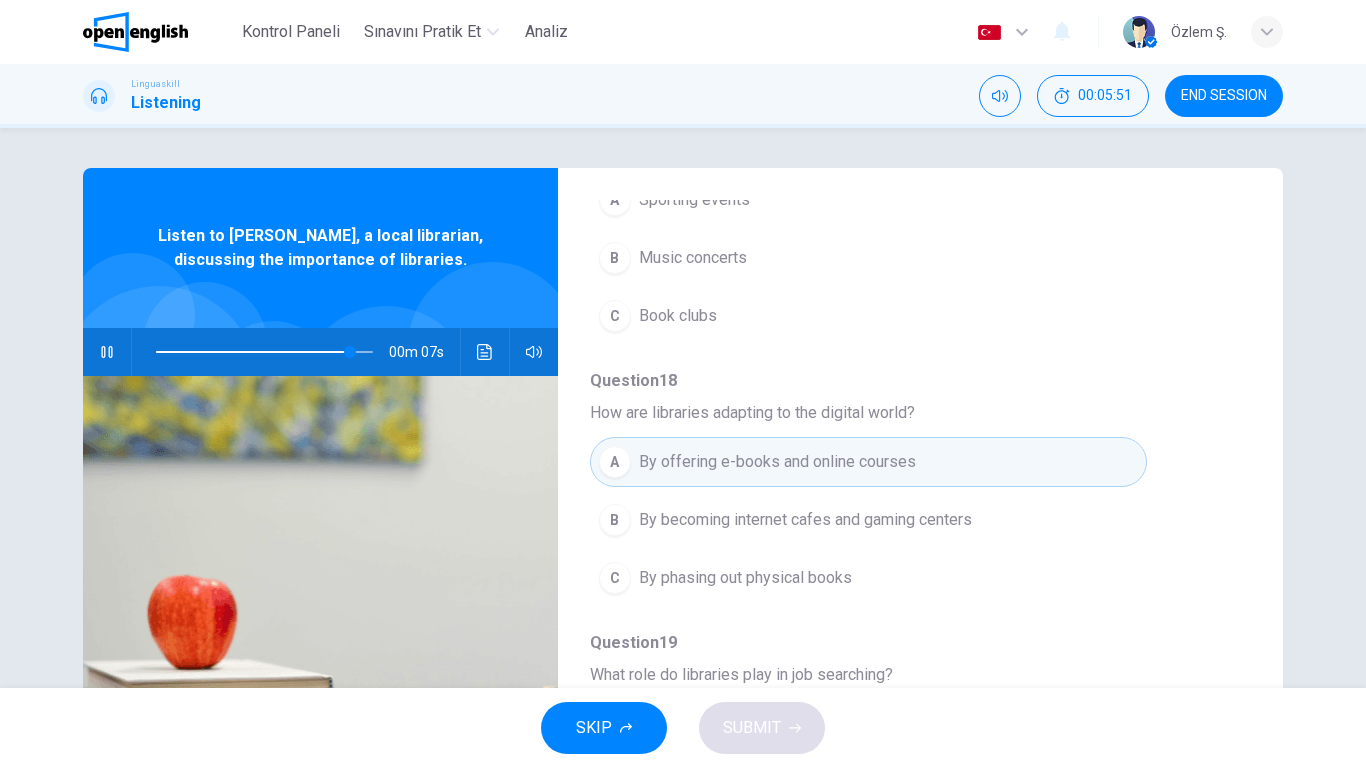 scroll, scrollTop: 863, scrollLeft: 0, axis: vertical 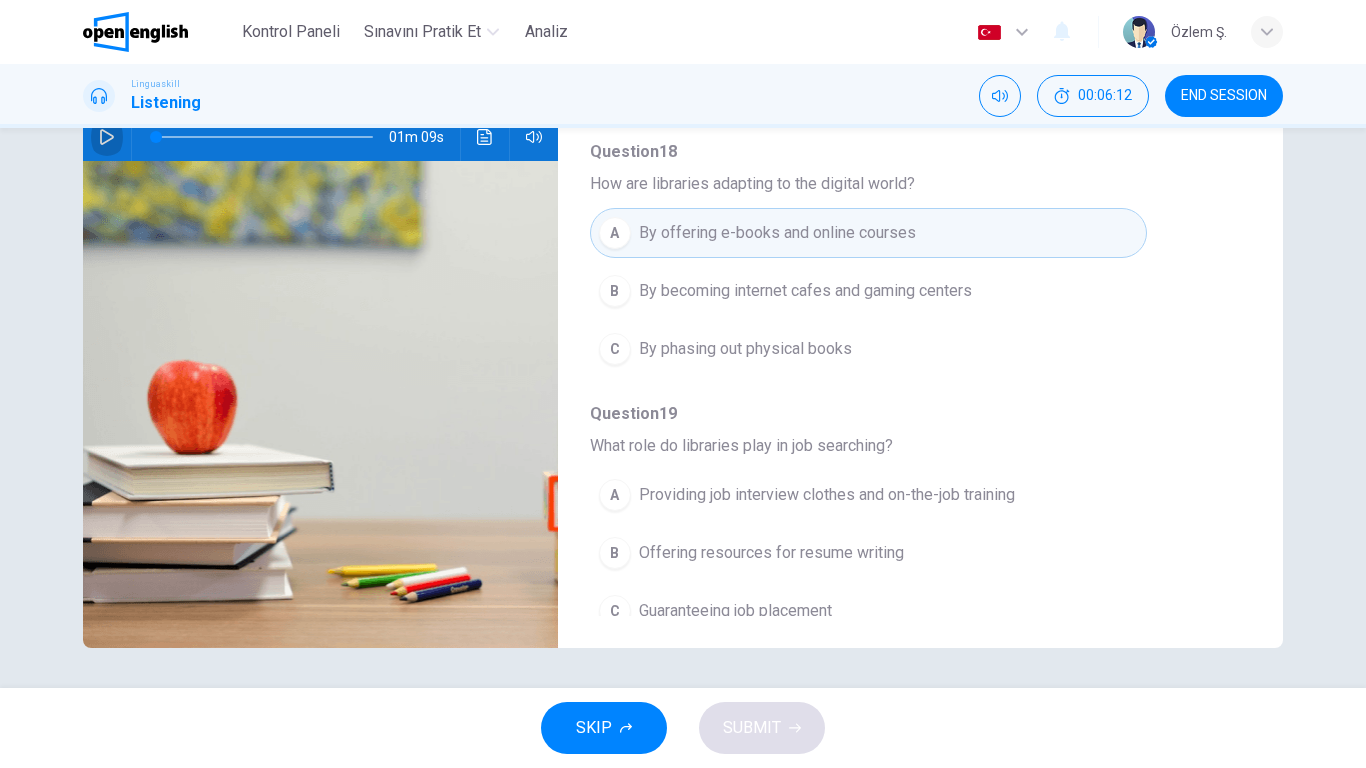 click 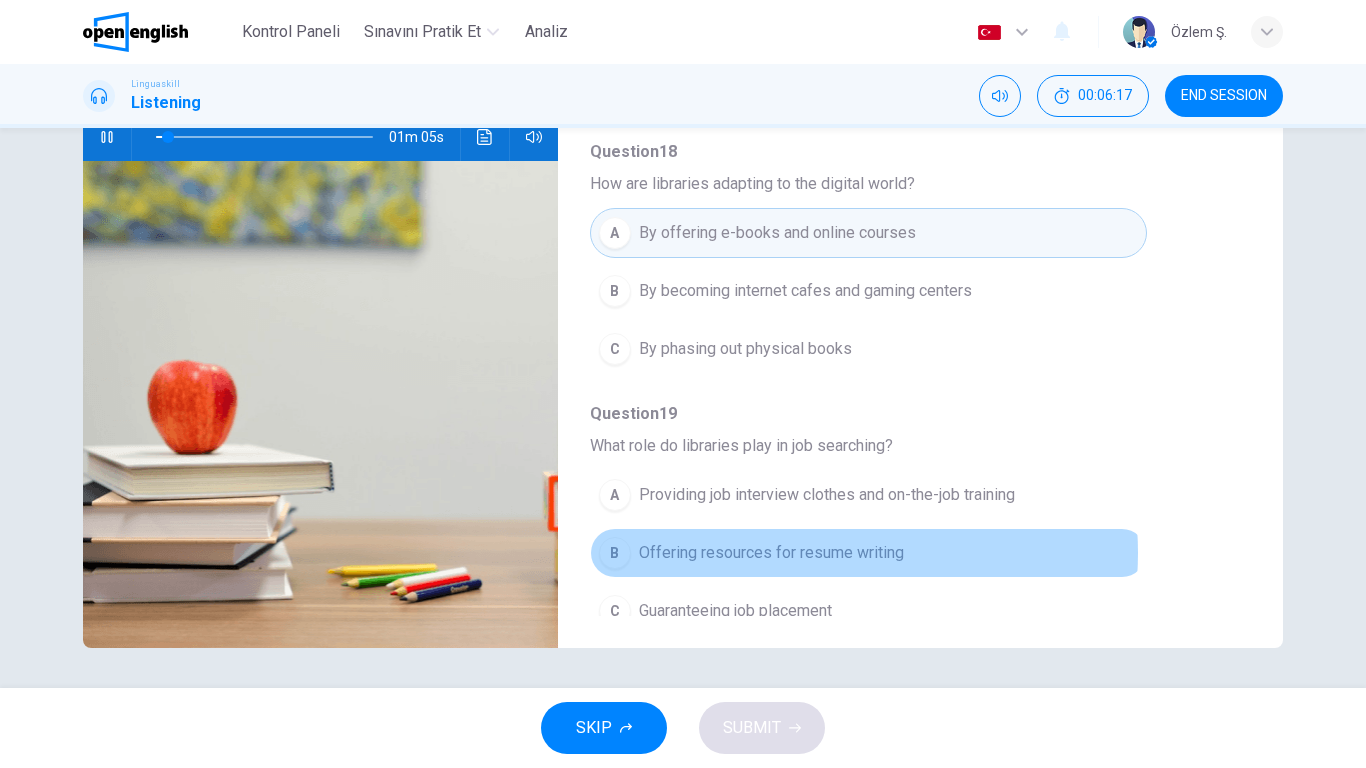 click on "Offering resources for resume writing" at bounding box center (771, 553) 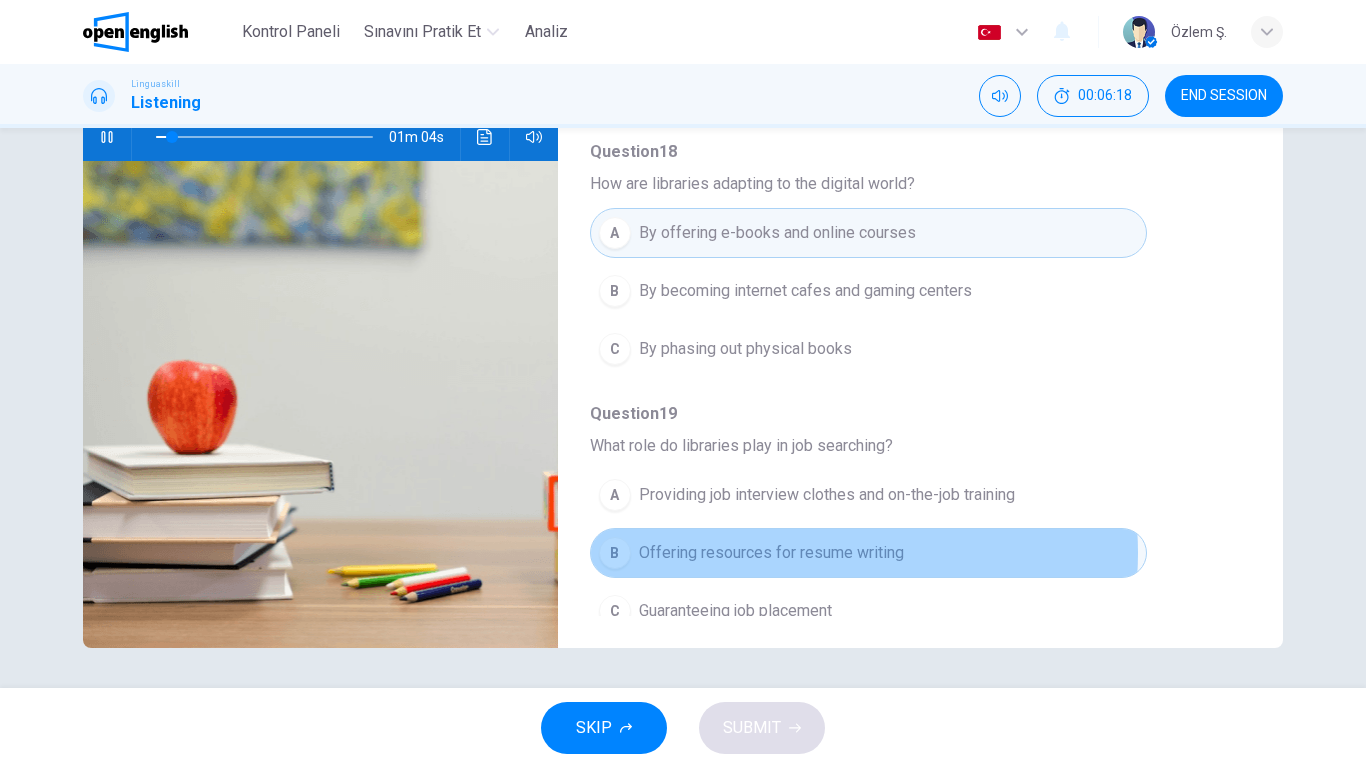 click on "Offering resources for resume writing" at bounding box center (771, 553) 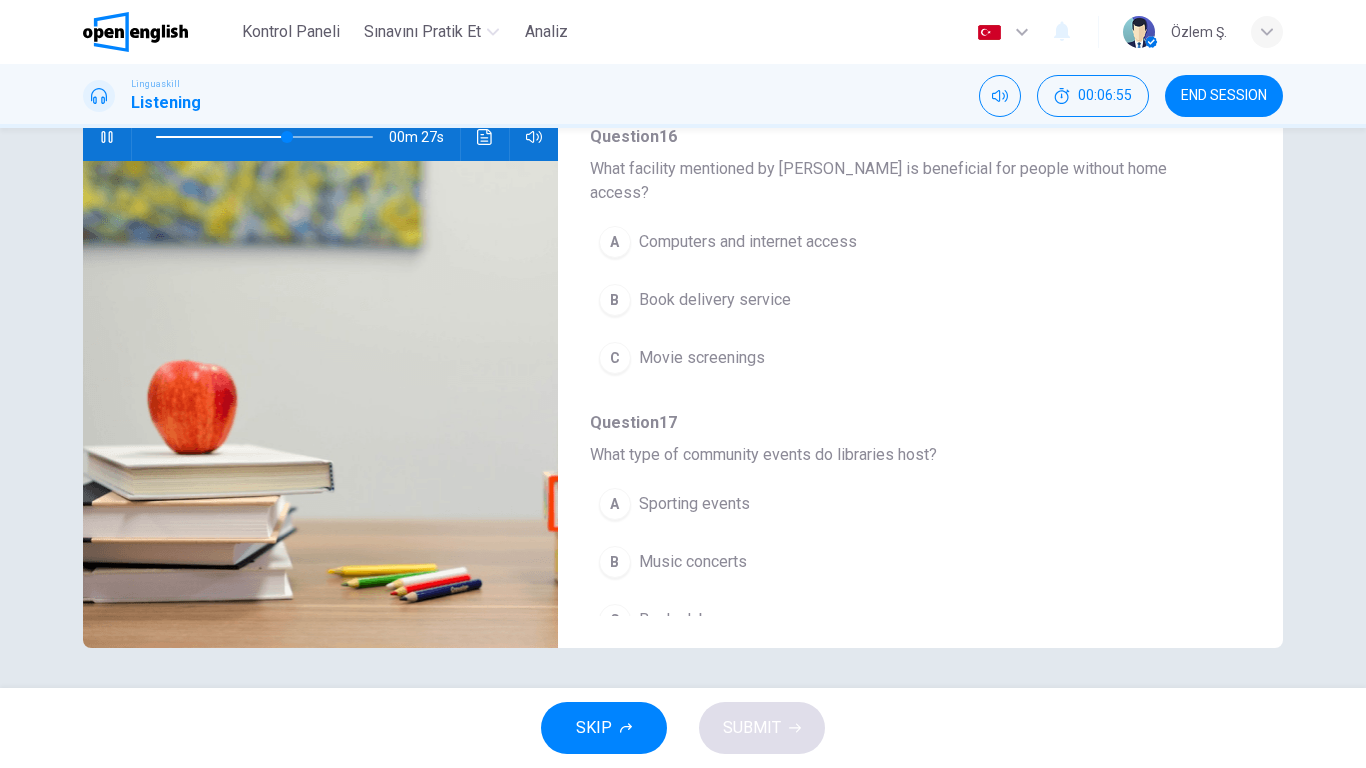 scroll, scrollTop: 500, scrollLeft: 0, axis: vertical 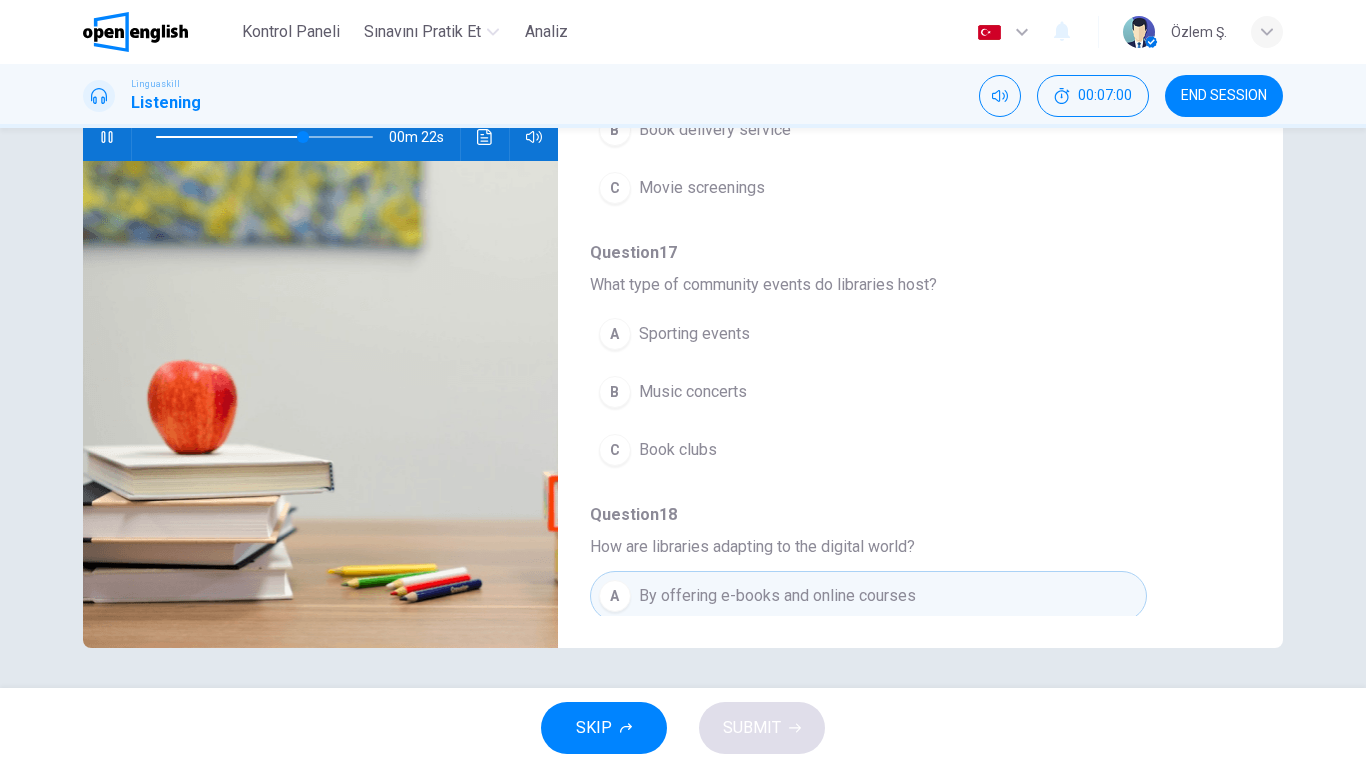 click on "Book clubs" at bounding box center [678, 450] 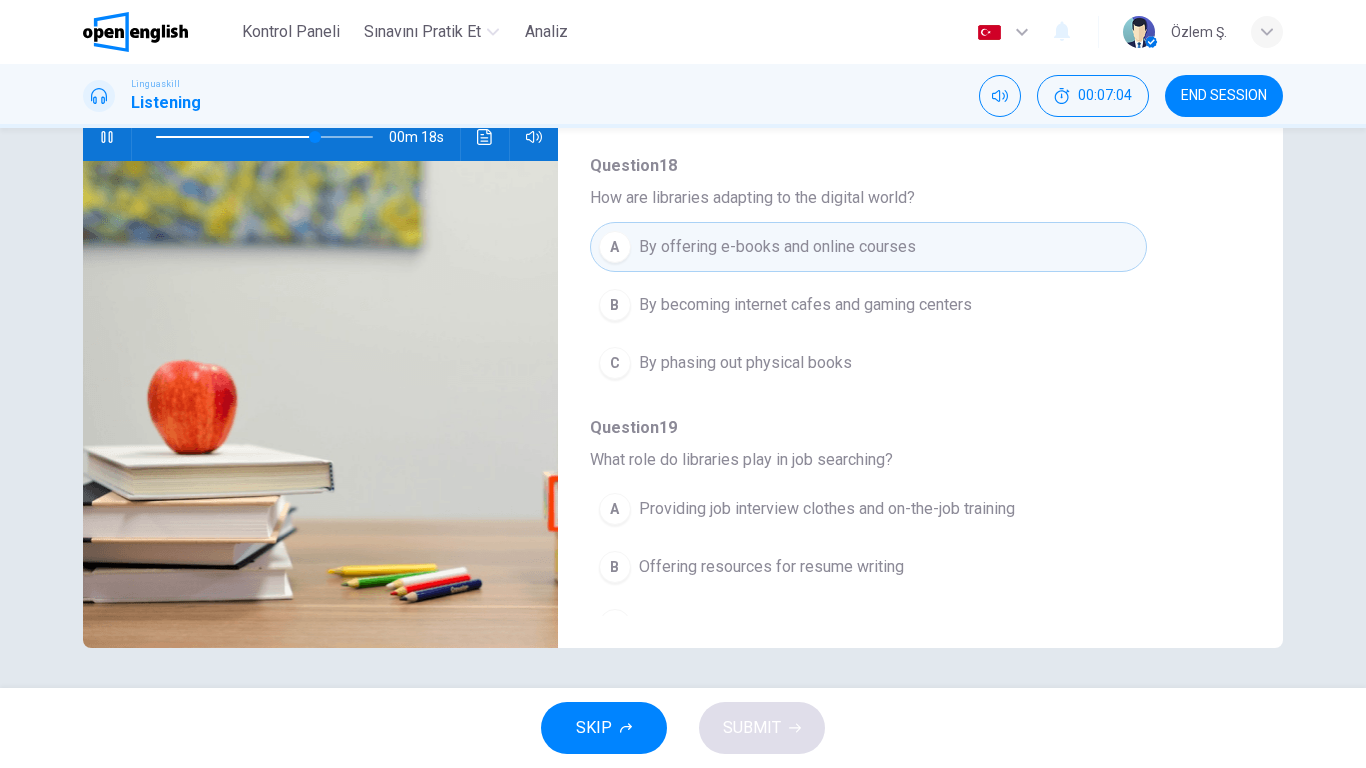 scroll, scrollTop: 863, scrollLeft: 0, axis: vertical 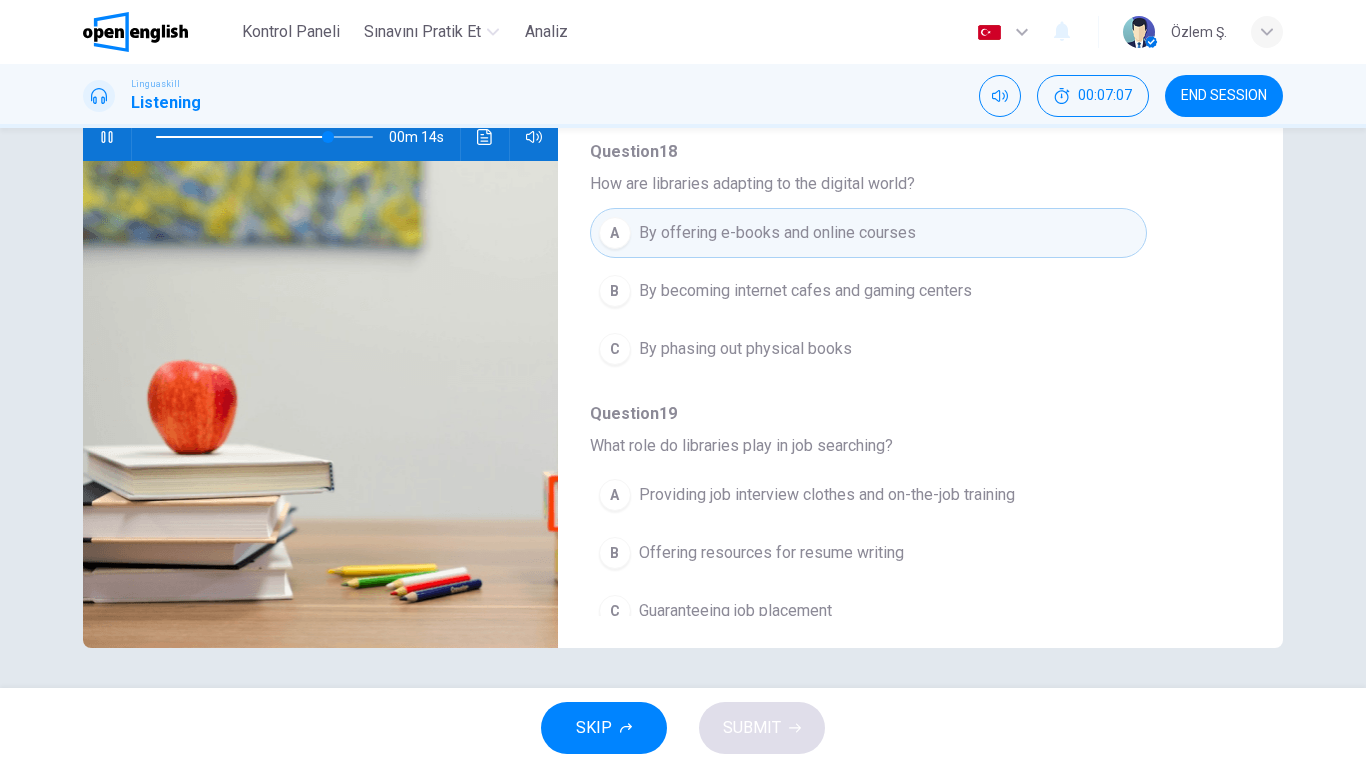 click on "Guaranteeing job placement" at bounding box center [735, 611] 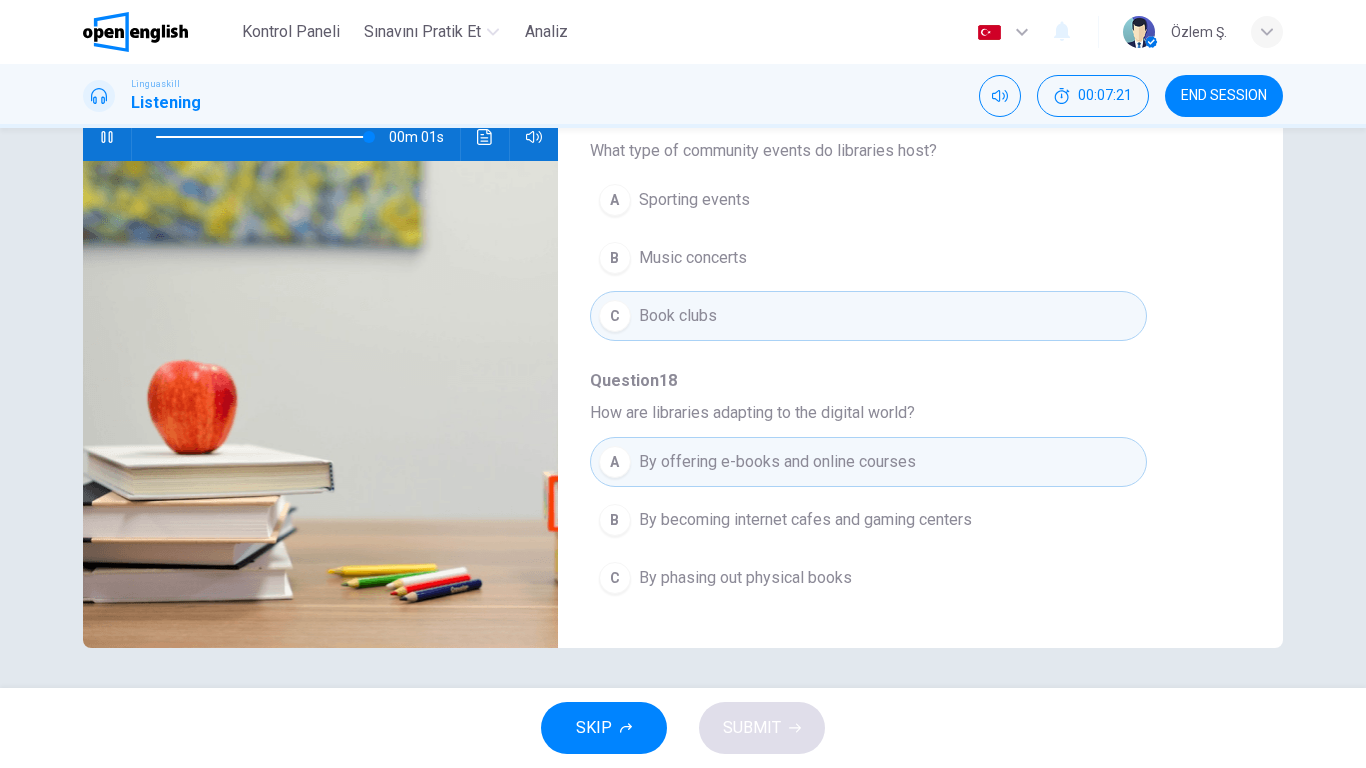 scroll, scrollTop: 863, scrollLeft: 0, axis: vertical 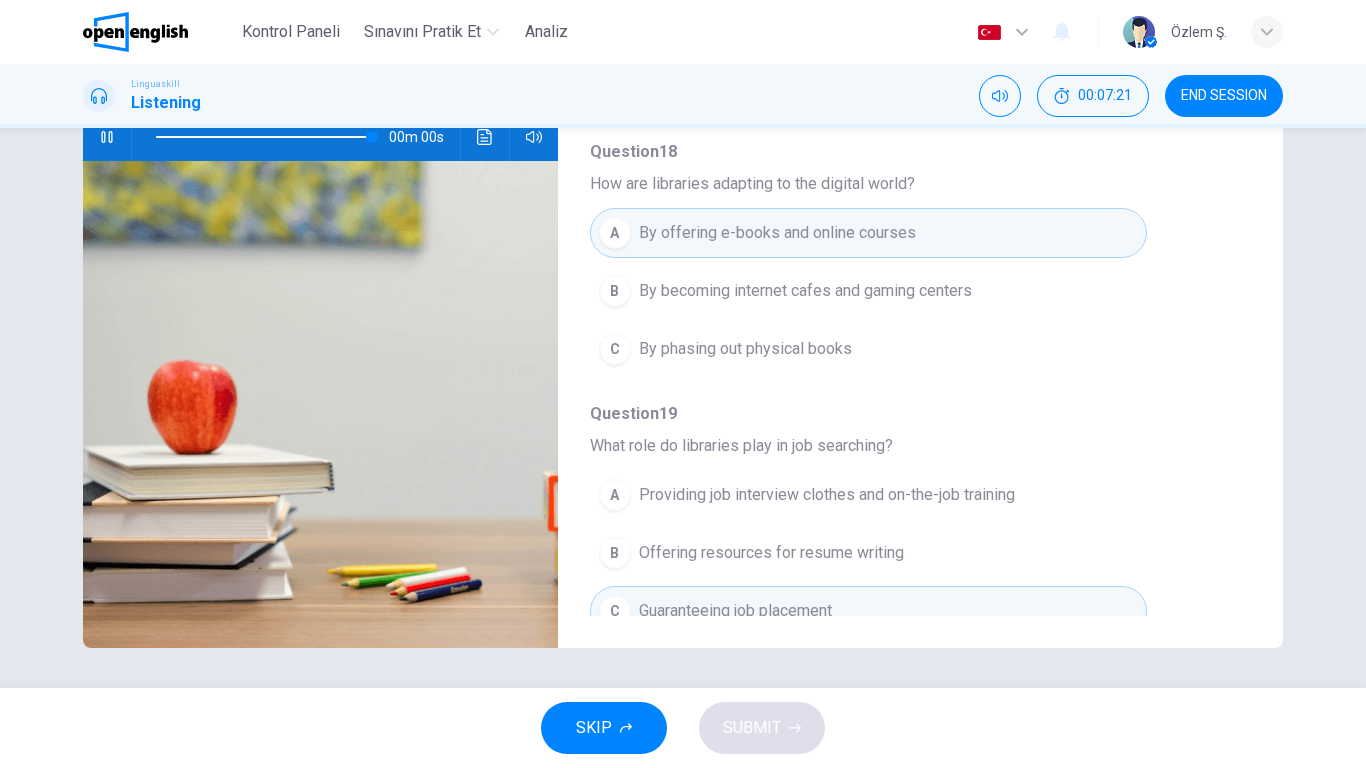 type on "*" 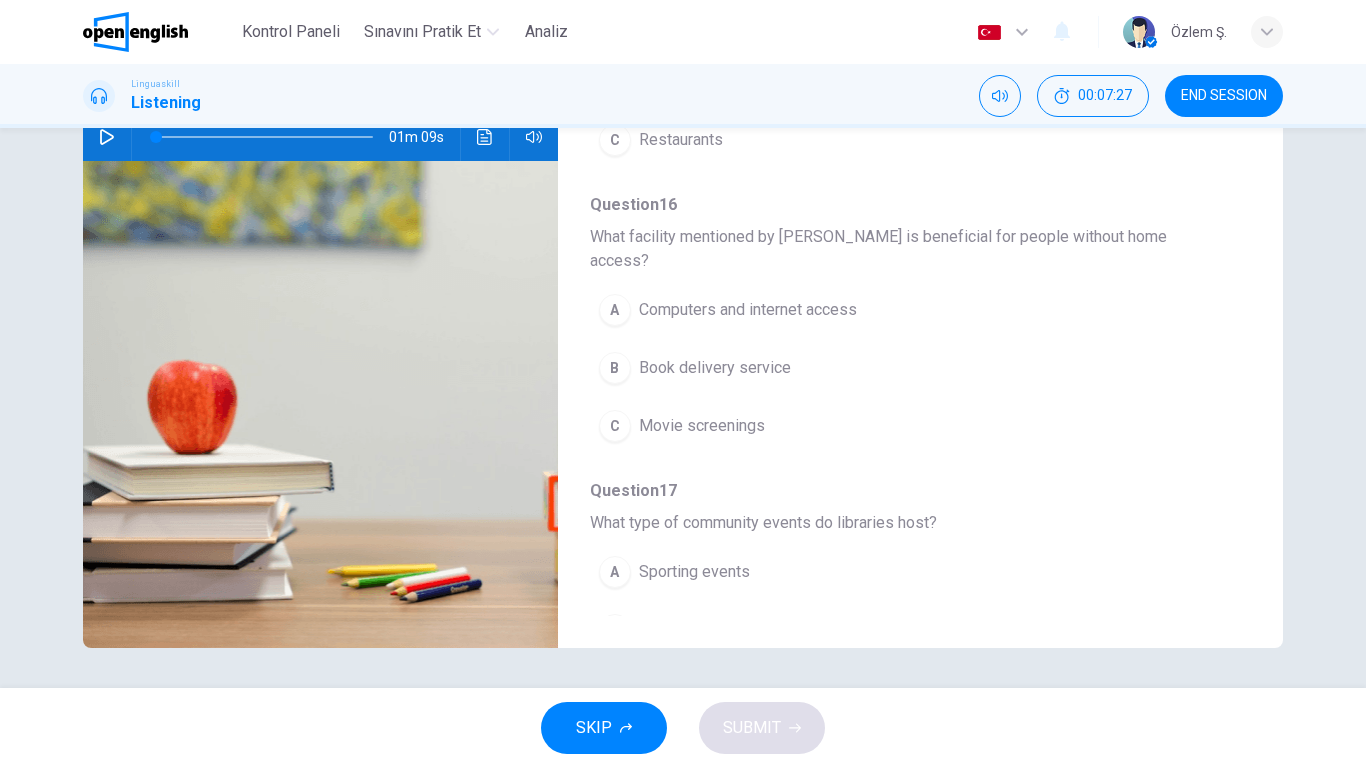 scroll, scrollTop: 196, scrollLeft: 0, axis: vertical 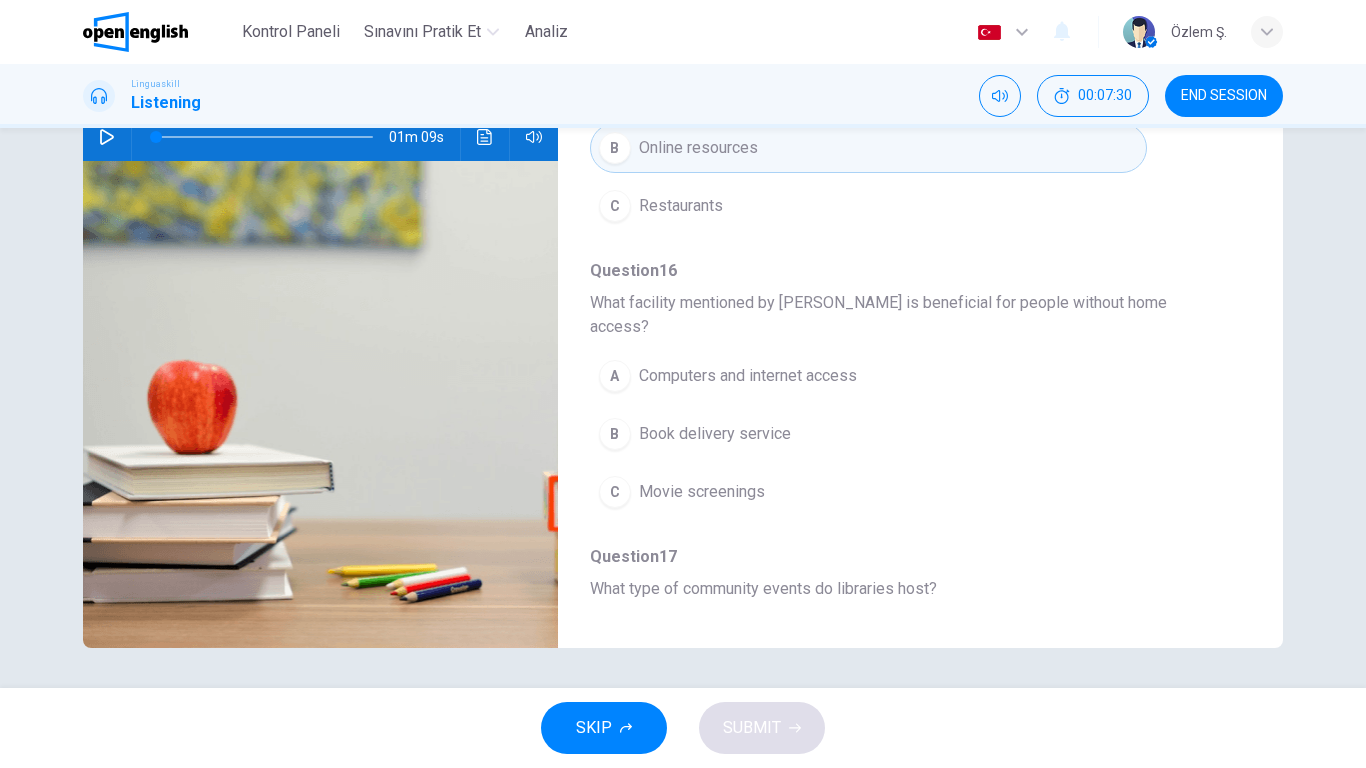 click on "Computers and internet access" at bounding box center (748, 376) 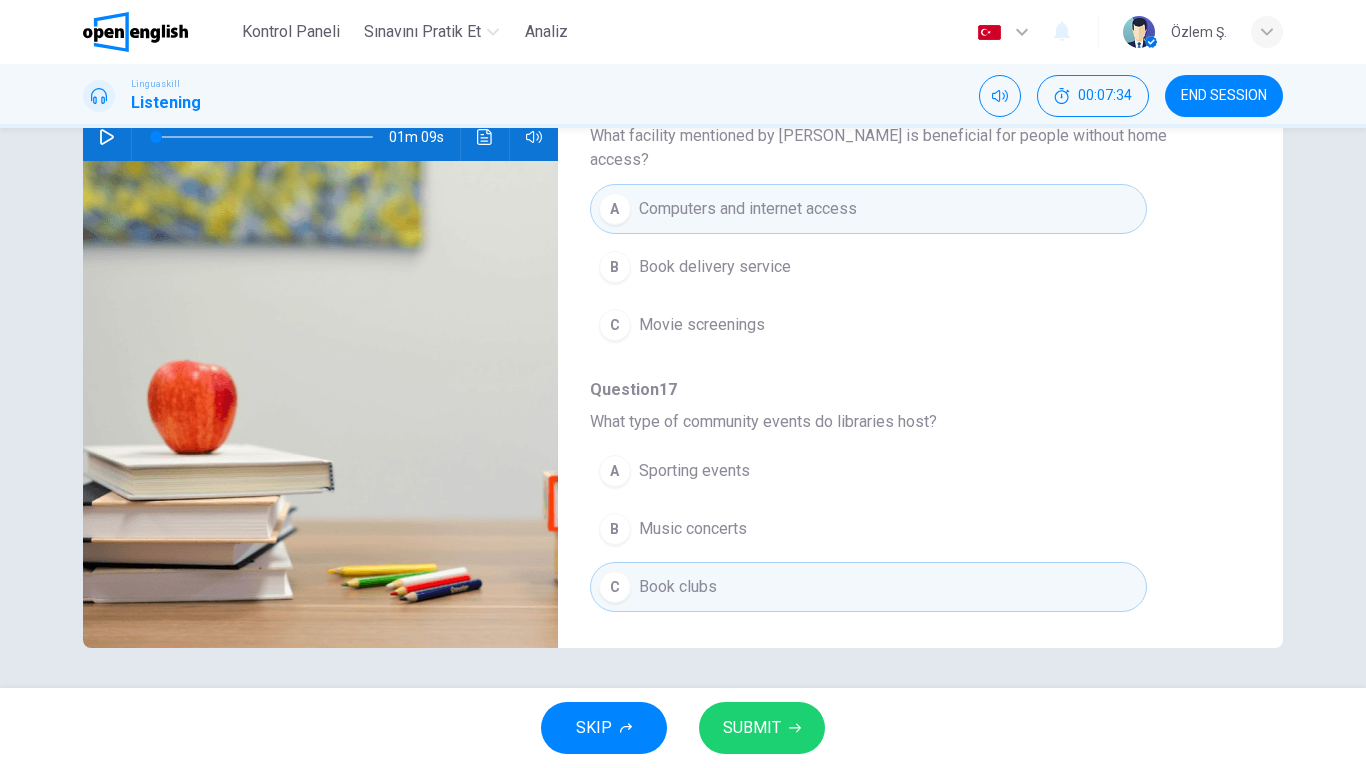 scroll, scrollTop: 0, scrollLeft: 0, axis: both 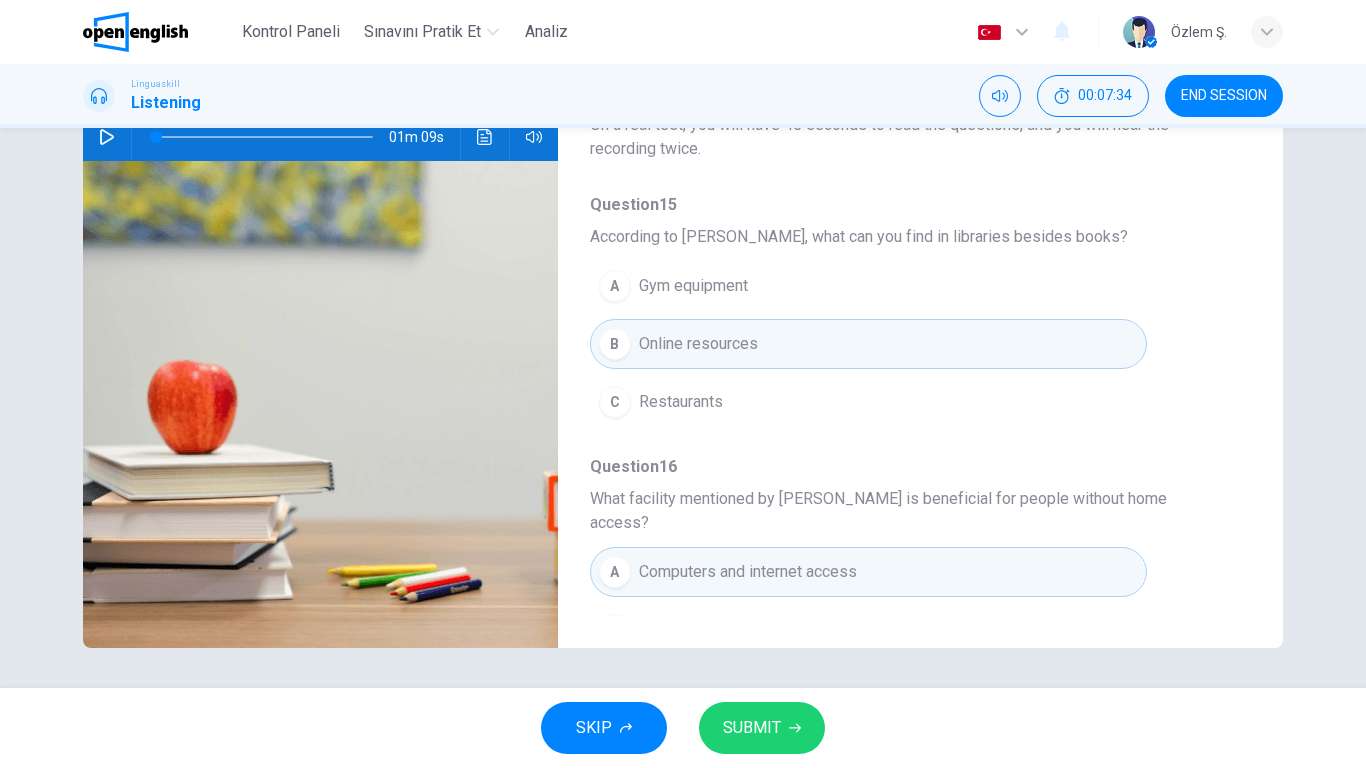 click on "SUBMIT" at bounding box center (752, 728) 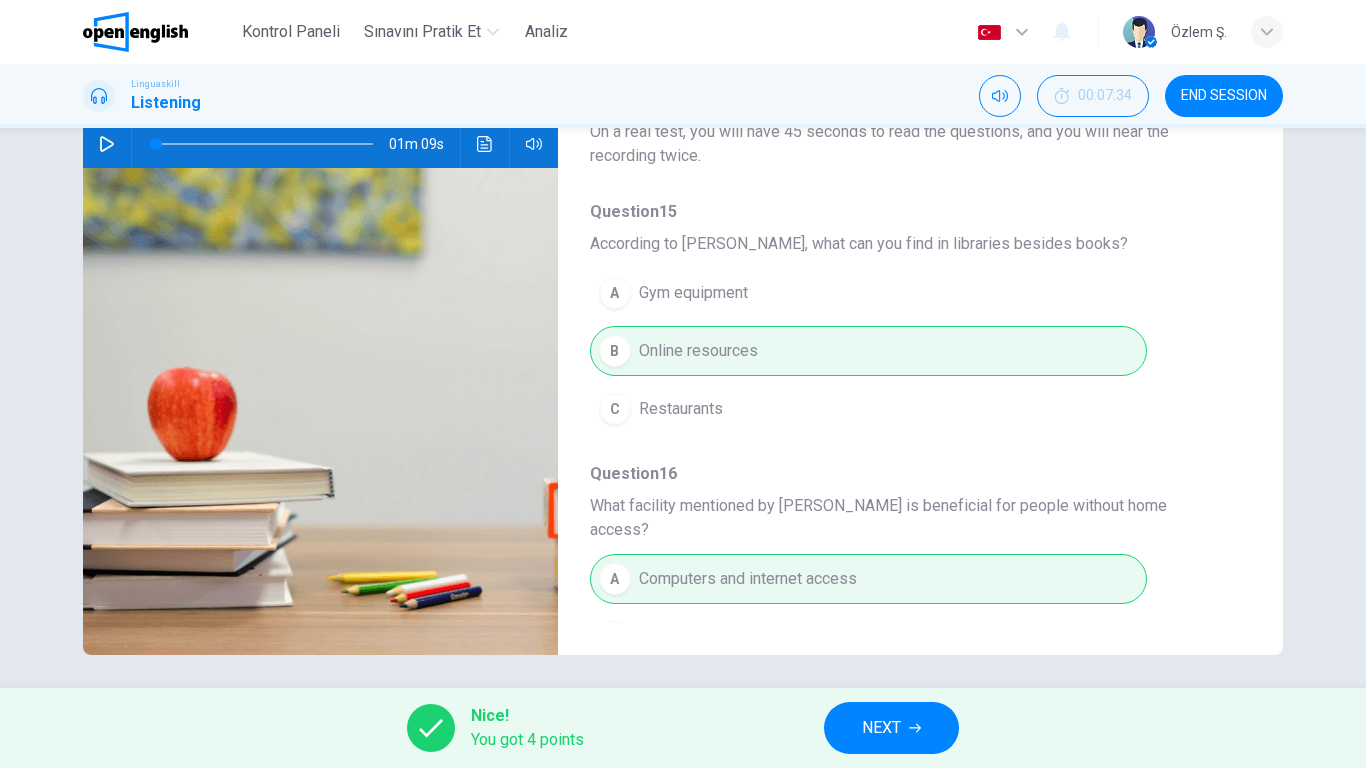 scroll, scrollTop: 215, scrollLeft: 0, axis: vertical 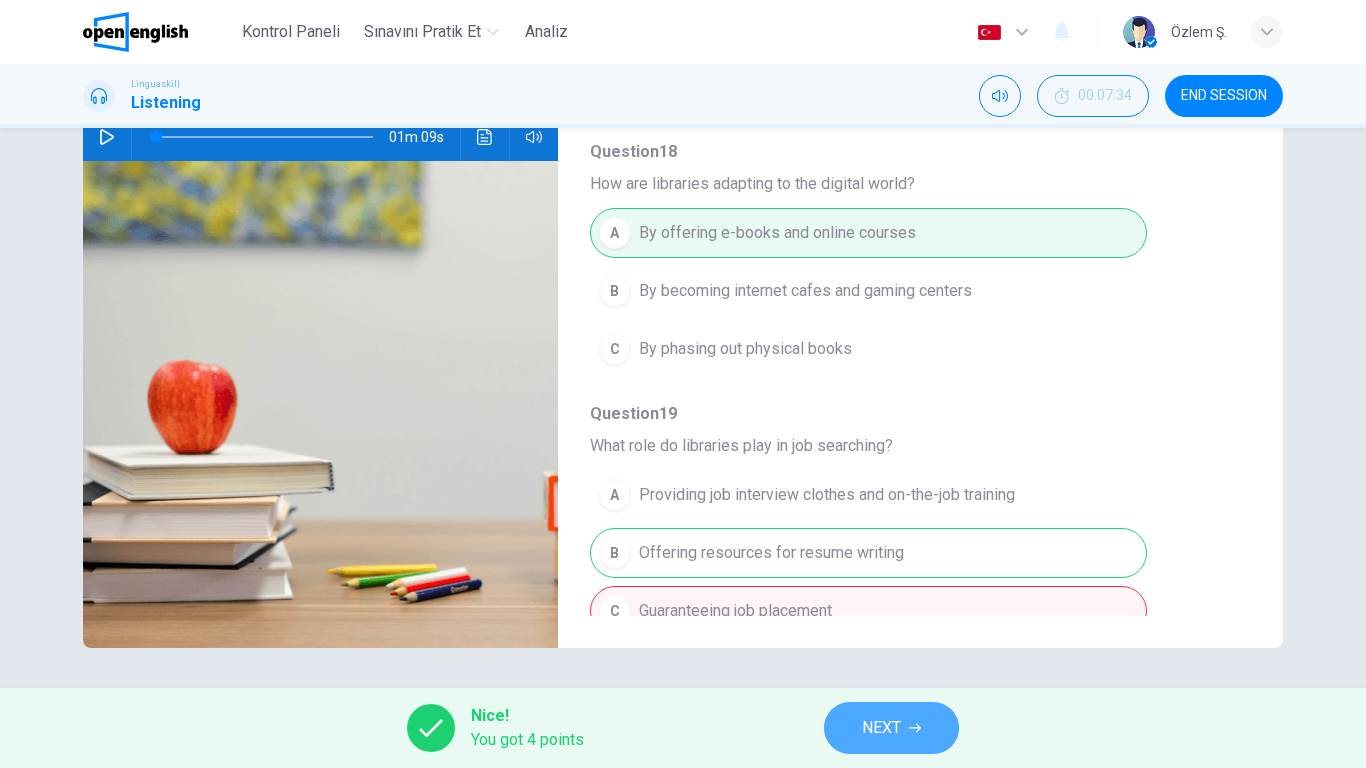 click on "NEXT" at bounding box center [881, 728] 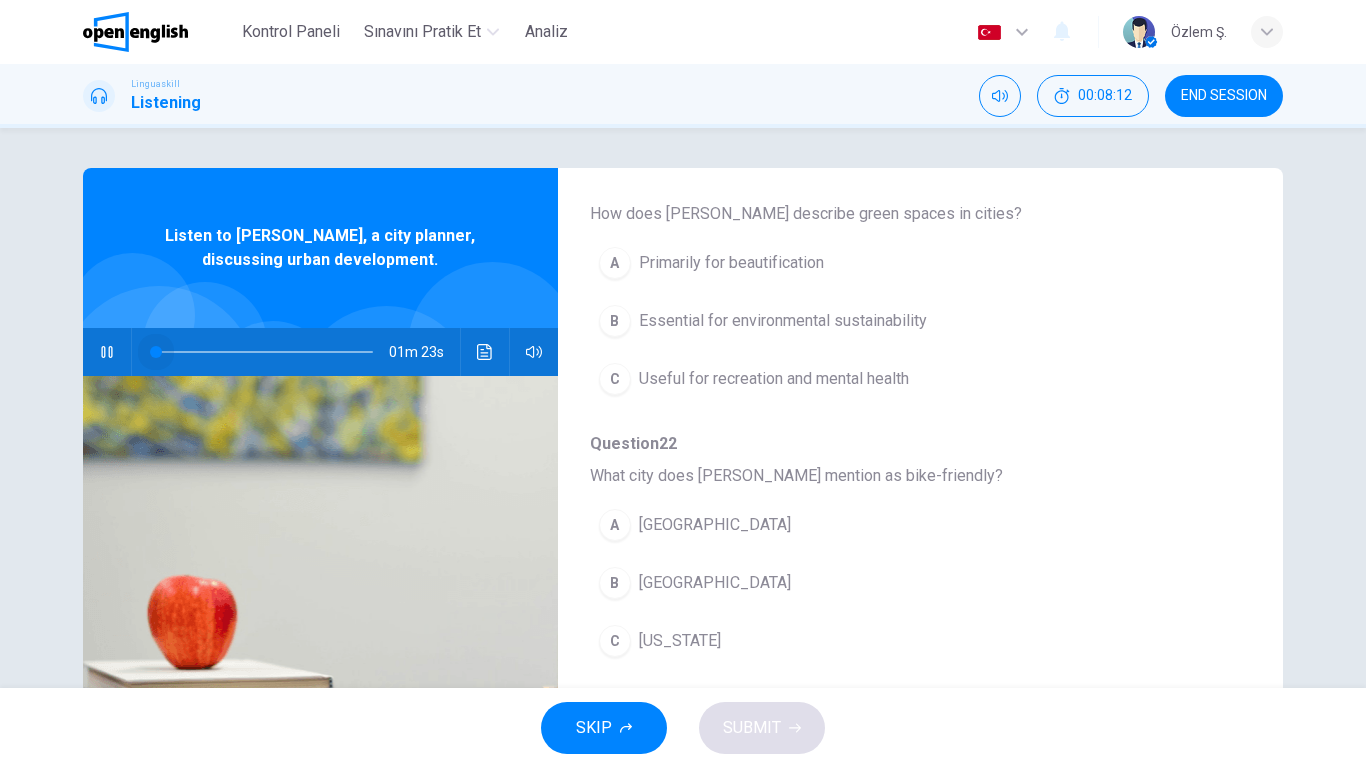 drag, startPoint x: 243, startPoint y: 355, endPoint x: 152, endPoint y: 366, distance: 91.66242 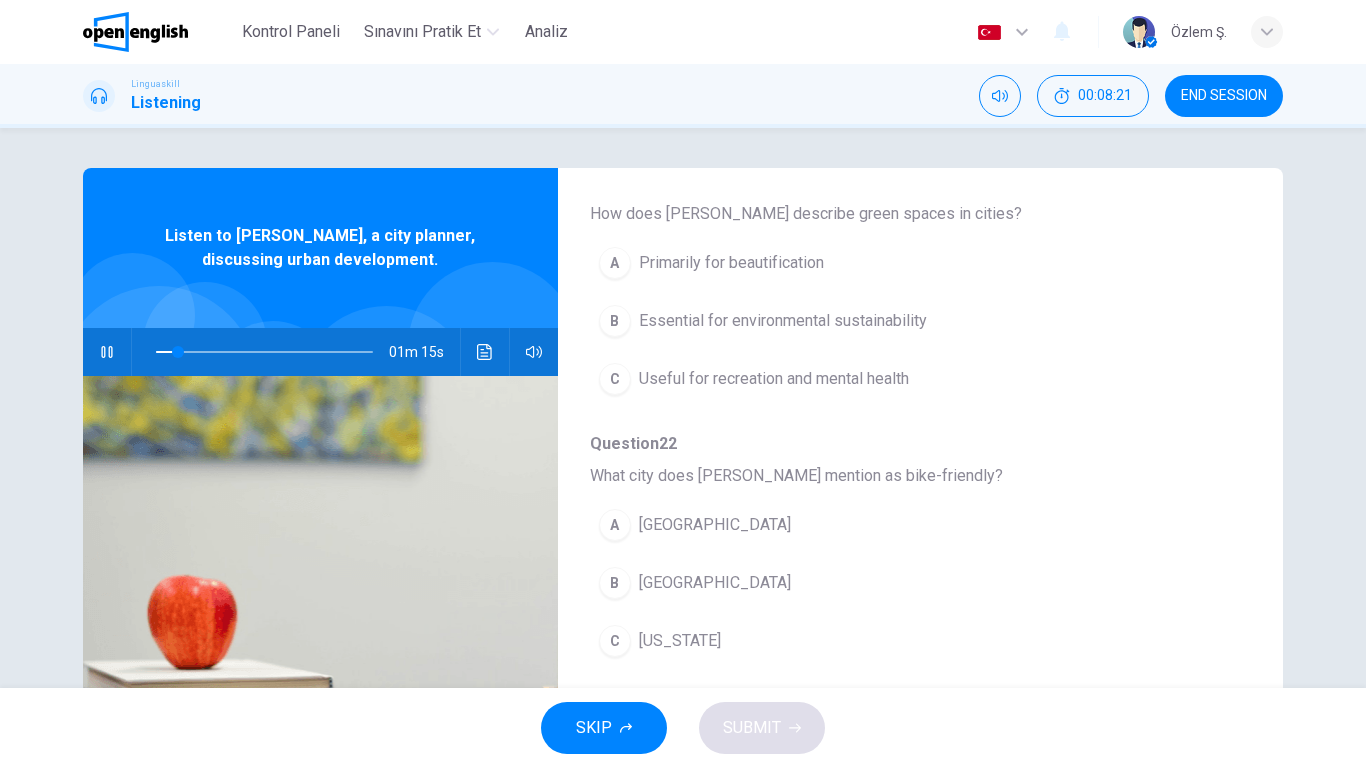 scroll, scrollTop: 0, scrollLeft: 0, axis: both 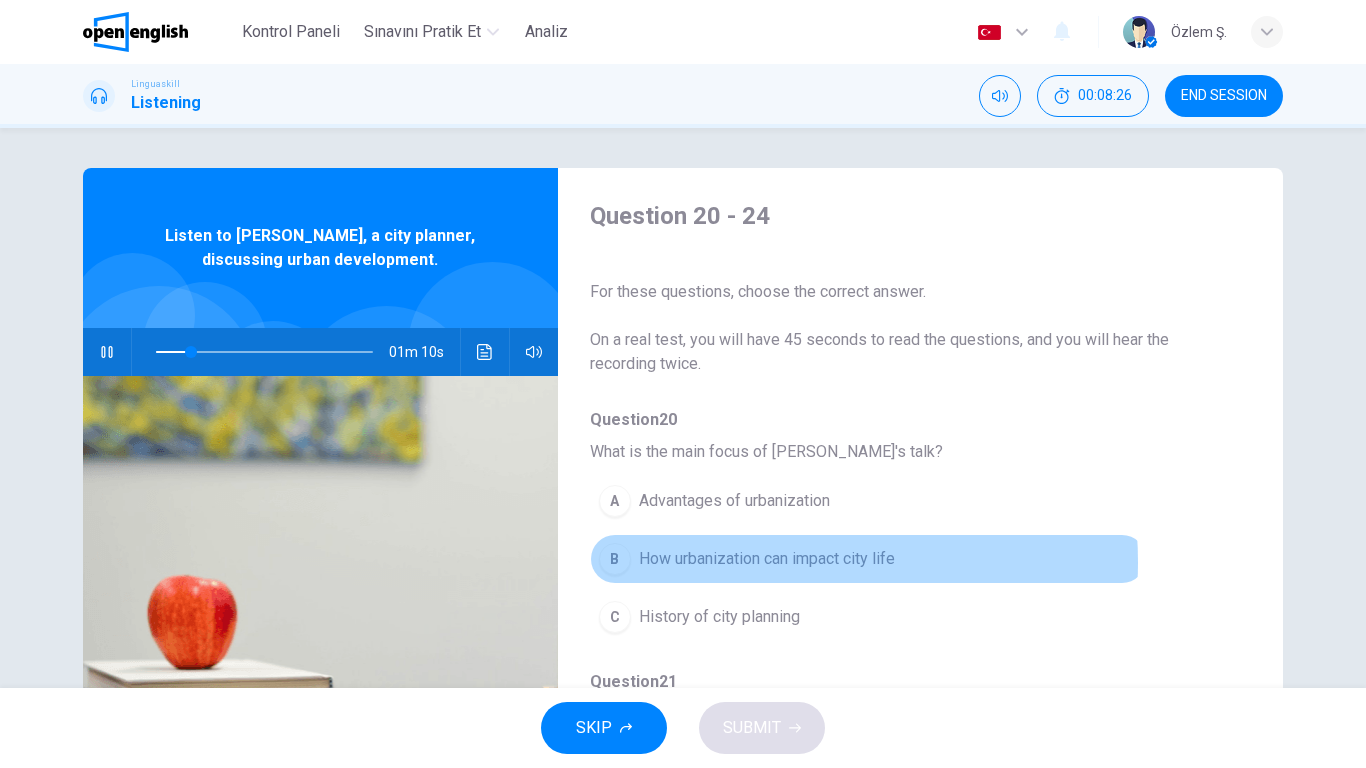 click on "How urbanization can impact city life" at bounding box center (767, 559) 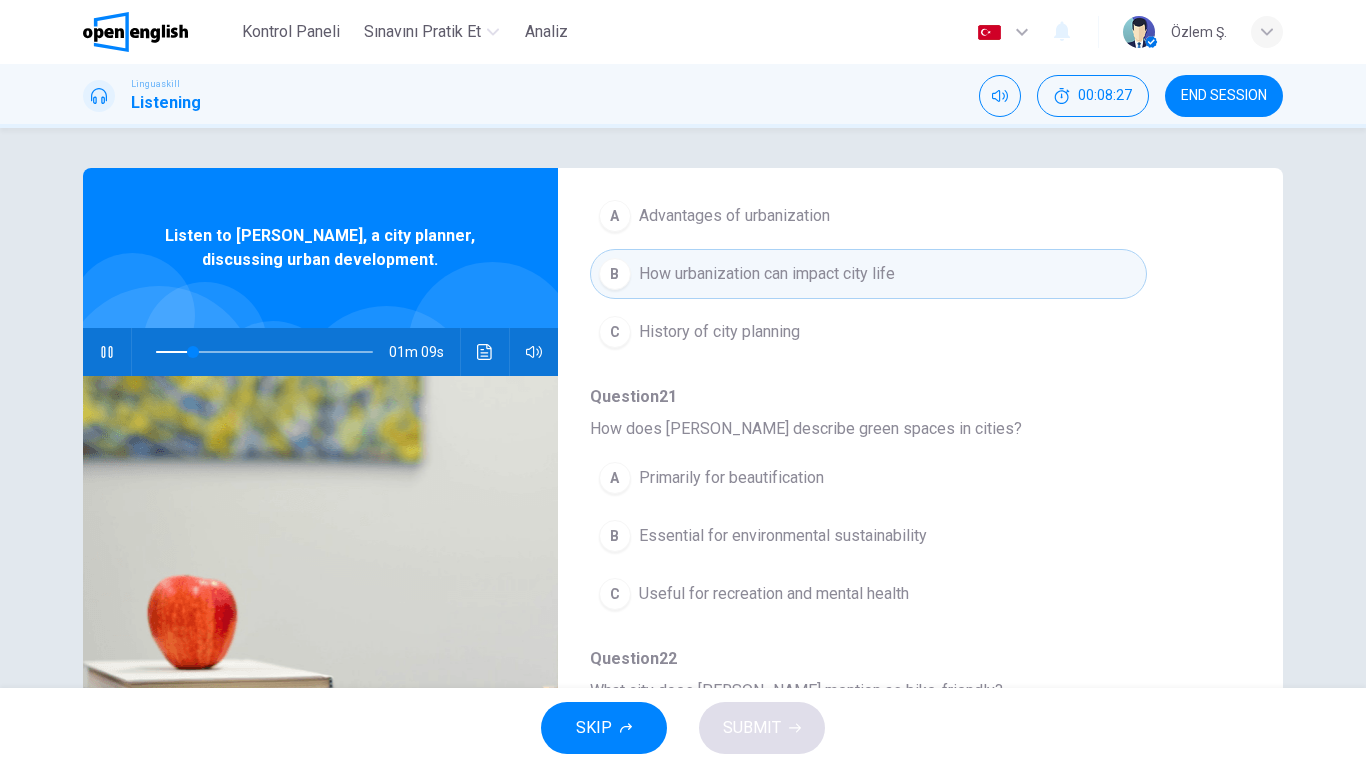 scroll, scrollTop: 333, scrollLeft: 0, axis: vertical 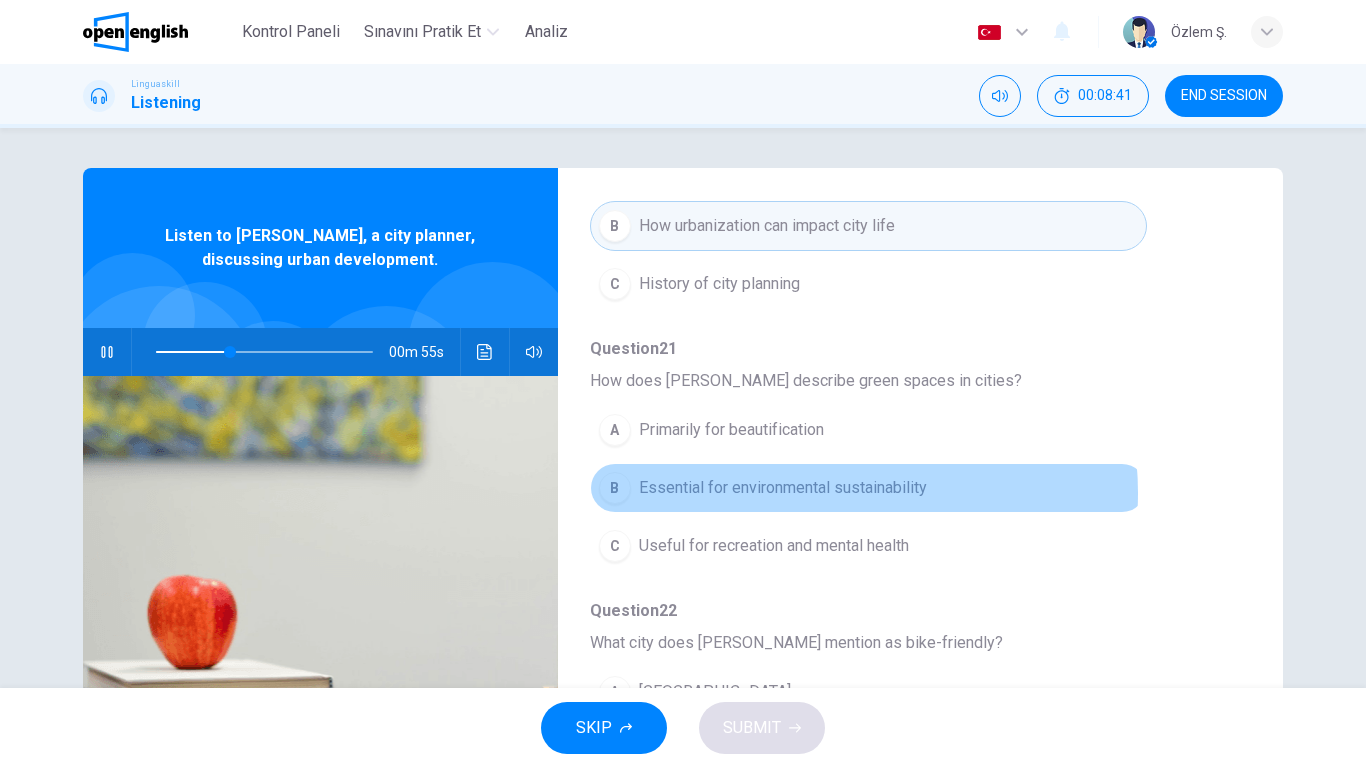 click on "Essential for environmental sustainability" at bounding box center (783, 488) 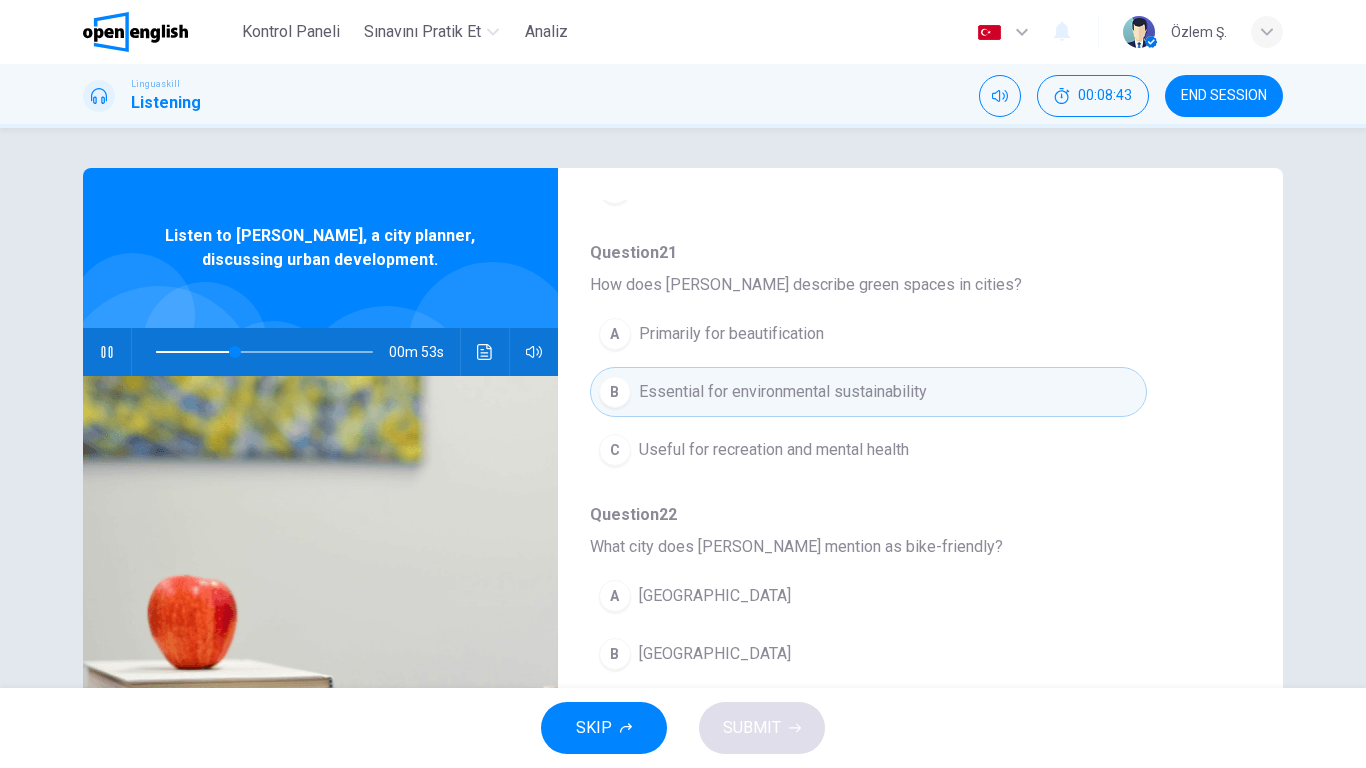 scroll, scrollTop: 500, scrollLeft: 0, axis: vertical 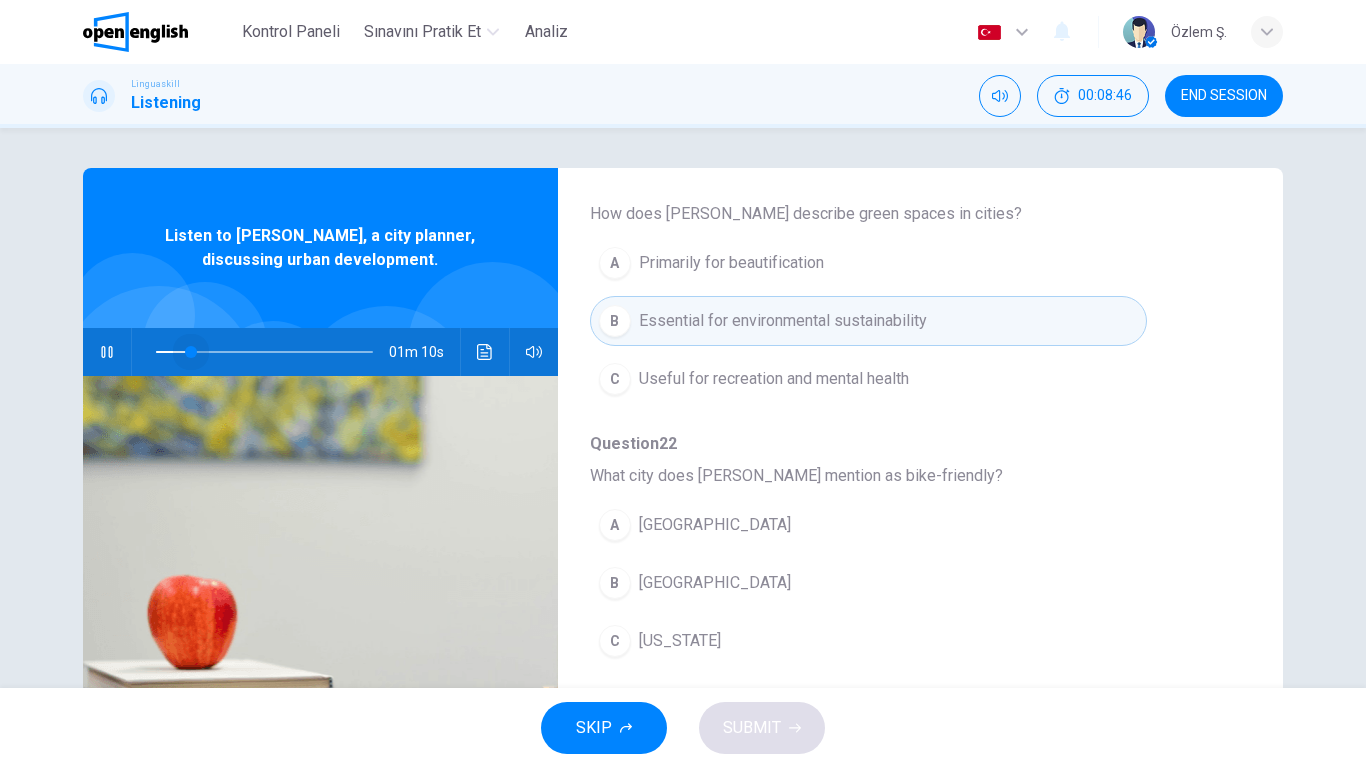 click at bounding box center (264, 352) 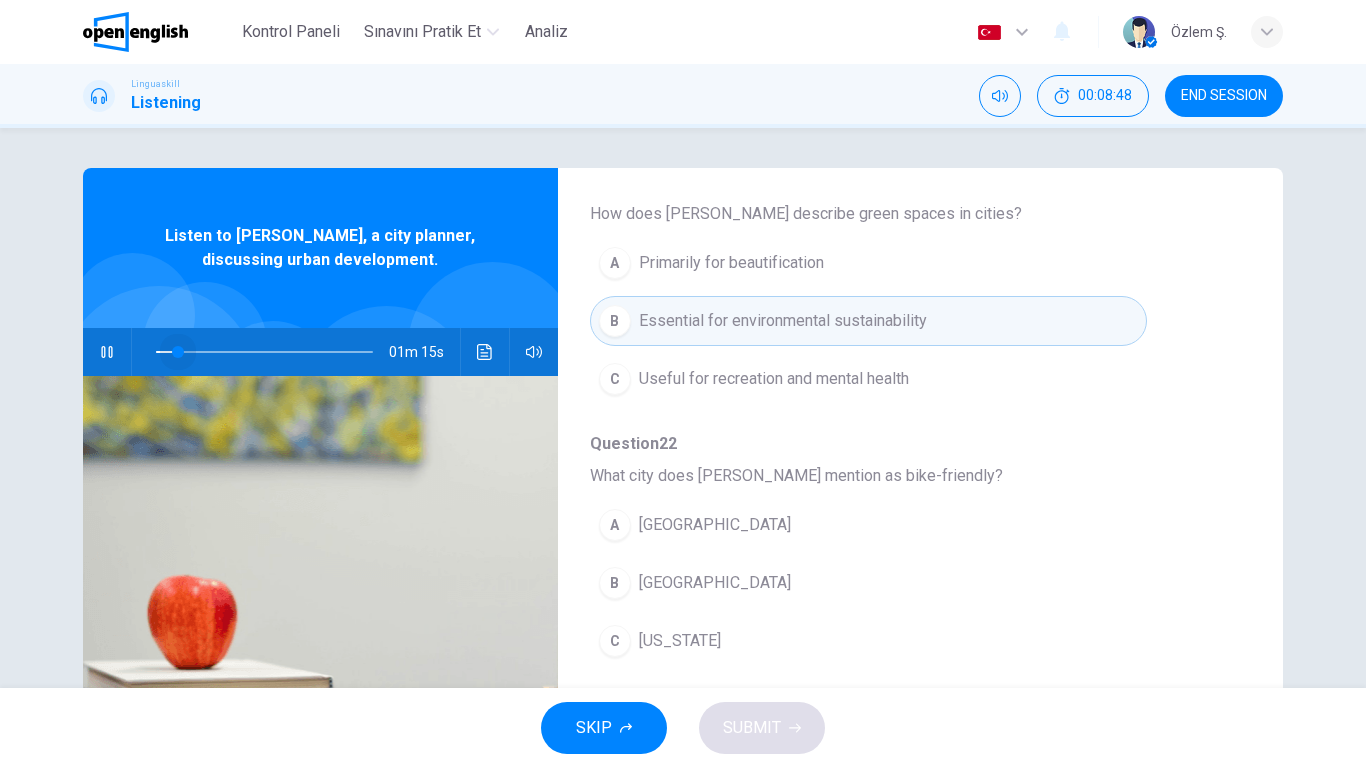 click at bounding box center [178, 352] 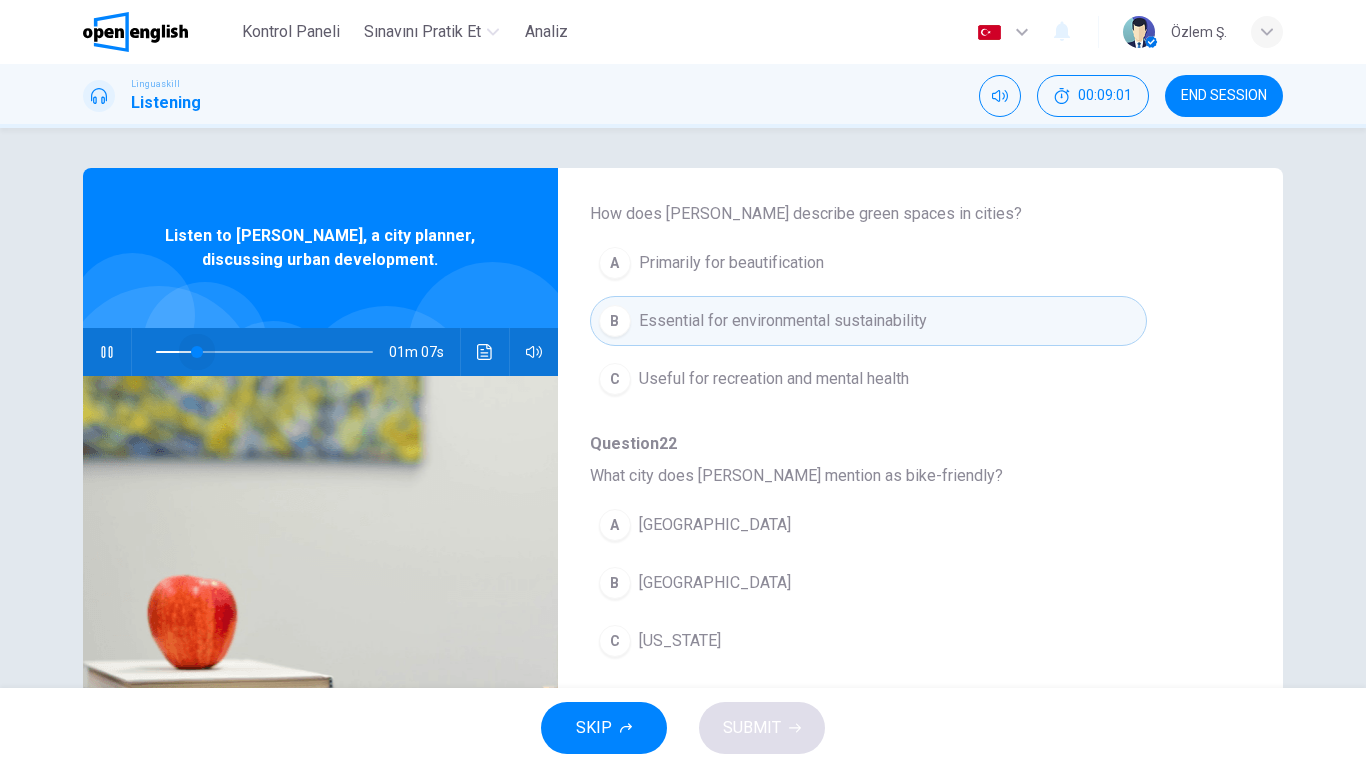 click at bounding box center (197, 352) 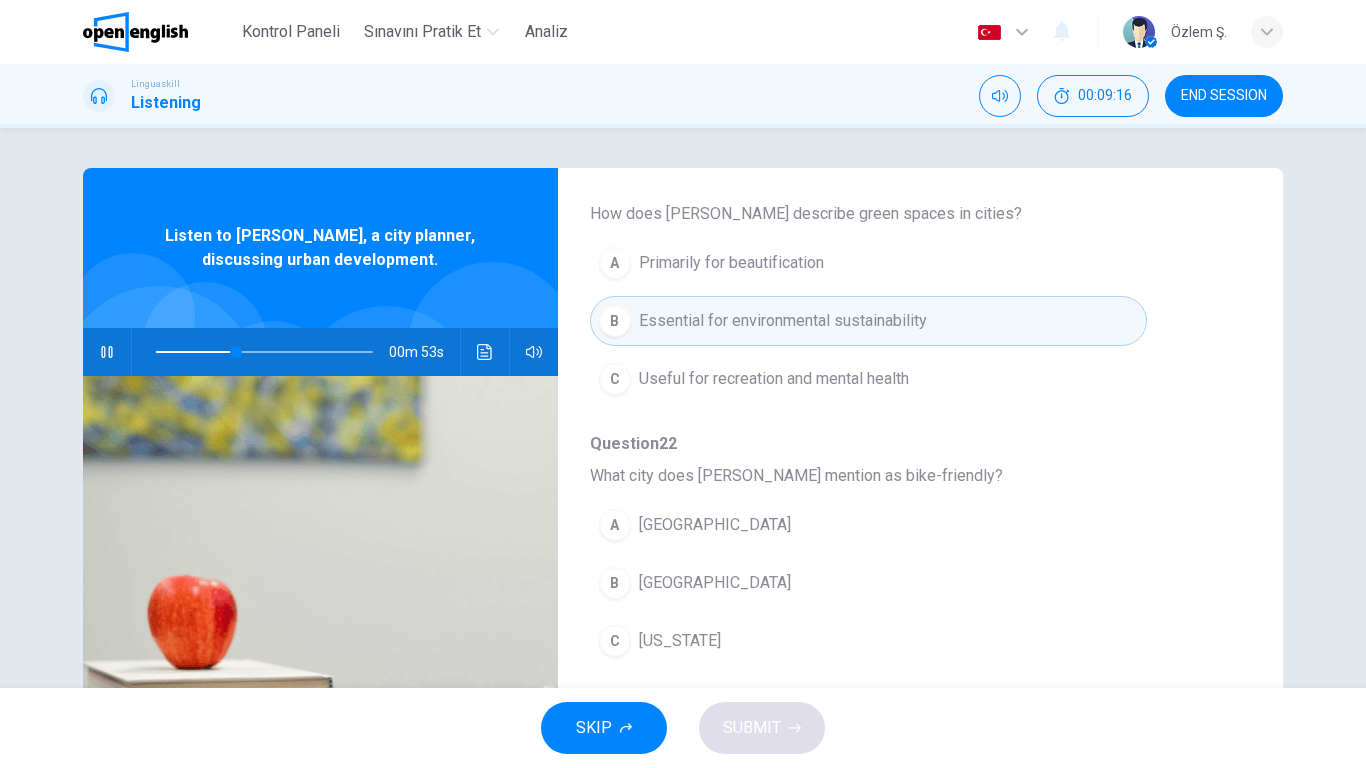 click on "Useful for recreation and mental health" at bounding box center (774, 379) 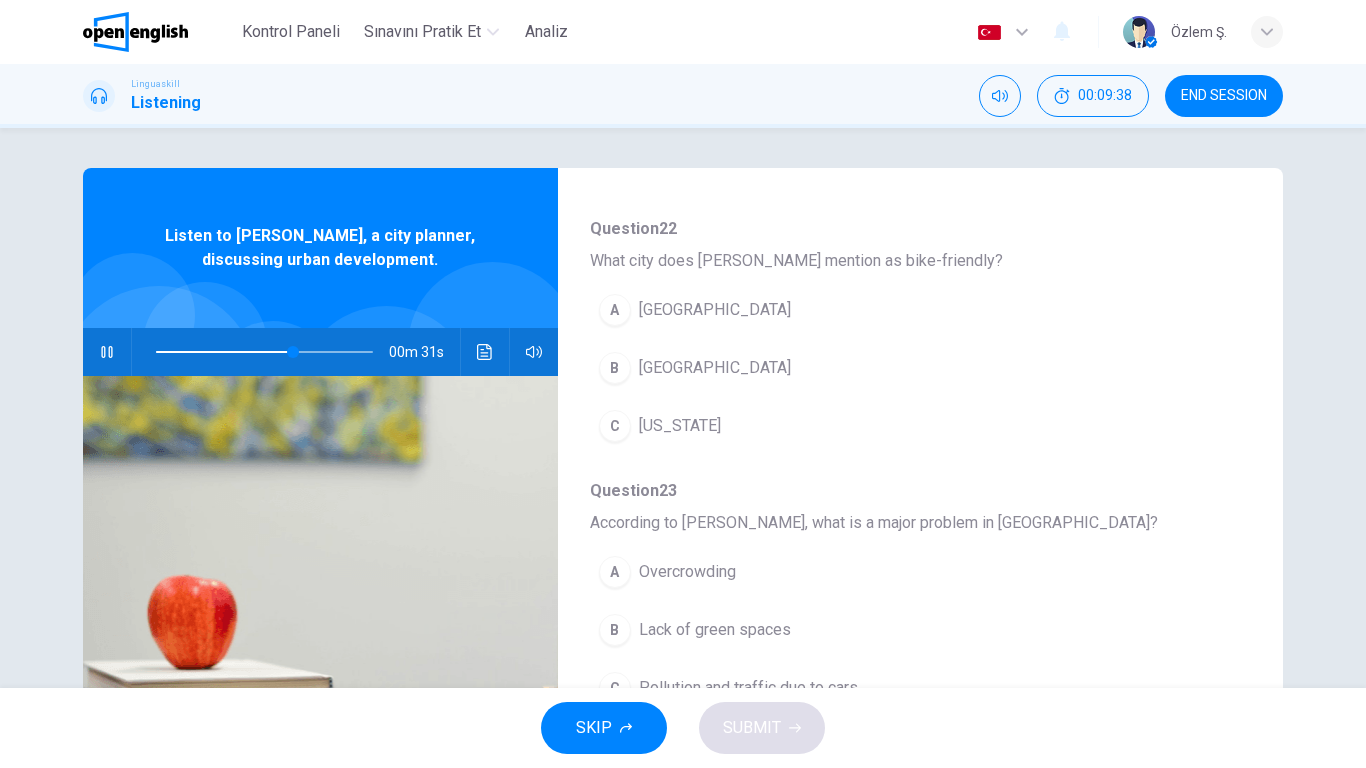 scroll, scrollTop: 667, scrollLeft: 0, axis: vertical 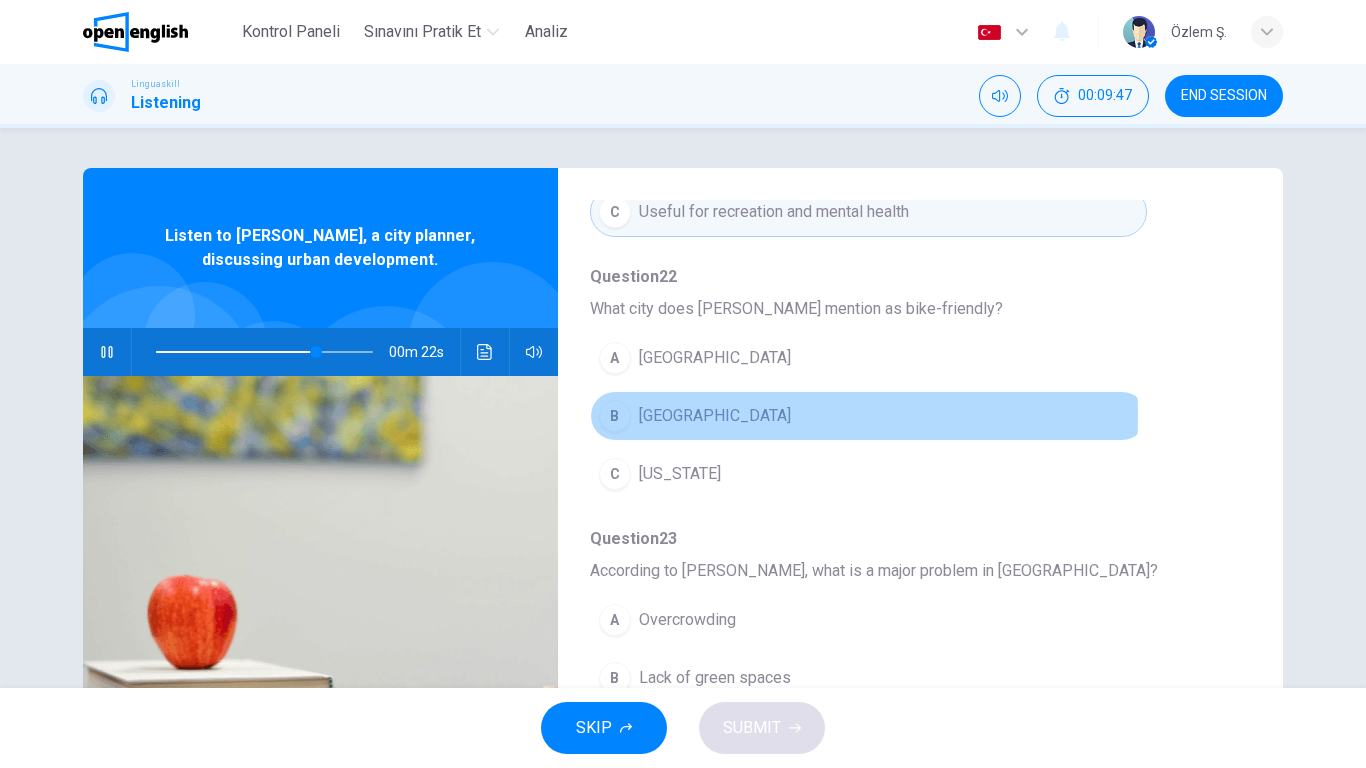 click on "[GEOGRAPHIC_DATA]" at bounding box center (715, 416) 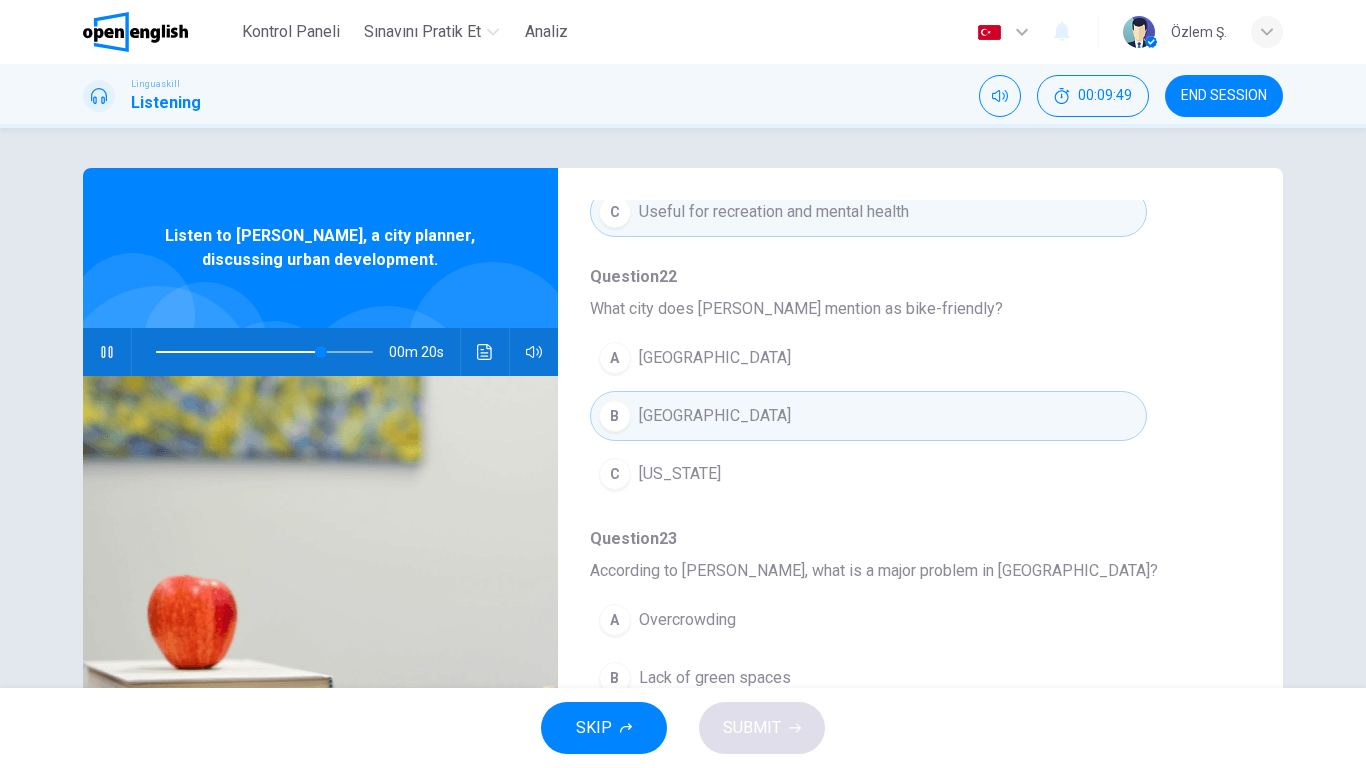scroll, scrollTop: 833, scrollLeft: 0, axis: vertical 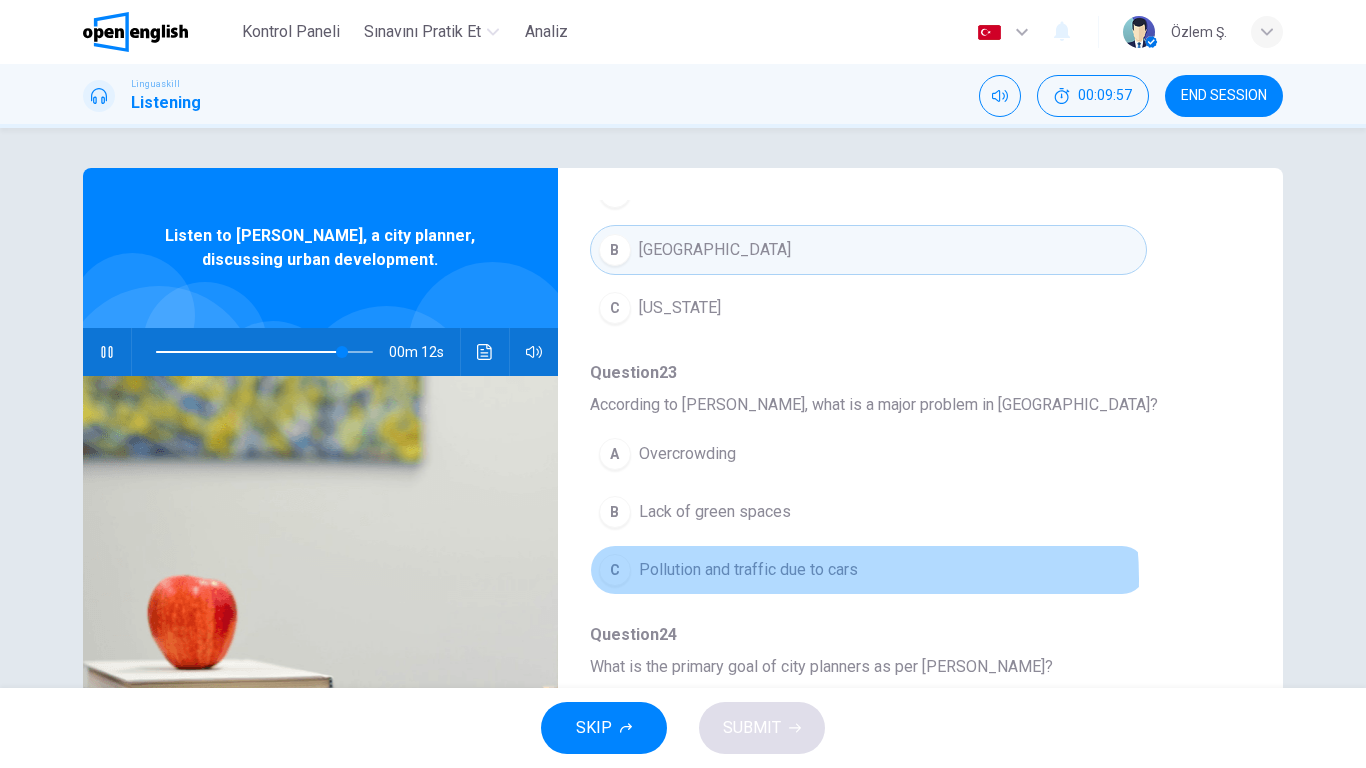 click on "Pollution and traffic due to cars" at bounding box center (748, 570) 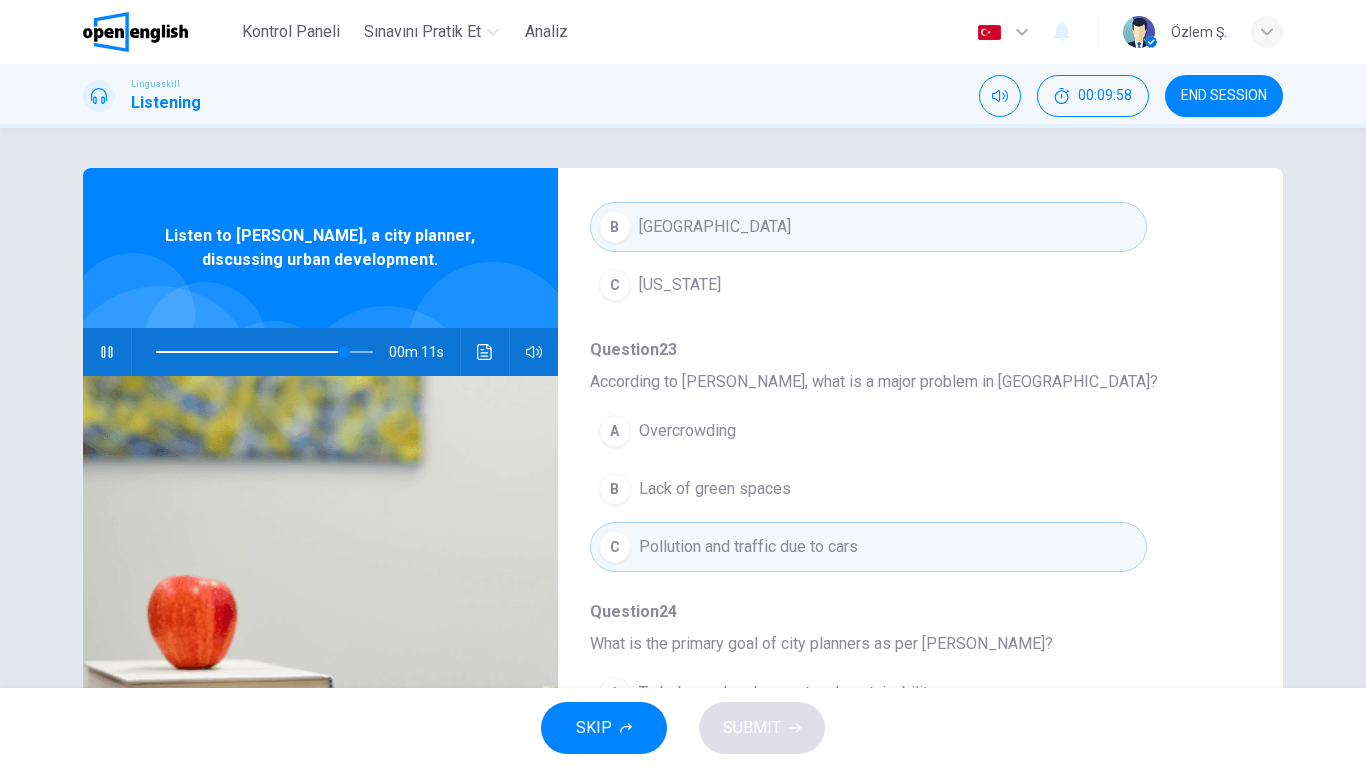 scroll, scrollTop: 863, scrollLeft: 0, axis: vertical 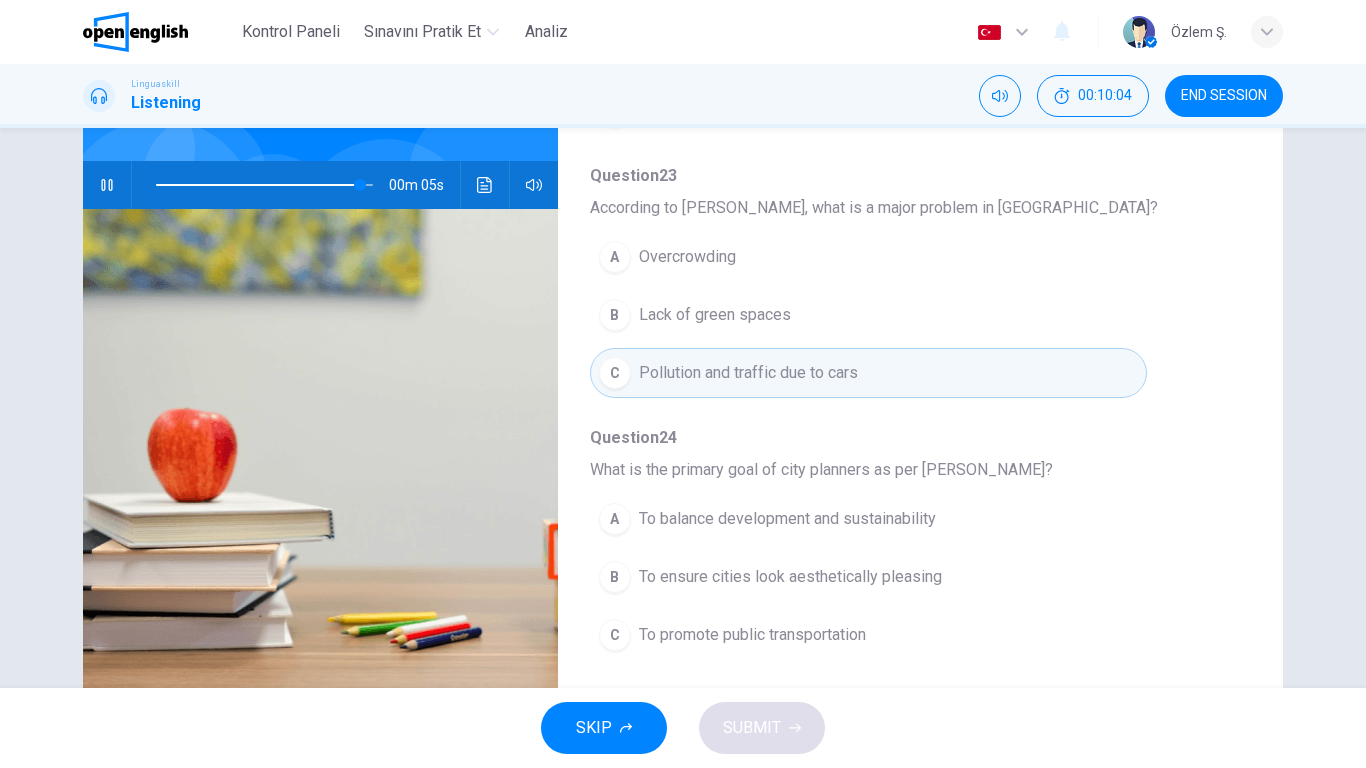 click at bounding box center (264, 185) 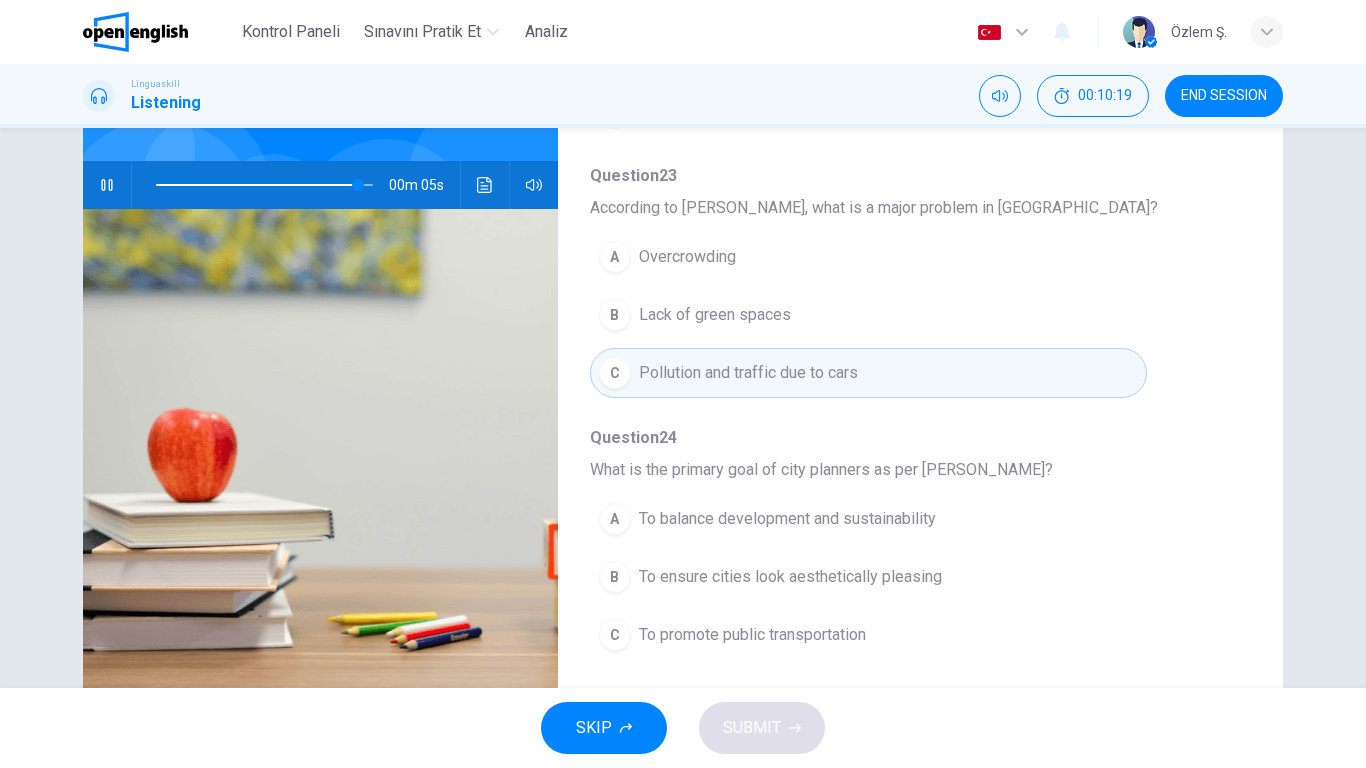 click on "To balance development and sustainability" at bounding box center [787, 519] 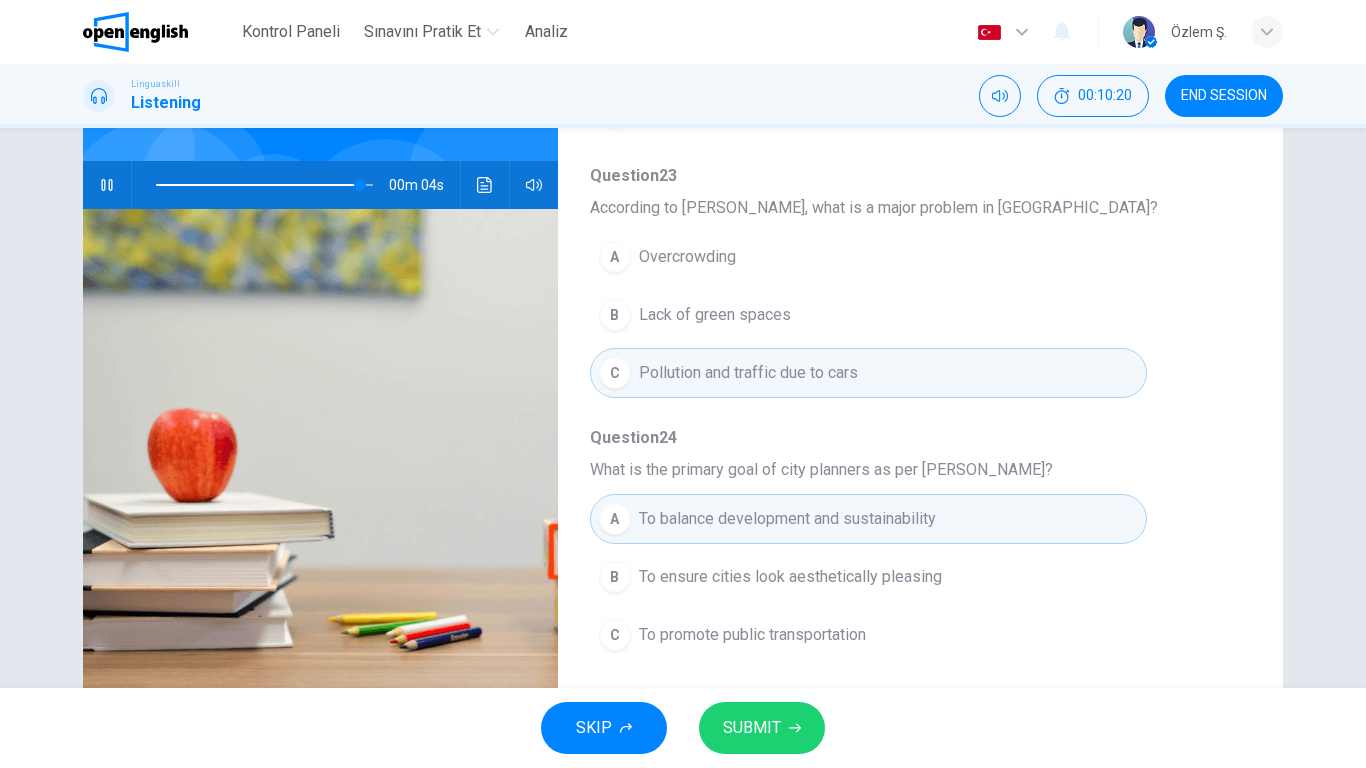 click on "SUBMIT" at bounding box center [752, 728] 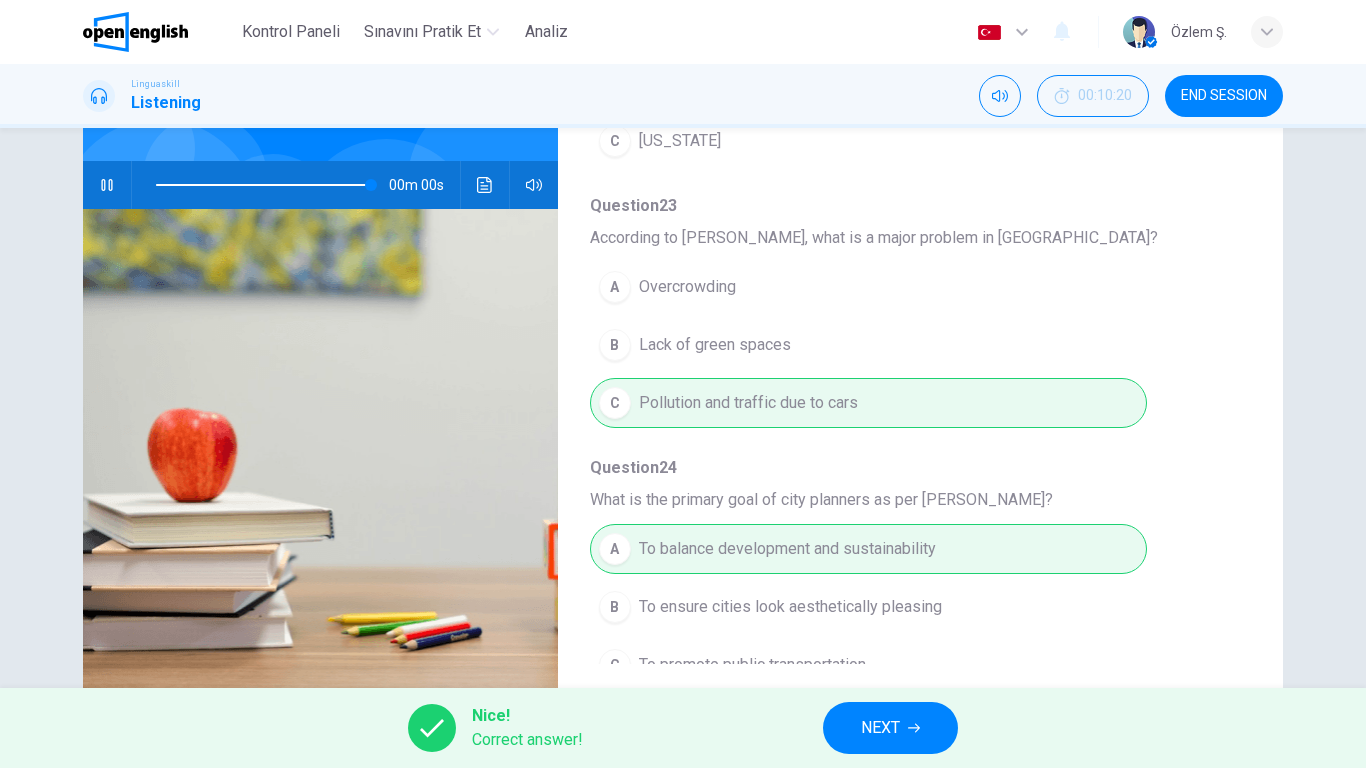 scroll, scrollTop: 863, scrollLeft: 0, axis: vertical 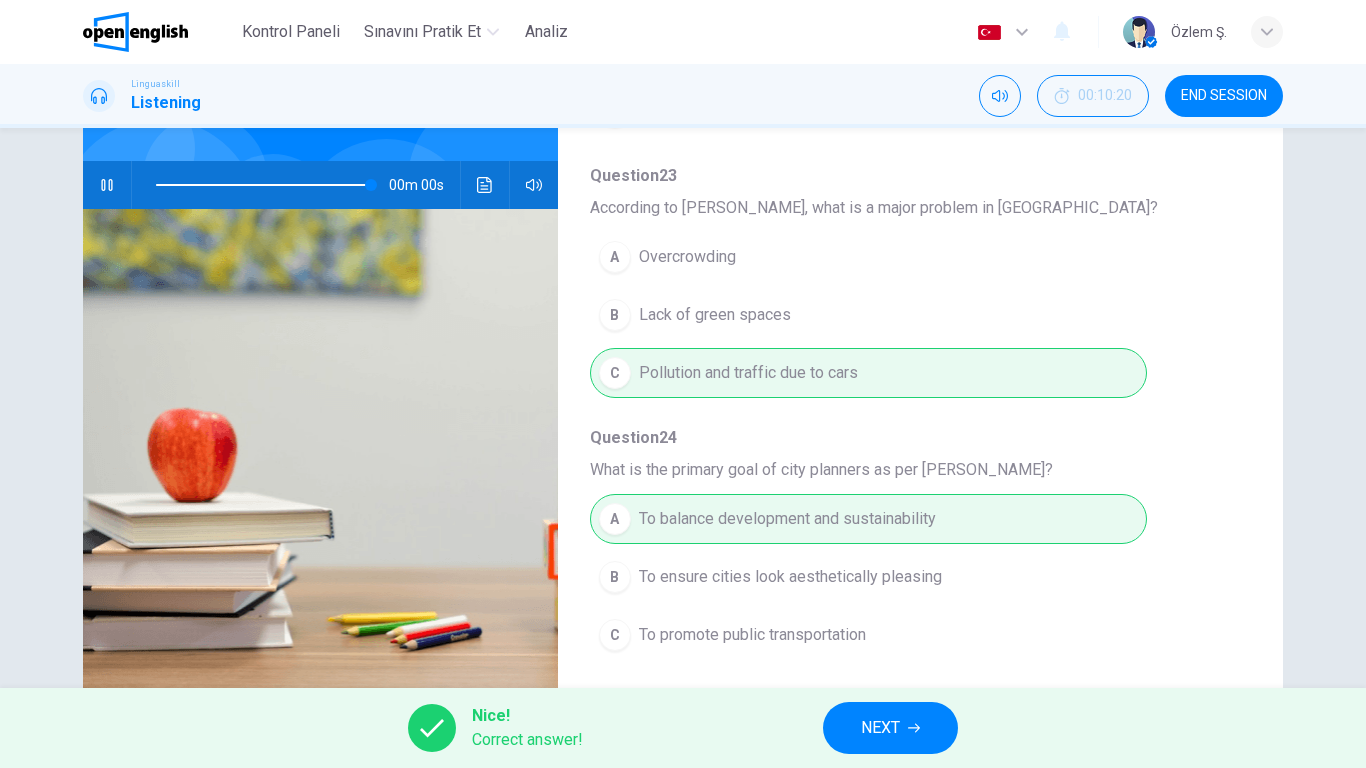 type on "*" 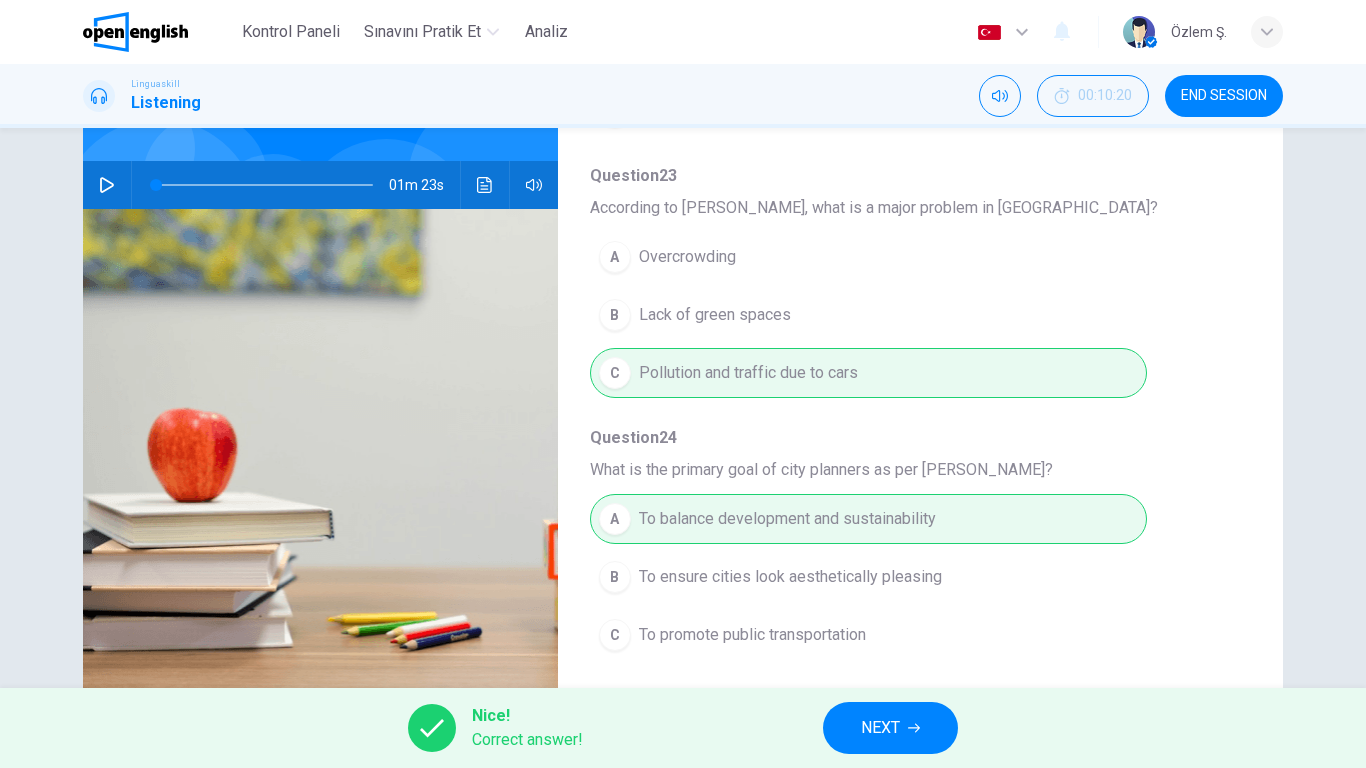 drag, startPoint x: 1216, startPoint y: 87, endPoint x: 776, endPoint y: 124, distance: 441.55295 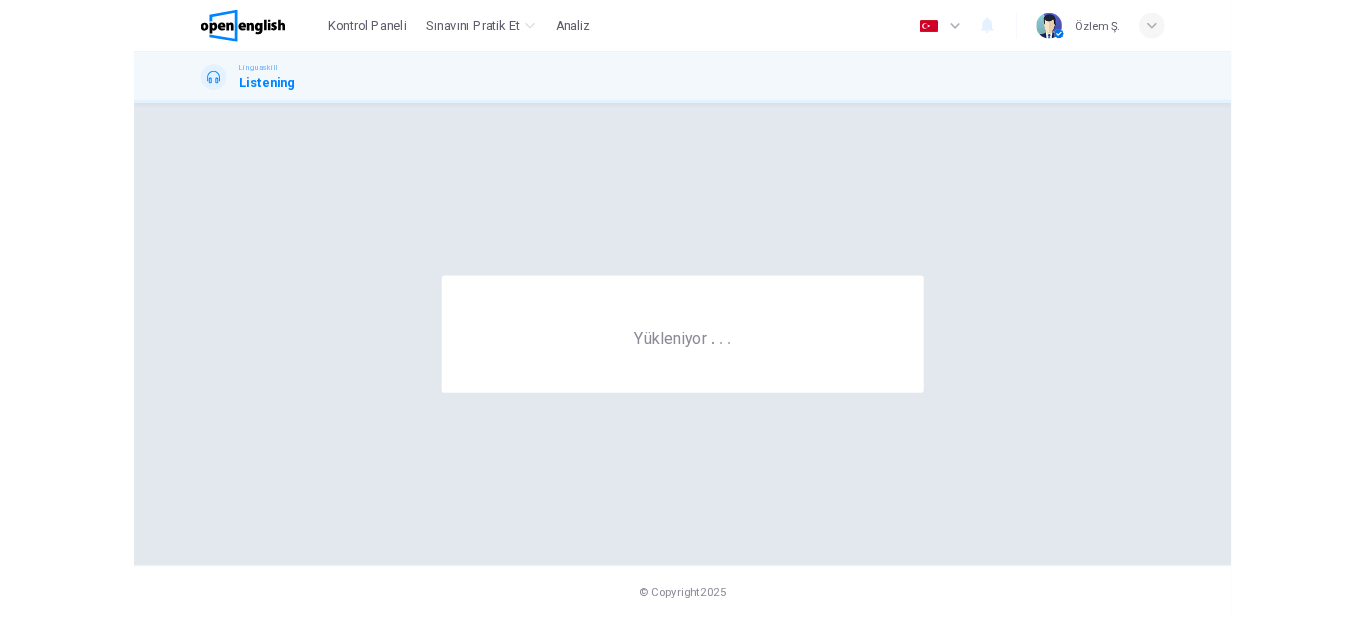 scroll, scrollTop: 0, scrollLeft: 0, axis: both 